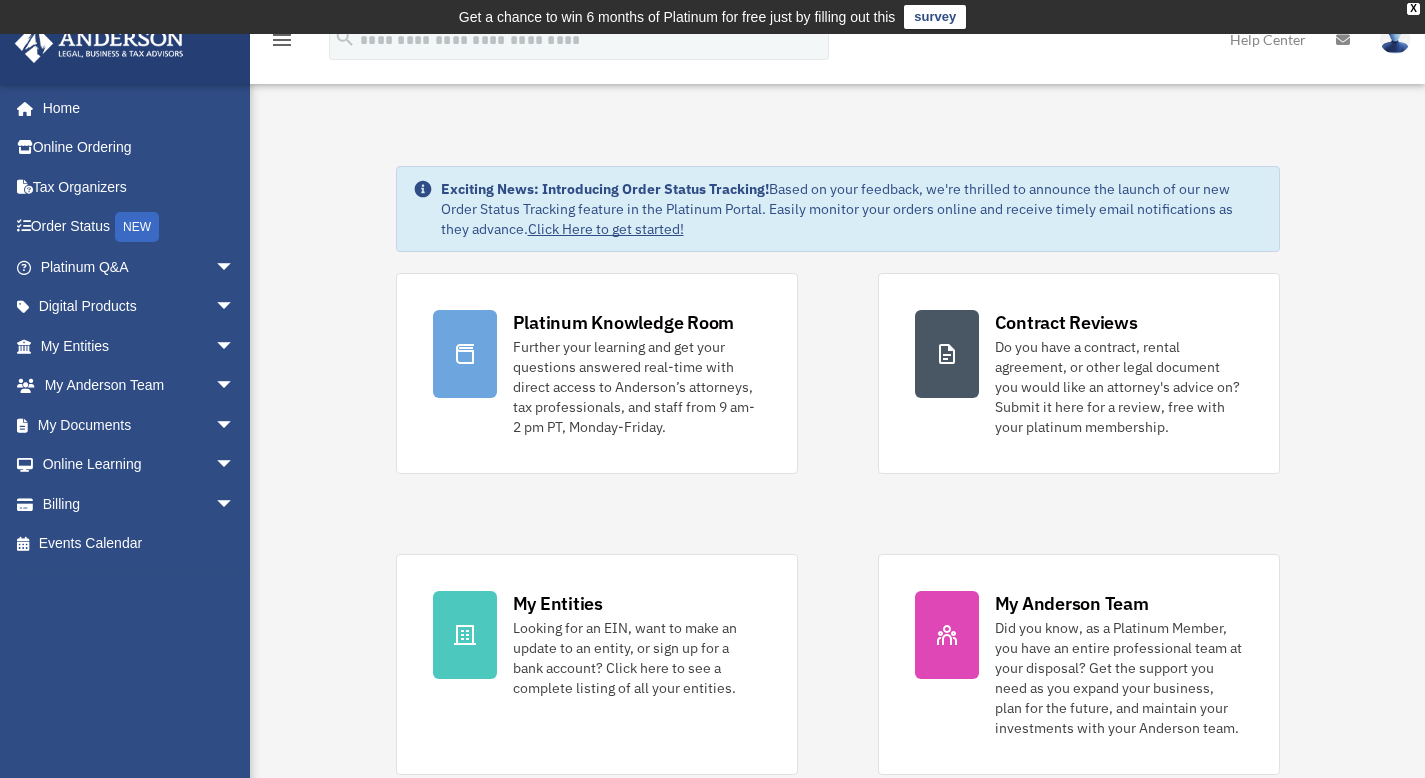 scroll, scrollTop: 0, scrollLeft: 0, axis: both 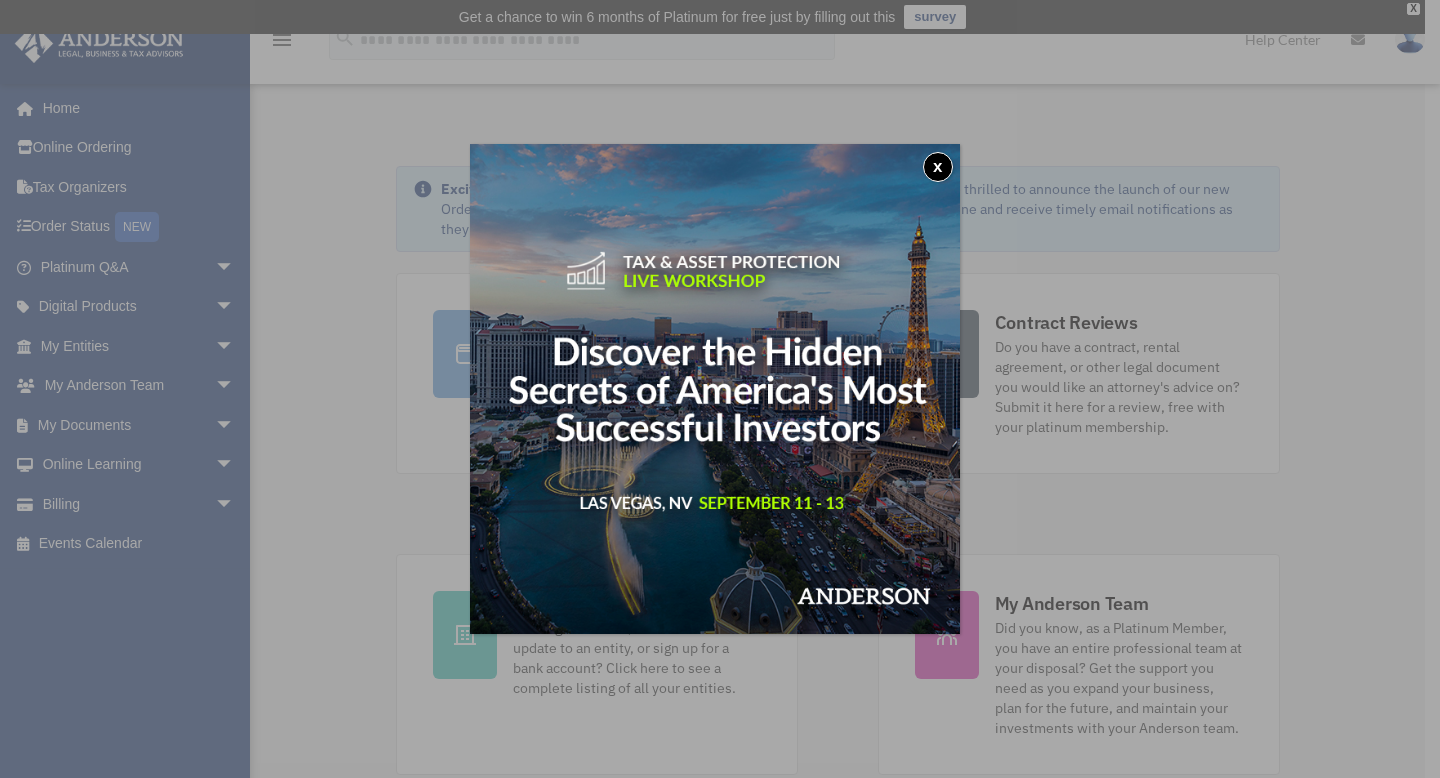 click at bounding box center (715, 389) 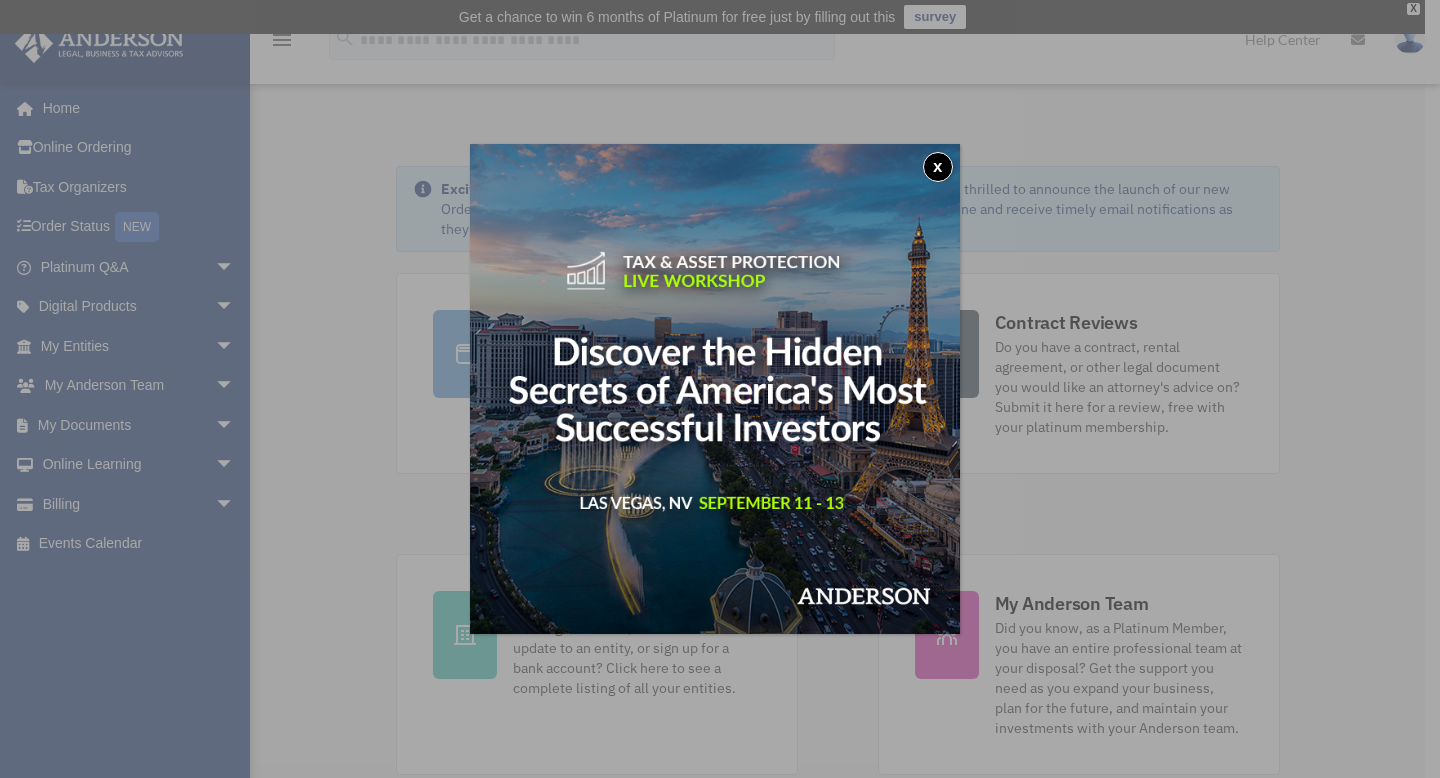 click on "x" at bounding box center [938, 167] 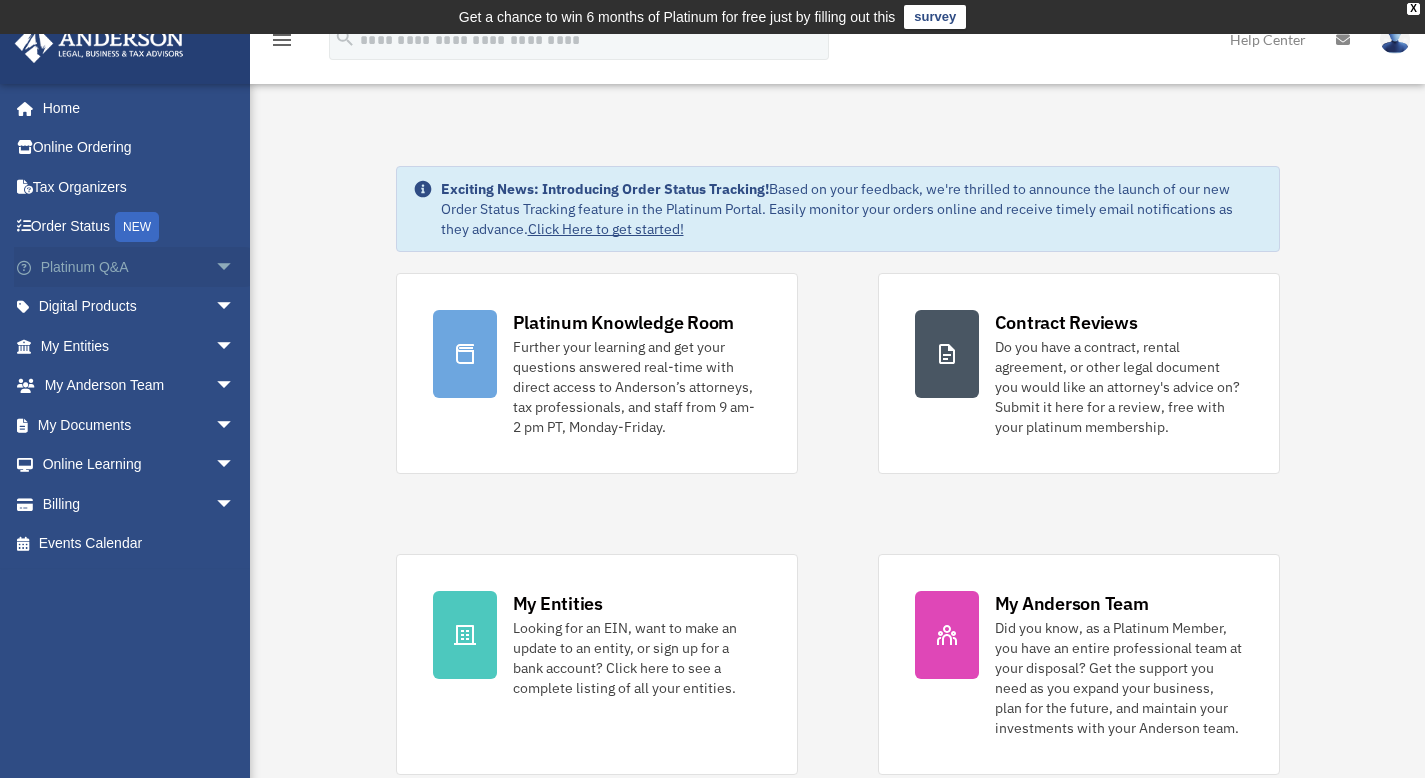 click on "Platinum Q&A arrow_drop_down" at bounding box center [139, 267] 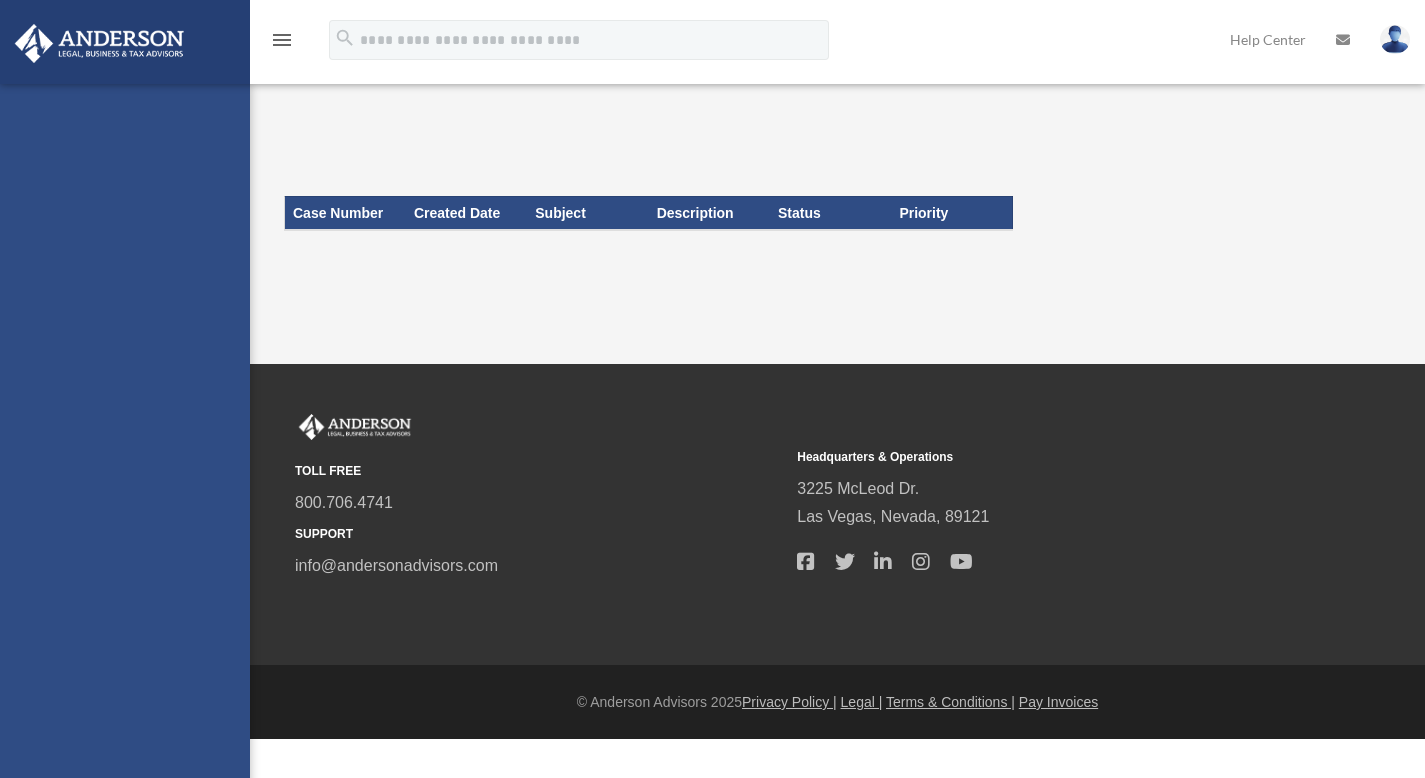 scroll, scrollTop: 0, scrollLeft: 0, axis: both 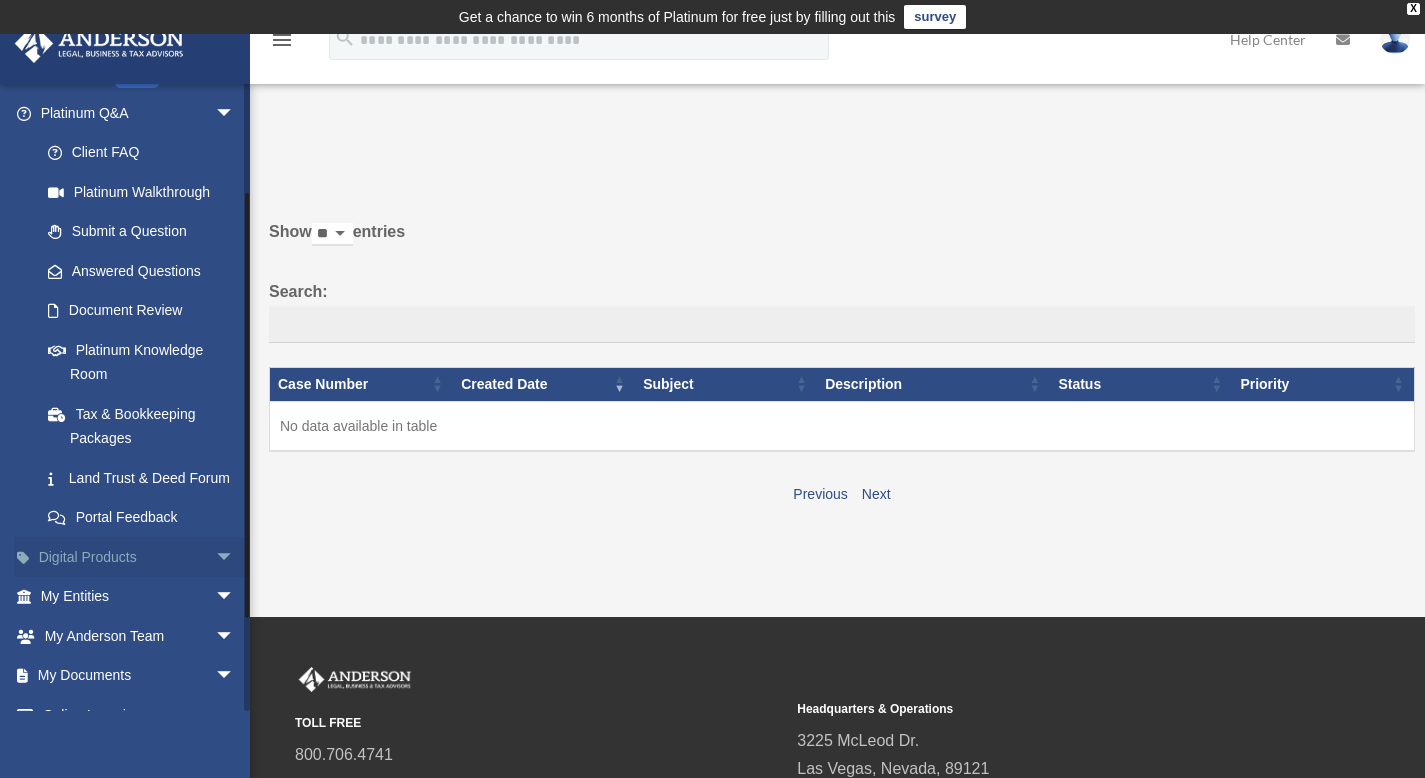 click on "arrow_drop_down" at bounding box center (235, 557) 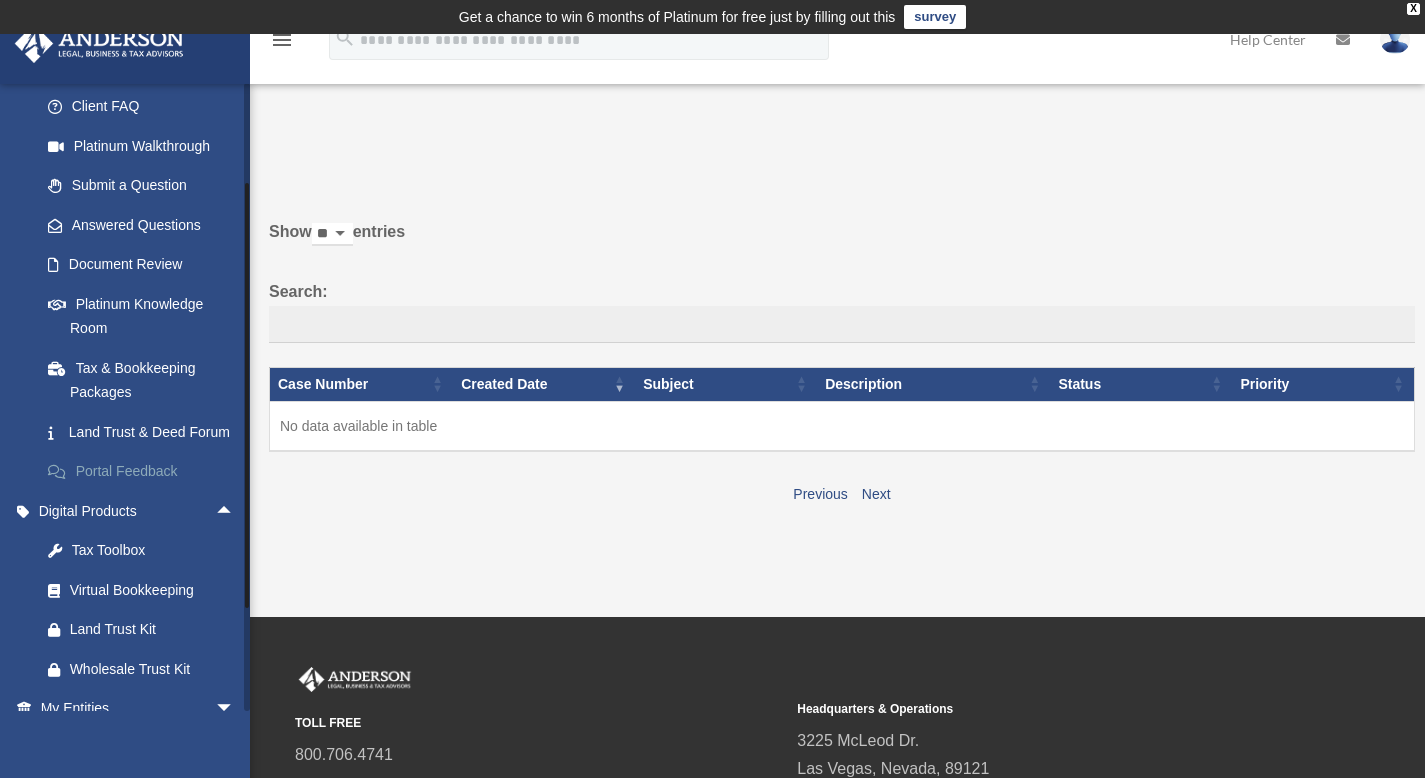 scroll, scrollTop: 284, scrollLeft: 0, axis: vertical 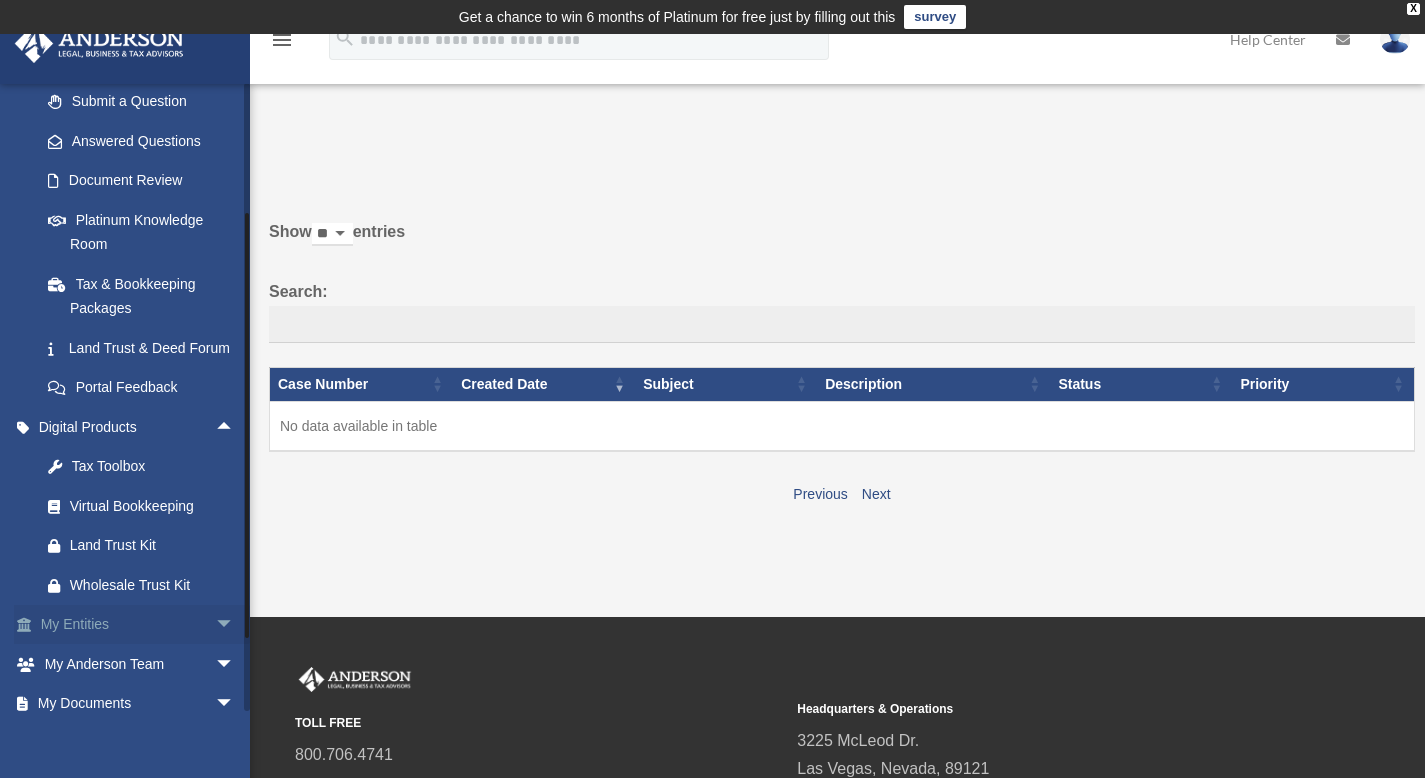 click on "arrow_drop_down" at bounding box center [235, 625] 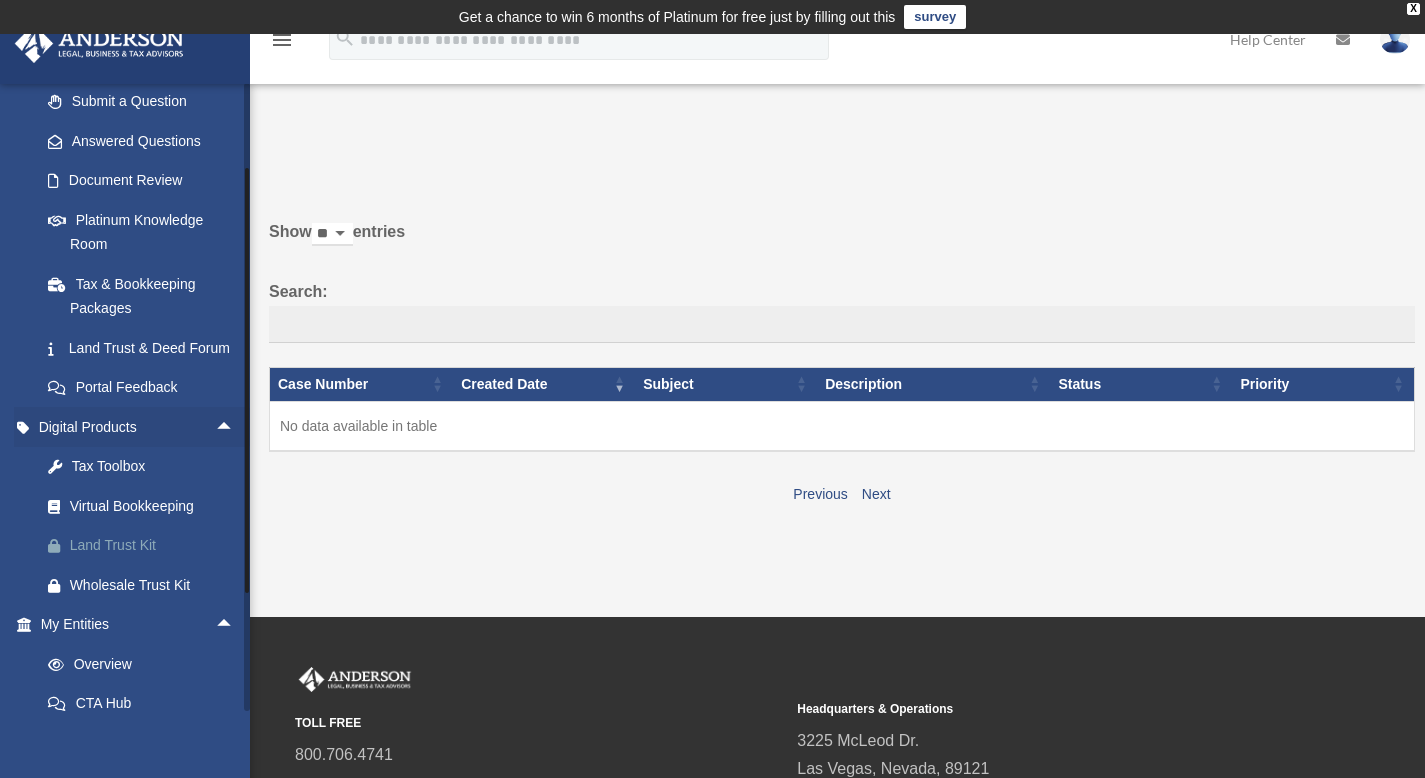 scroll, scrollTop: 434, scrollLeft: 0, axis: vertical 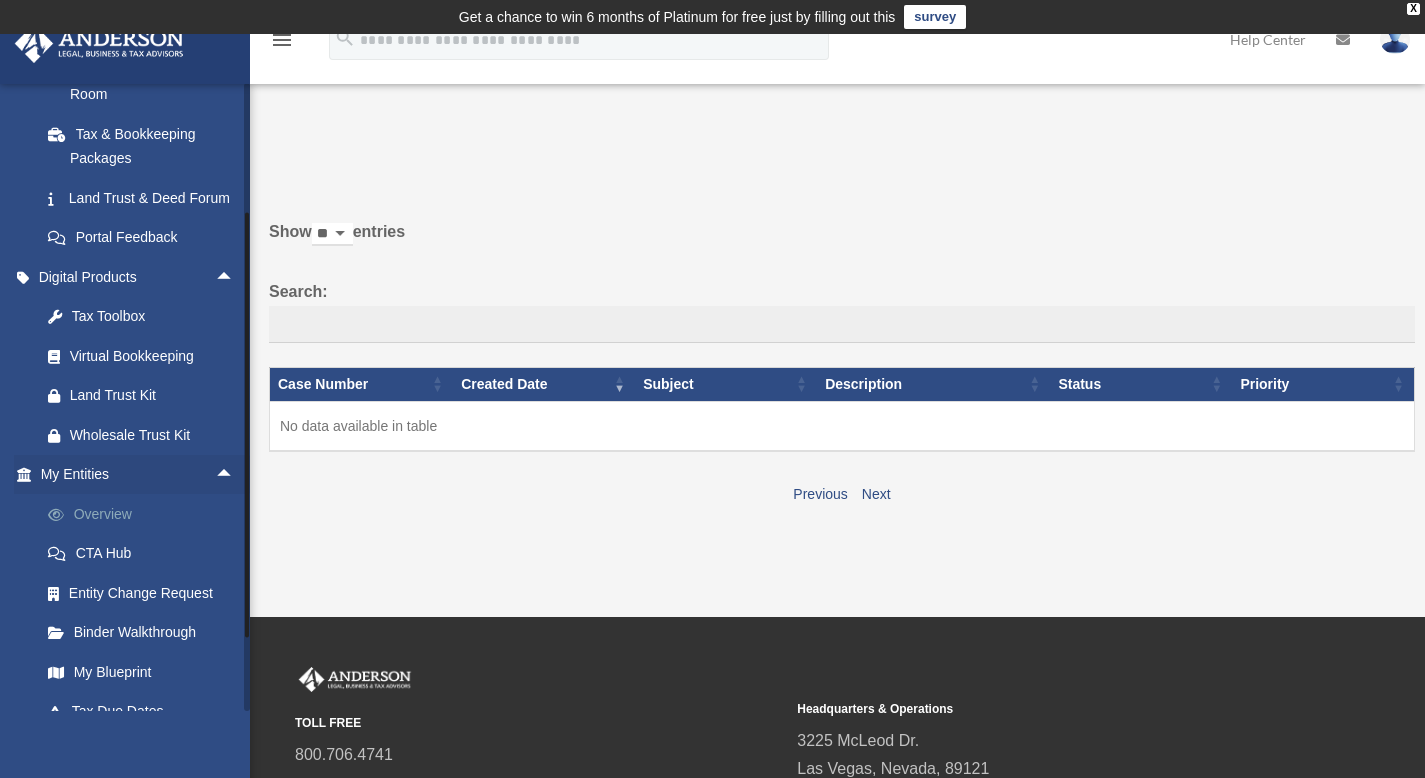 click on "Overview" at bounding box center [146, 514] 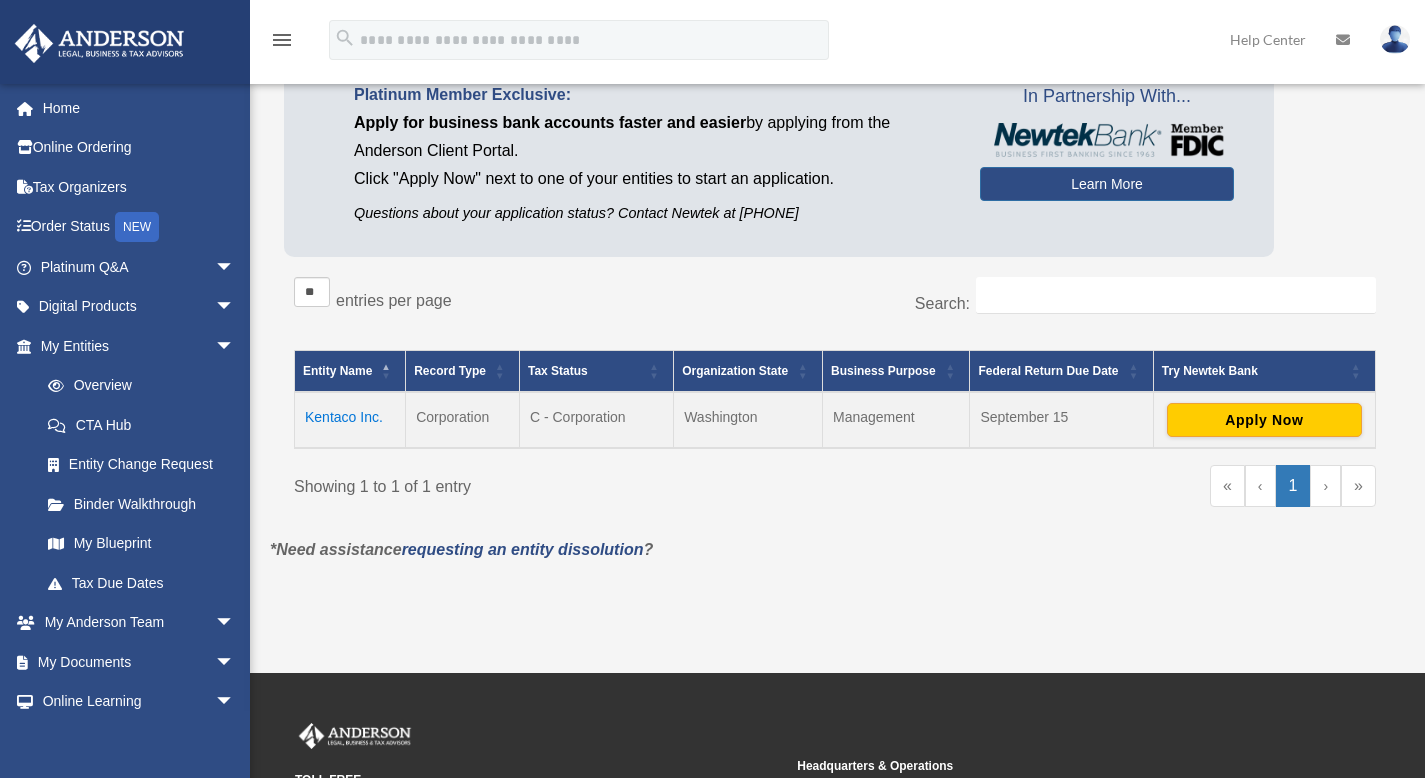 scroll, scrollTop: 0, scrollLeft: 0, axis: both 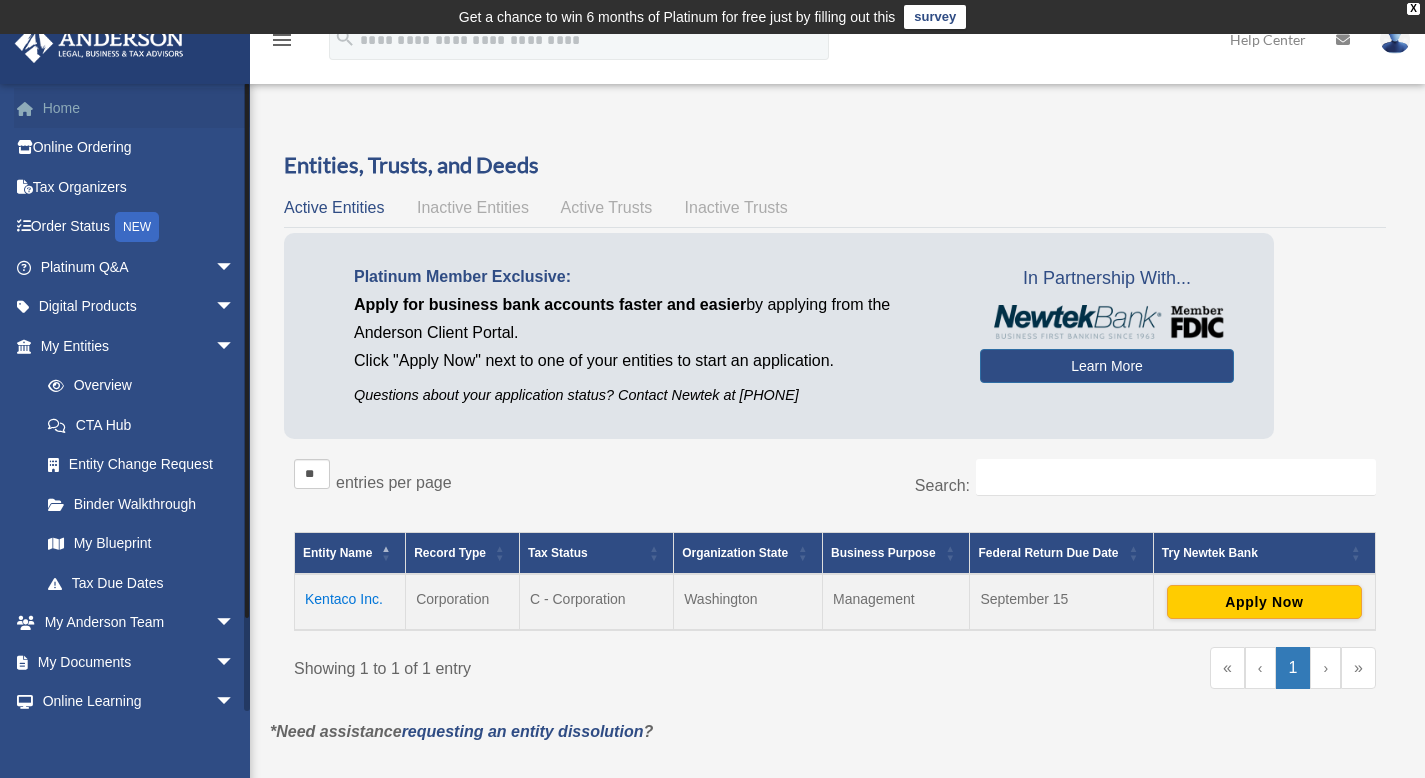 click on "Home" at bounding box center (139, 108) 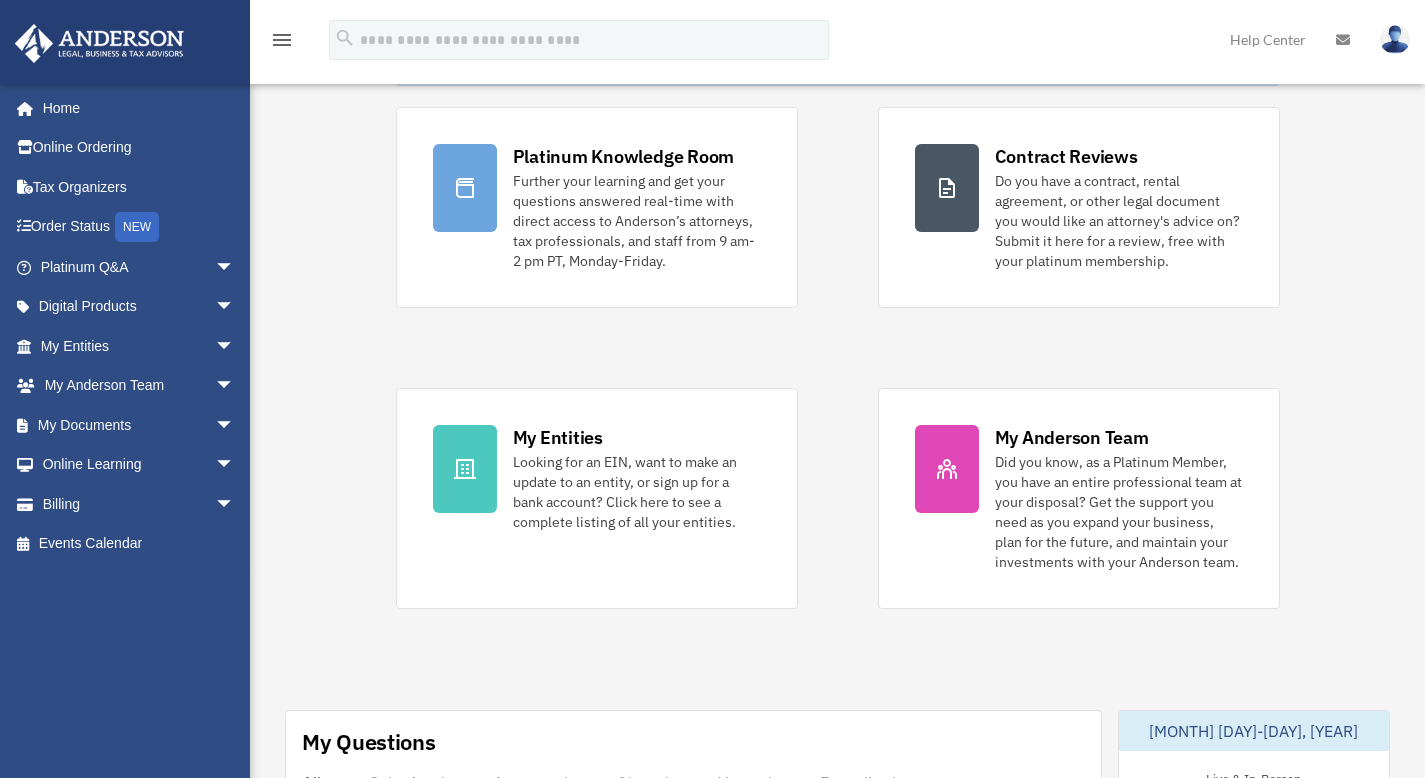 scroll, scrollTop: 259, scrollLeft: 0, axis: vertical 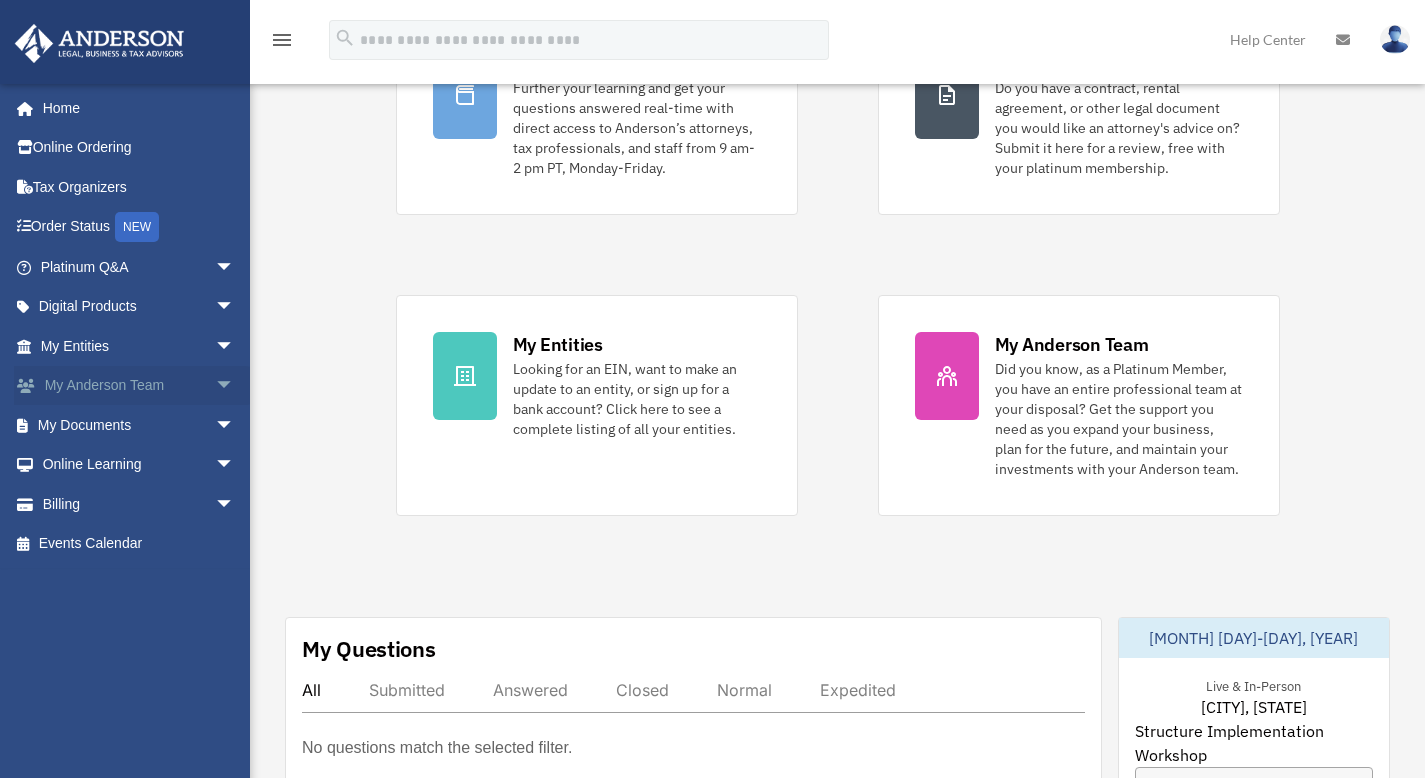 click on "arrow_drop_down" at bounding box center [235, 386] 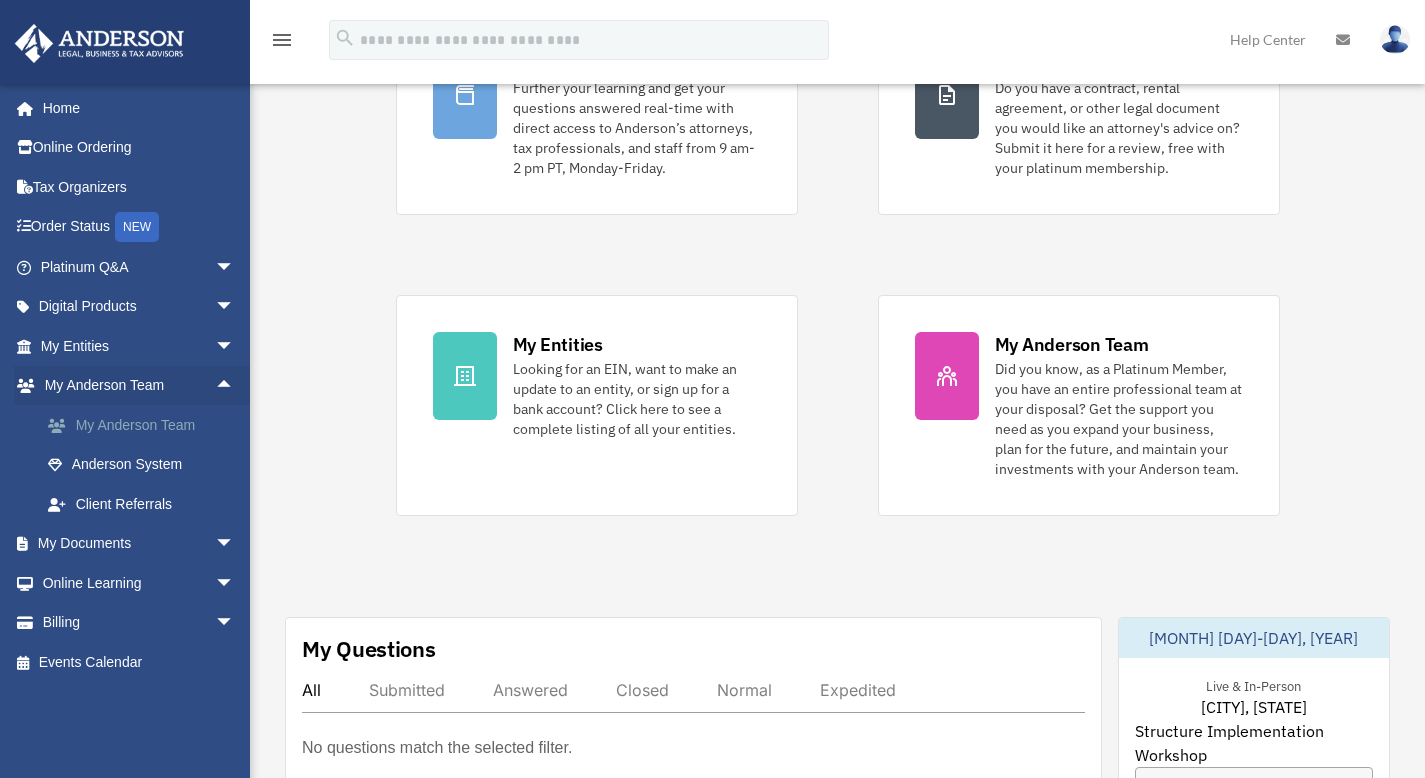 click on "My Anderson Team" at bounding box center [146, 425] 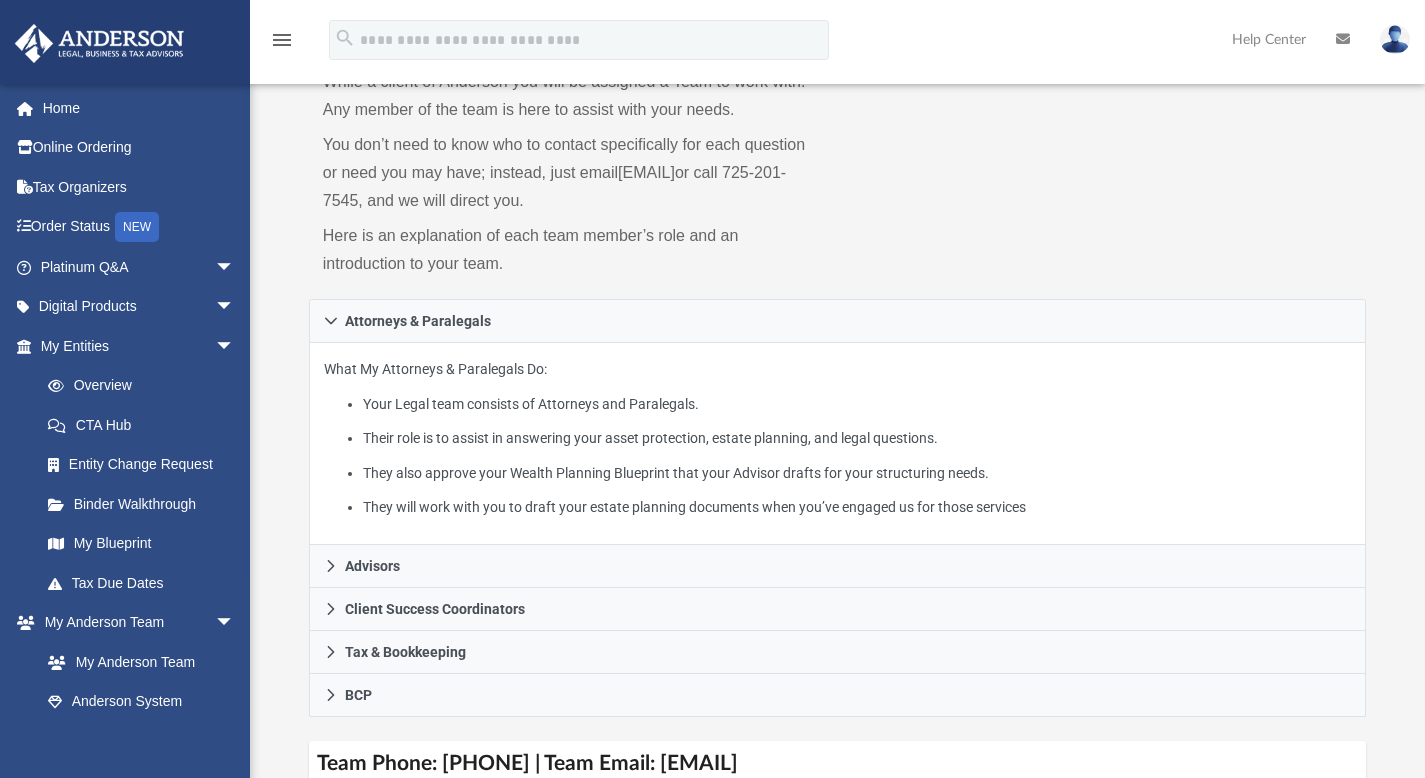 scroll, scrollTop: 166, scrollLeft: 0, axis: vertical 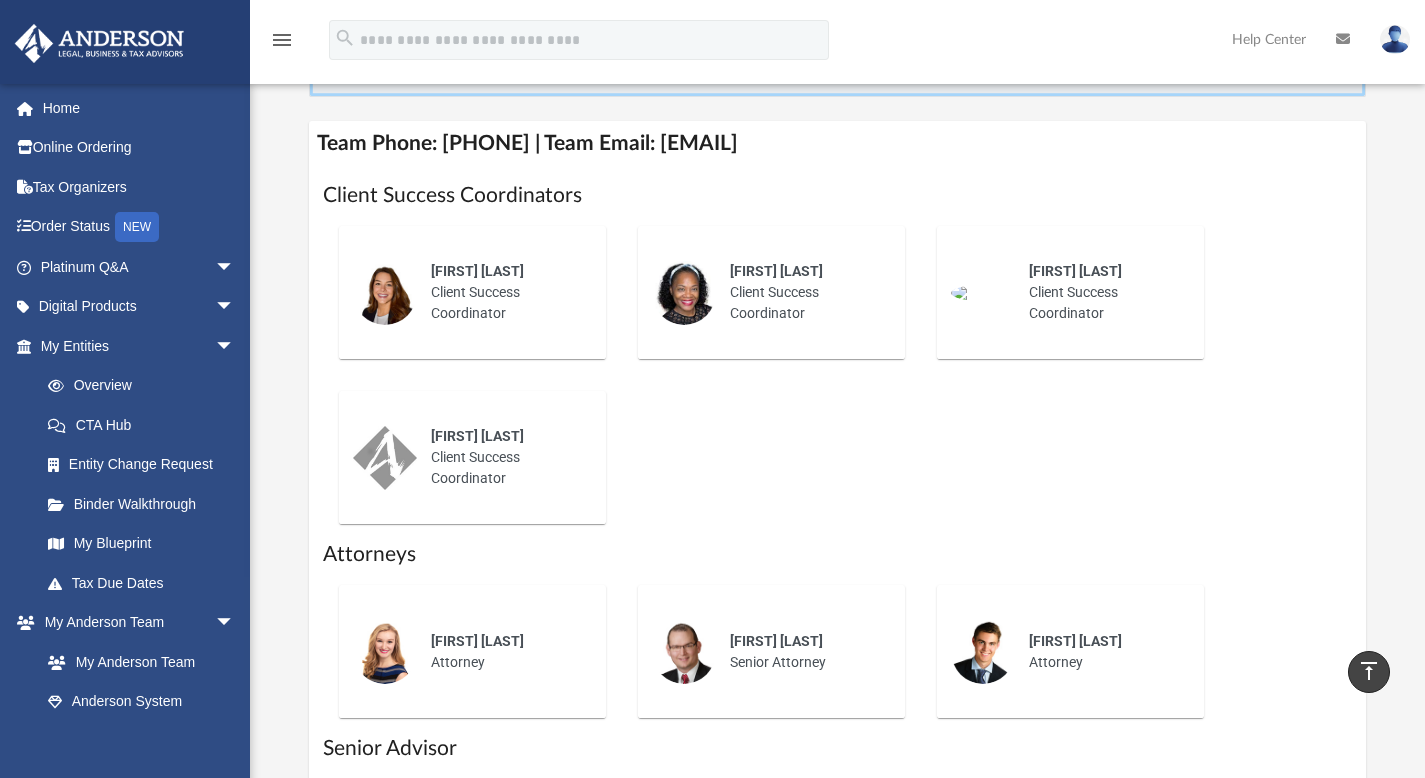 click on "BCP" at bounding box center [838, 75] 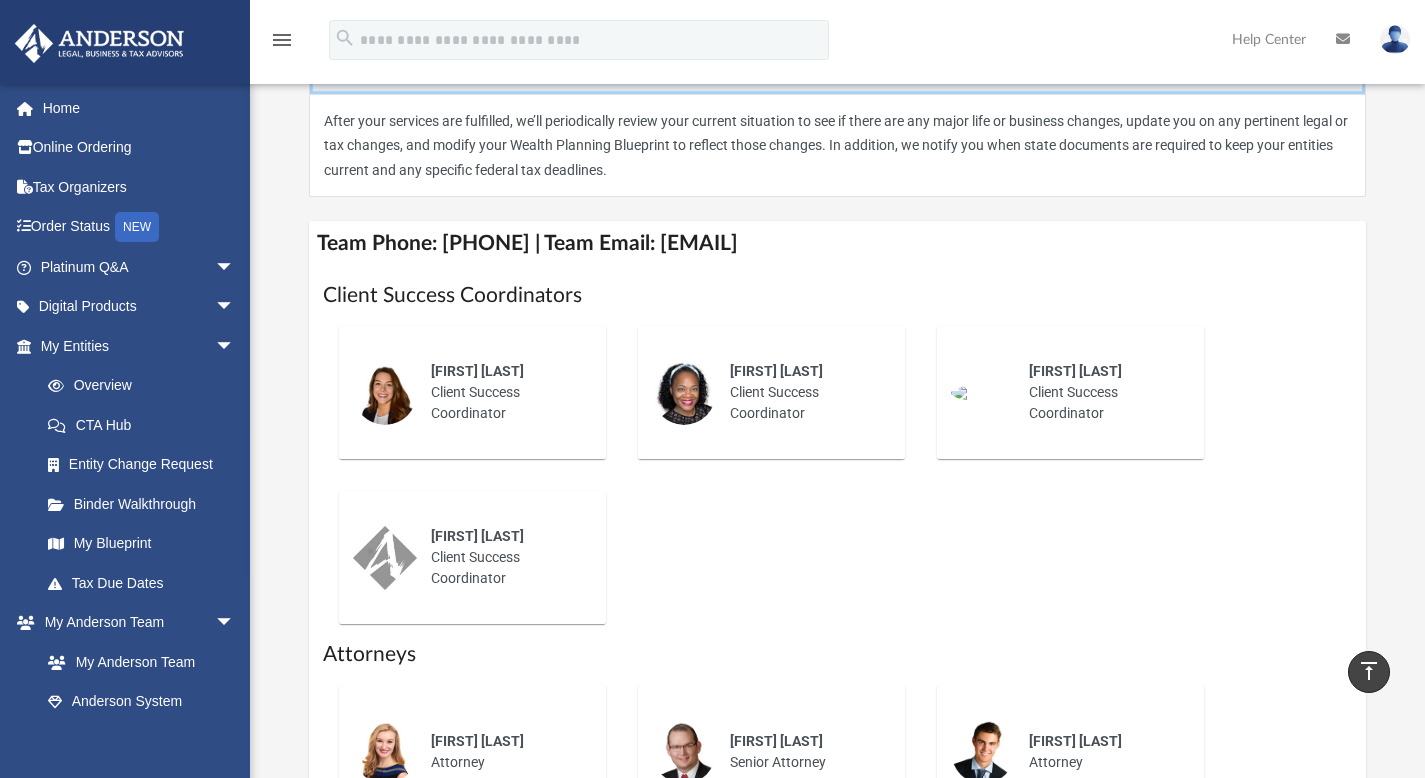 scroll, scrollTop: 577, scrollLeft: 0, axis: vertical 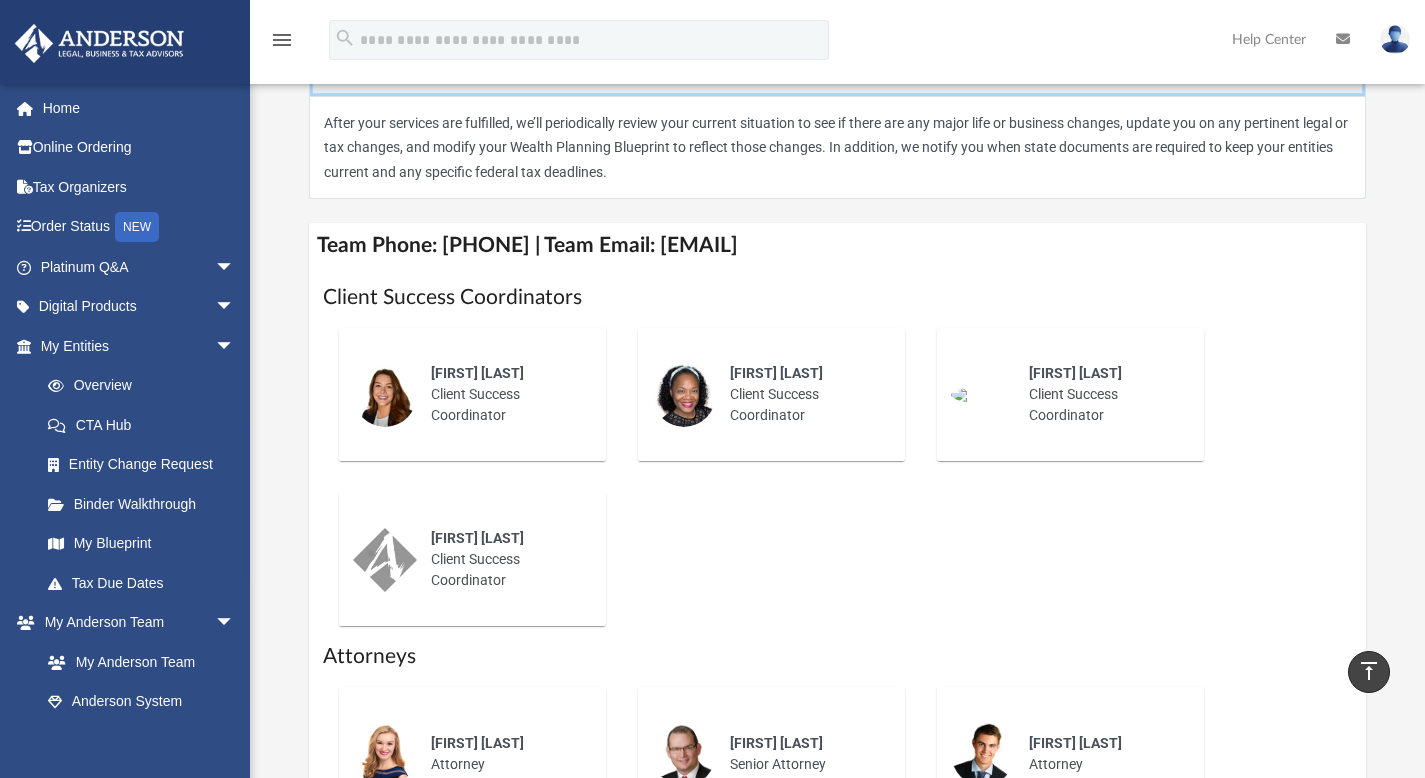 click on "BCP" at bounding box center (838, 75) 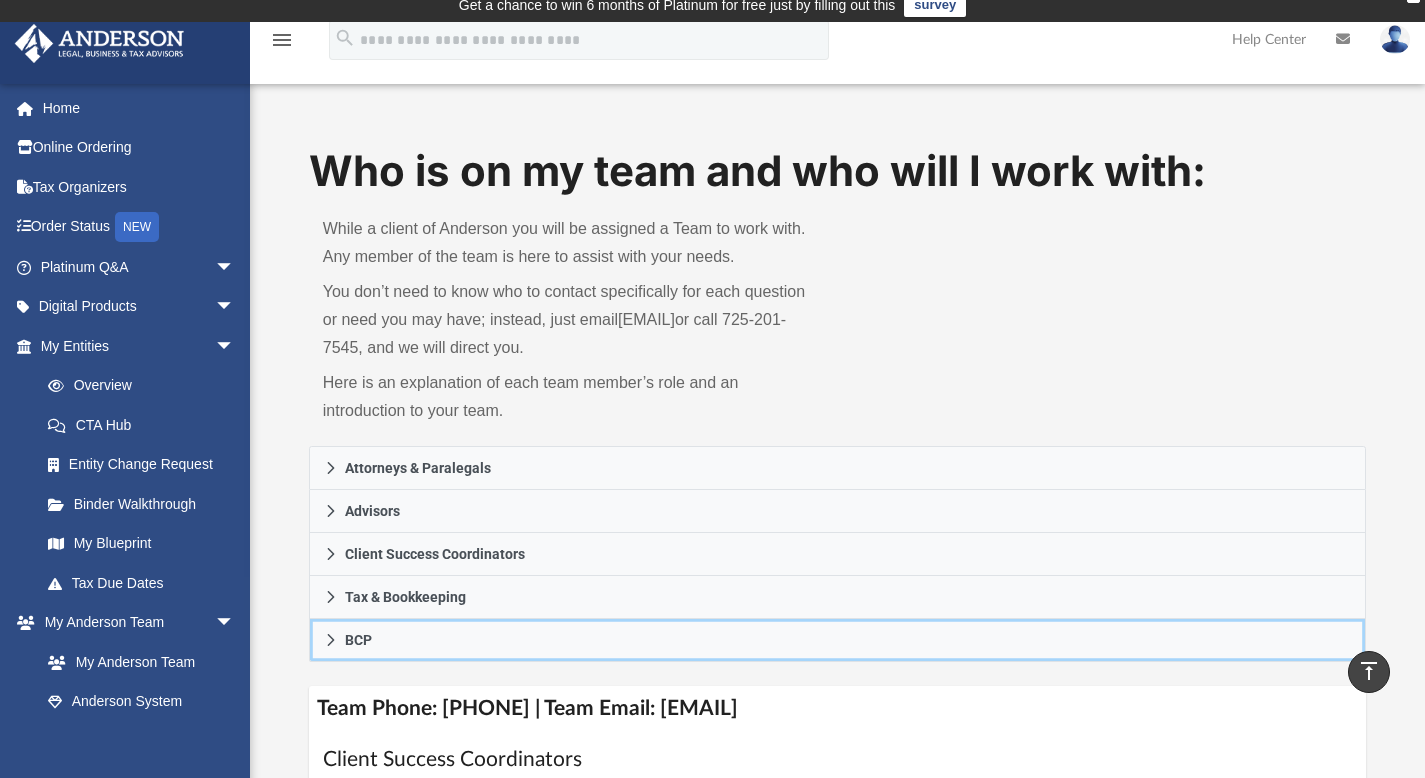 scroll, scrollTop: 0, scrollLeft: 0, axis: both 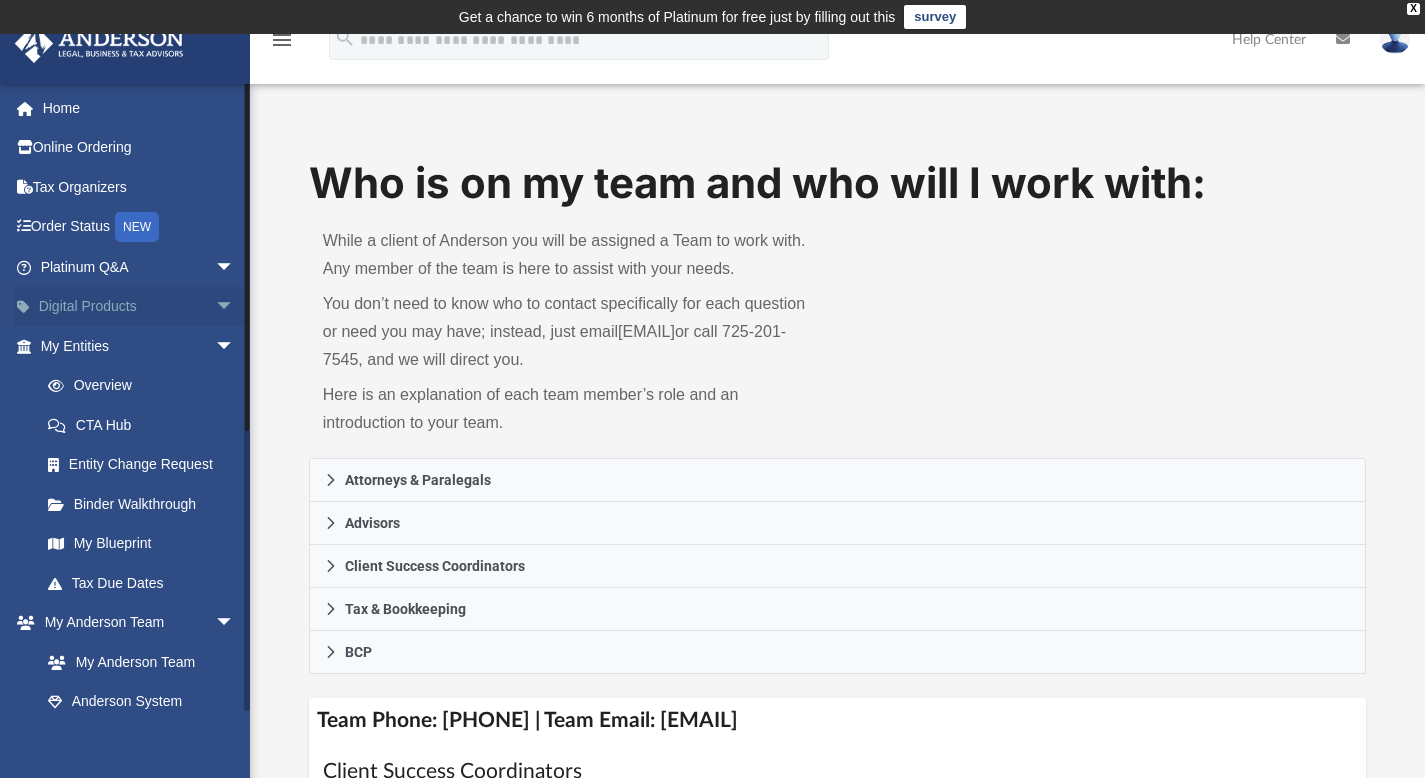 click on "arrow_drop_down" at bounding box center [235, 307] 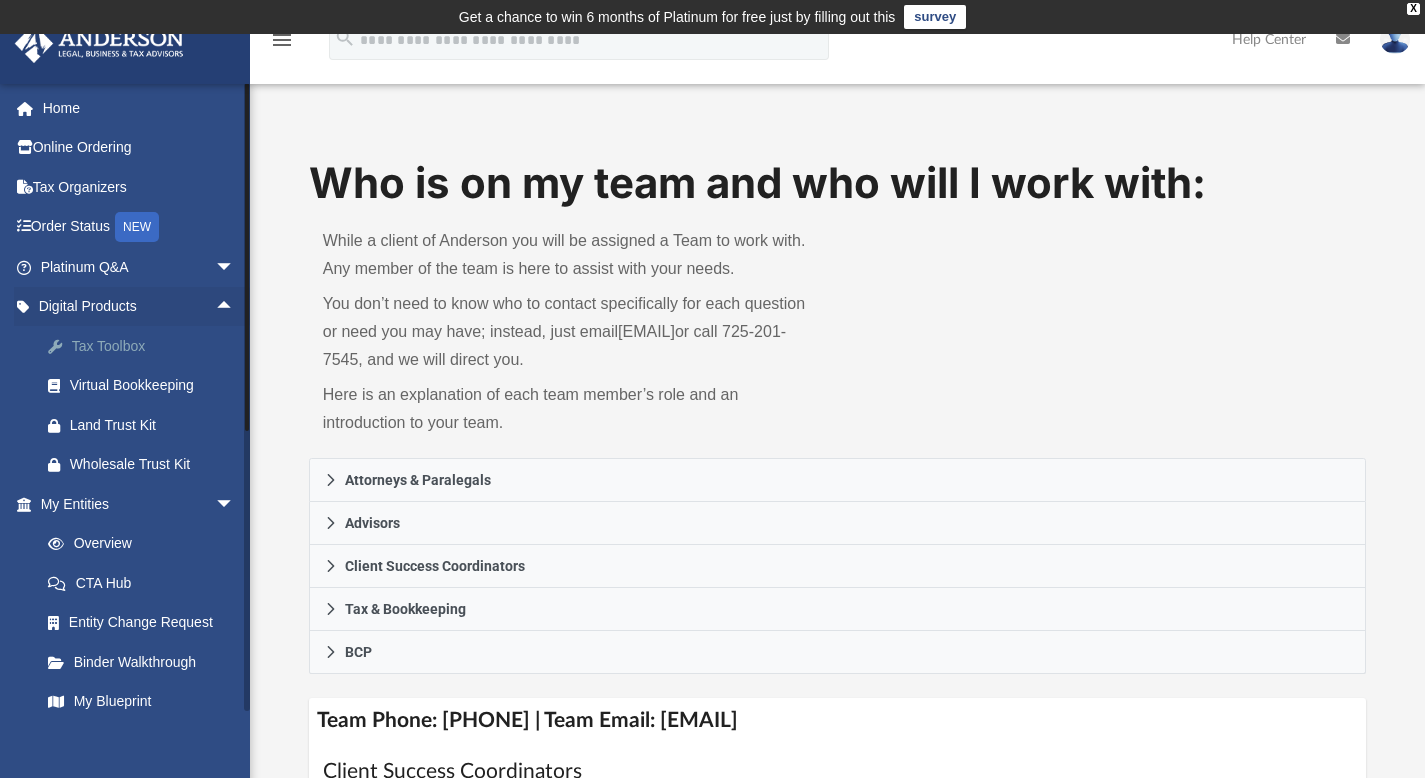 click on "Tax Toolbox" at bounding box center (155, 346) 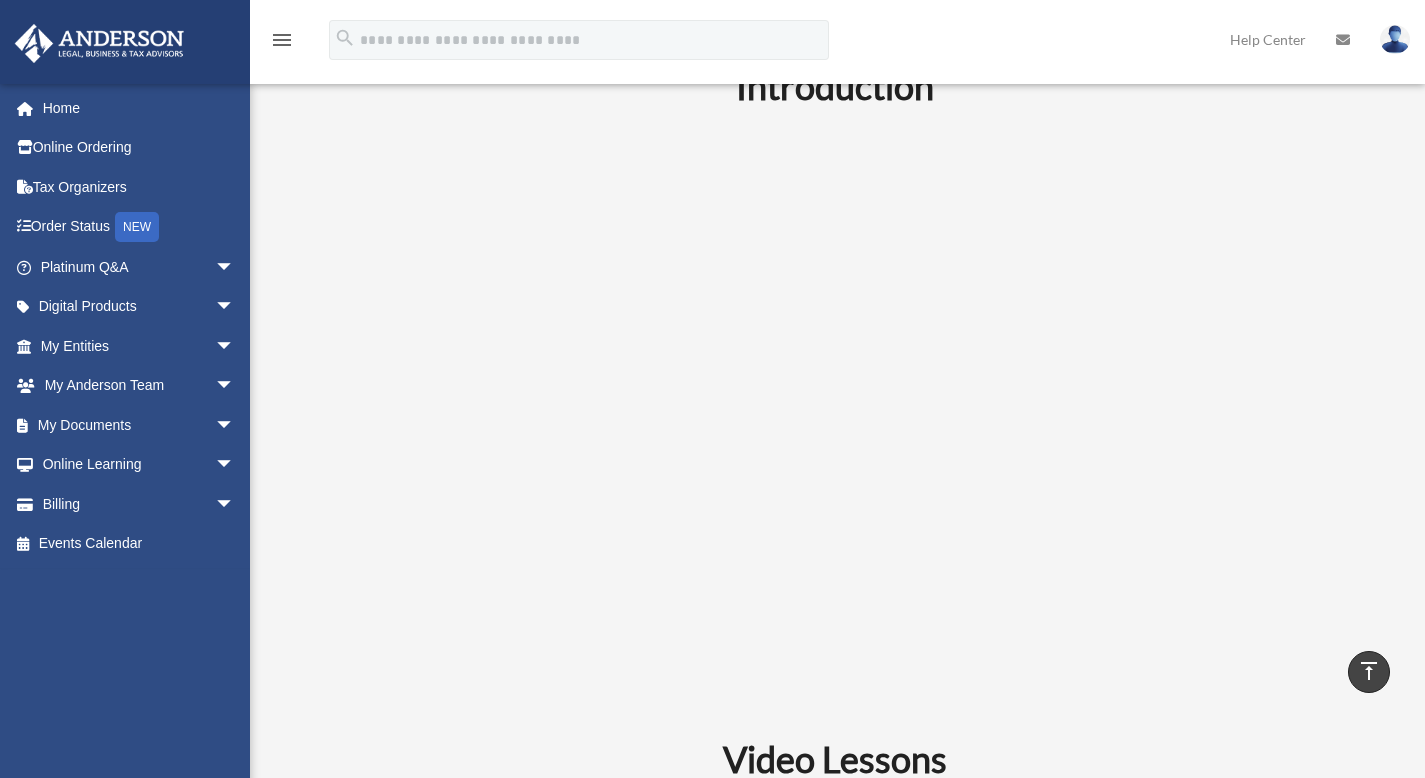 scroll, scrollTop: 350, scrollLeft: 0, axis: vertical 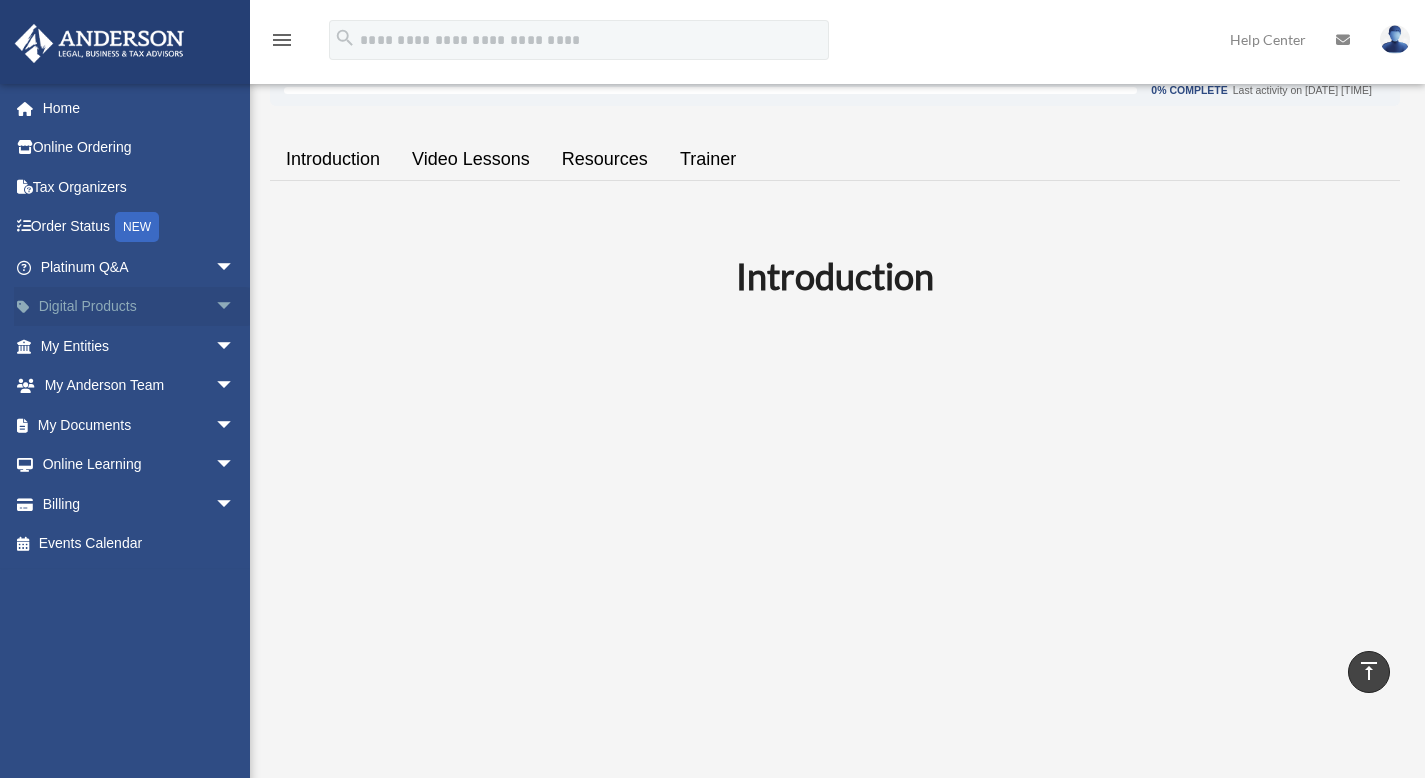click on "arrow_drop_down" at bounding box center [235, 307] 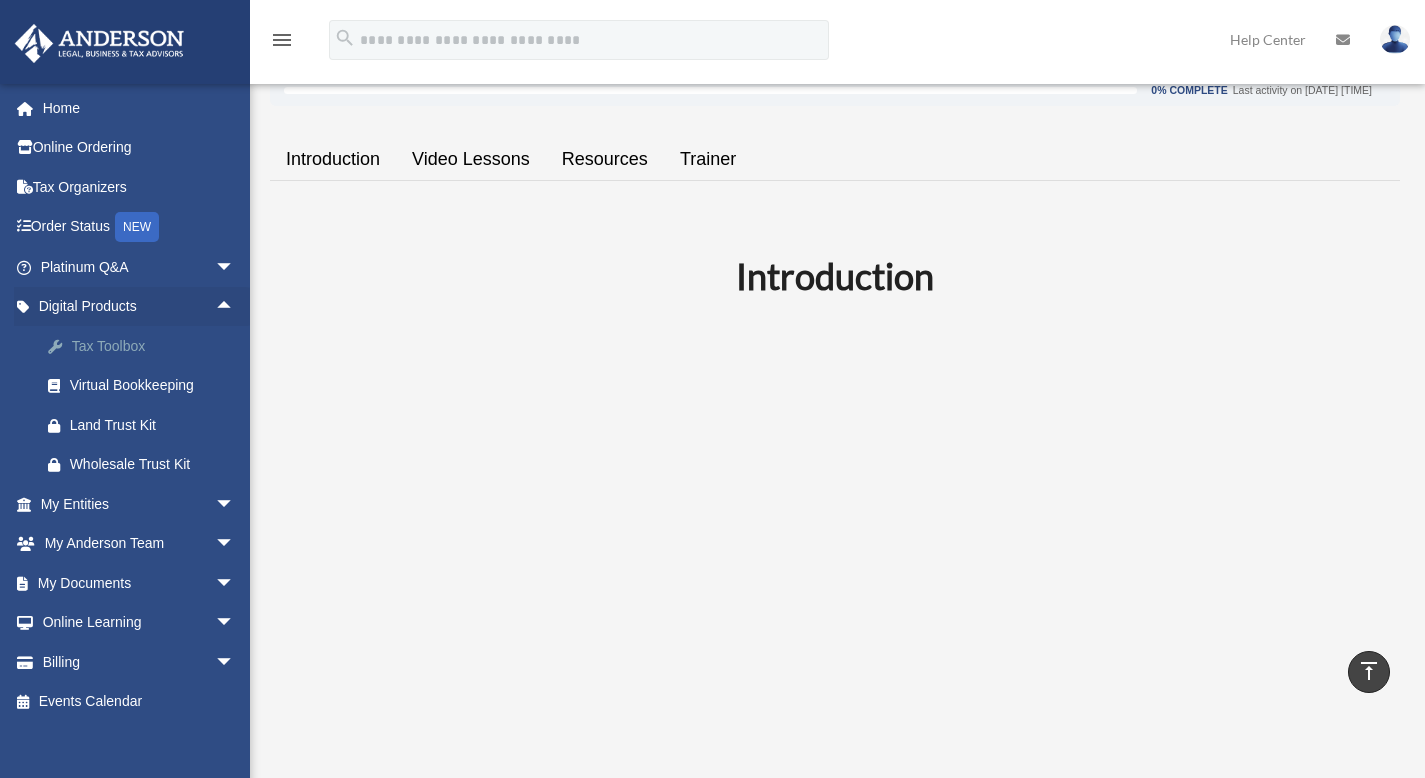 click on "Tax Toolbox" at bounding box center [155, 346] 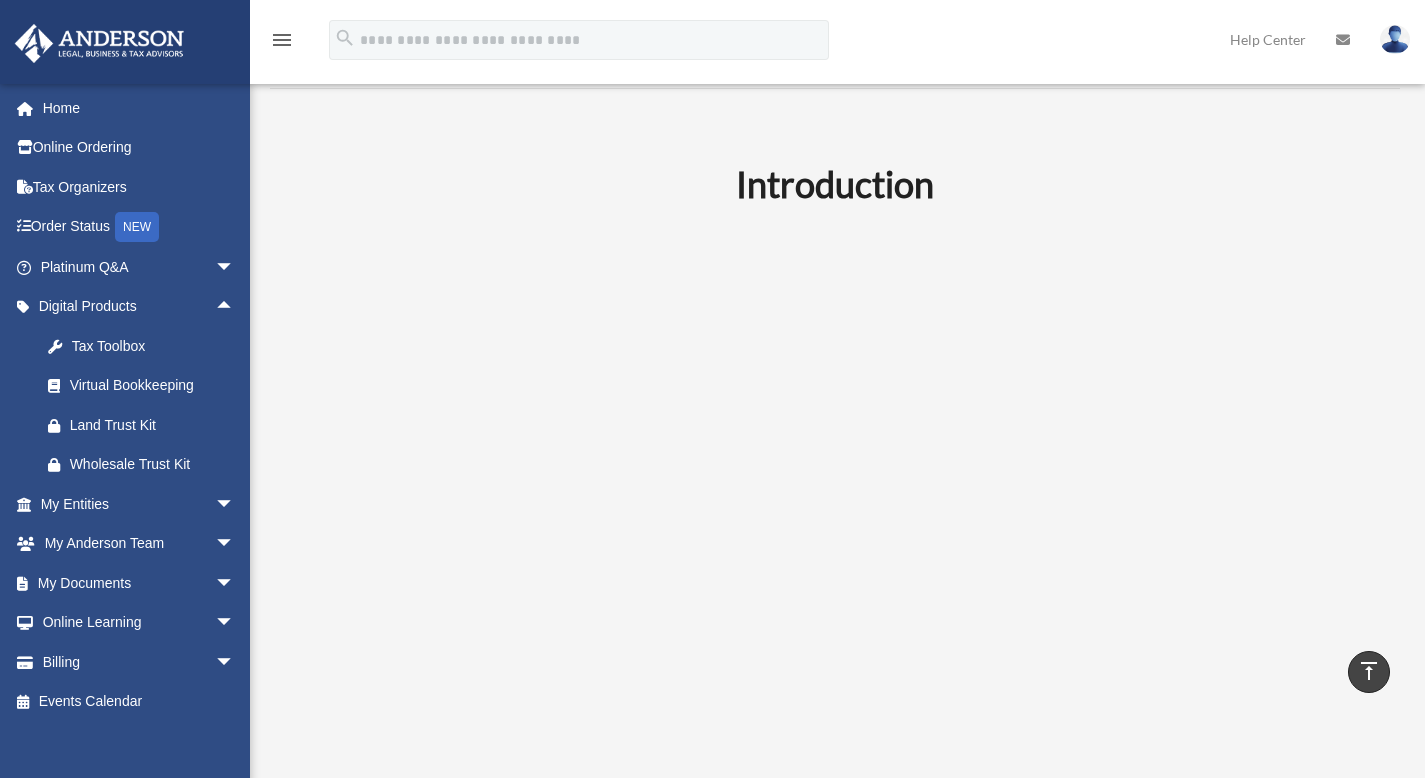 scroll, scrollTop: 470, scrollLeft: 0, axis: vertical 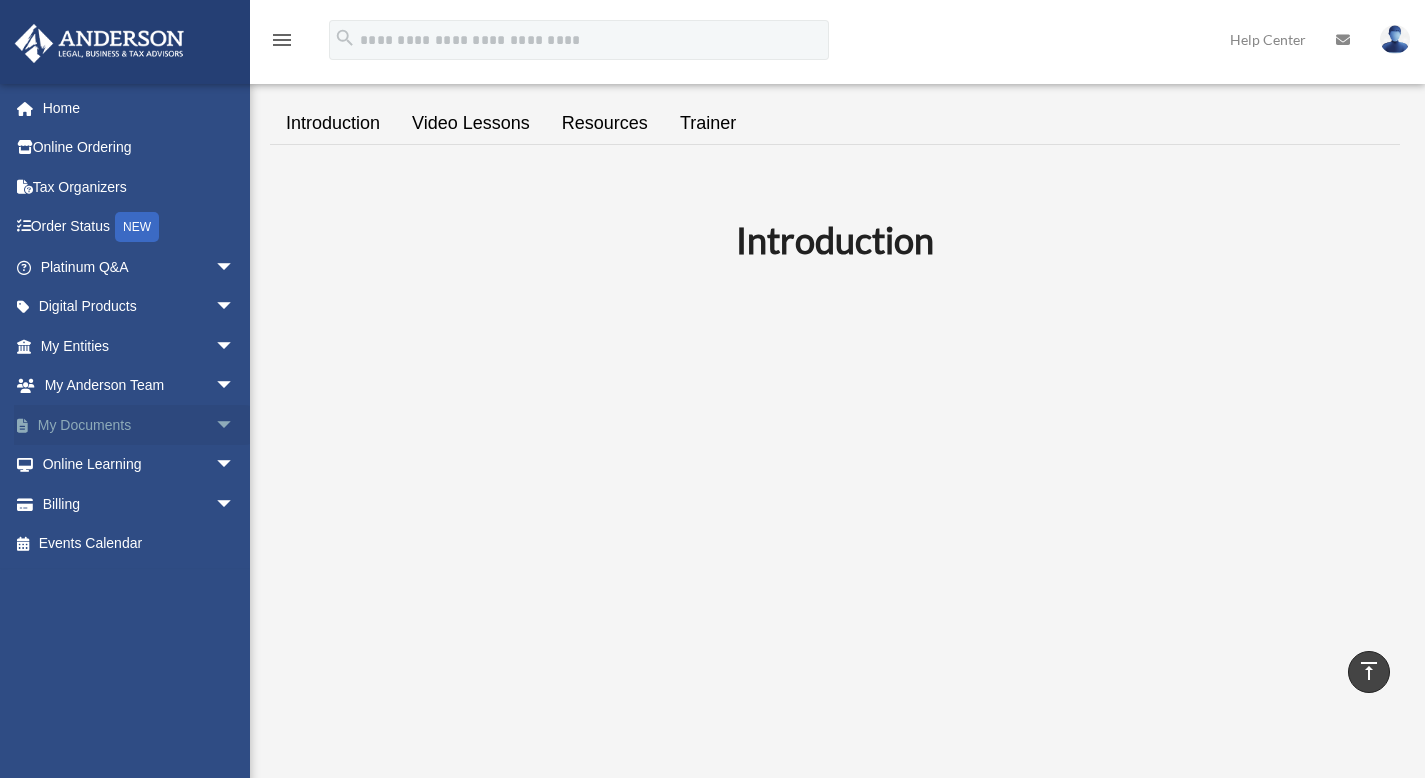 click on "arrow_drop_down" at bounding box center [235, 425] 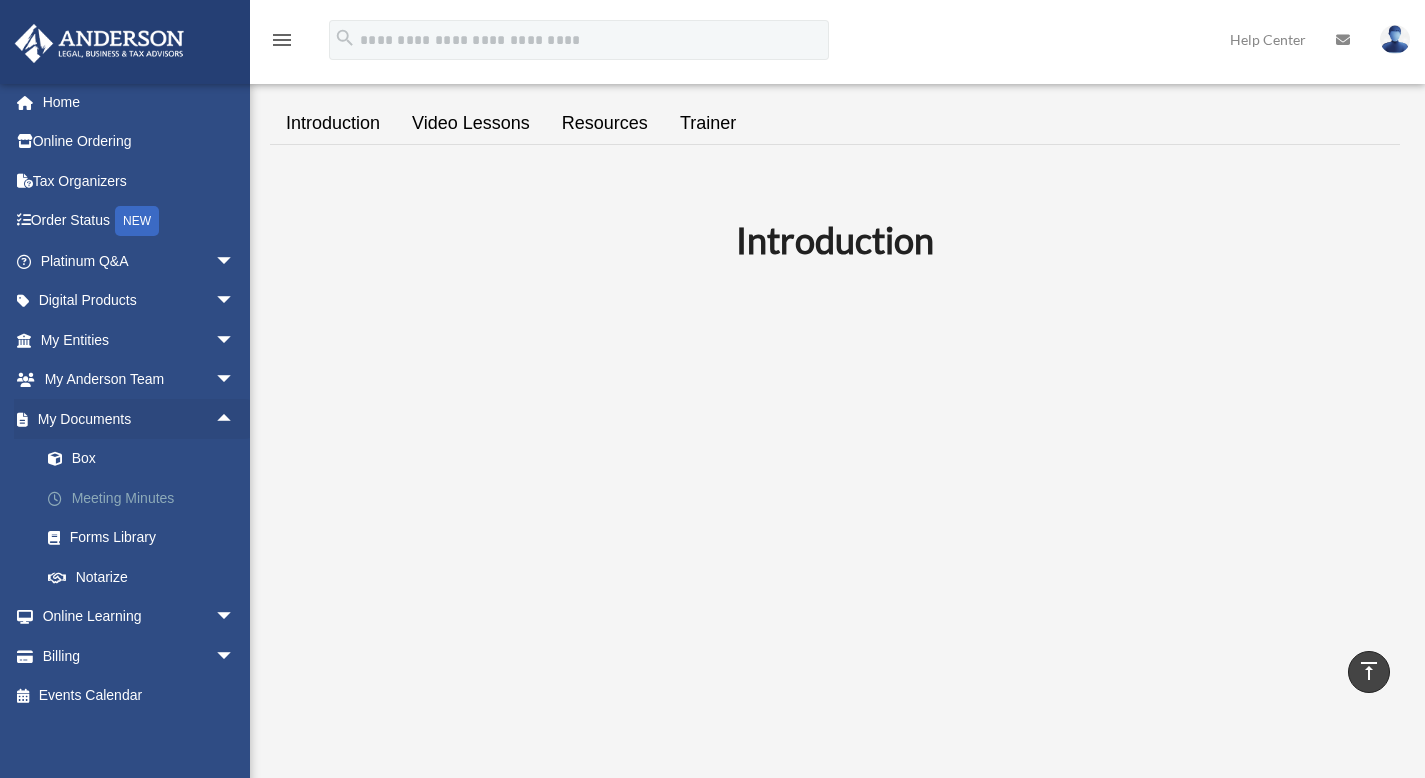 scroll, scrollTop: 15, scrollLeft: 0, axis: vertical 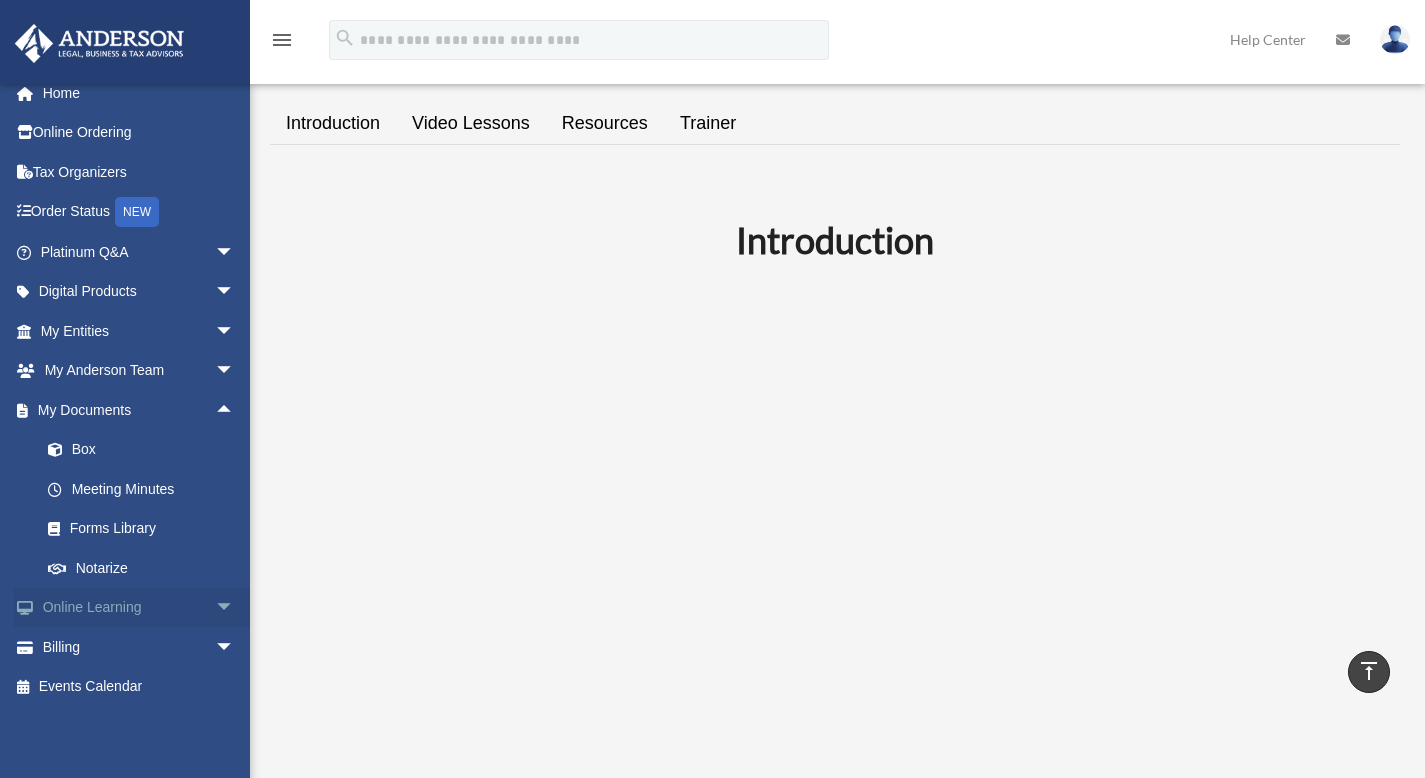 click on "arrow_drop_down" at bounding box center [235, 608] 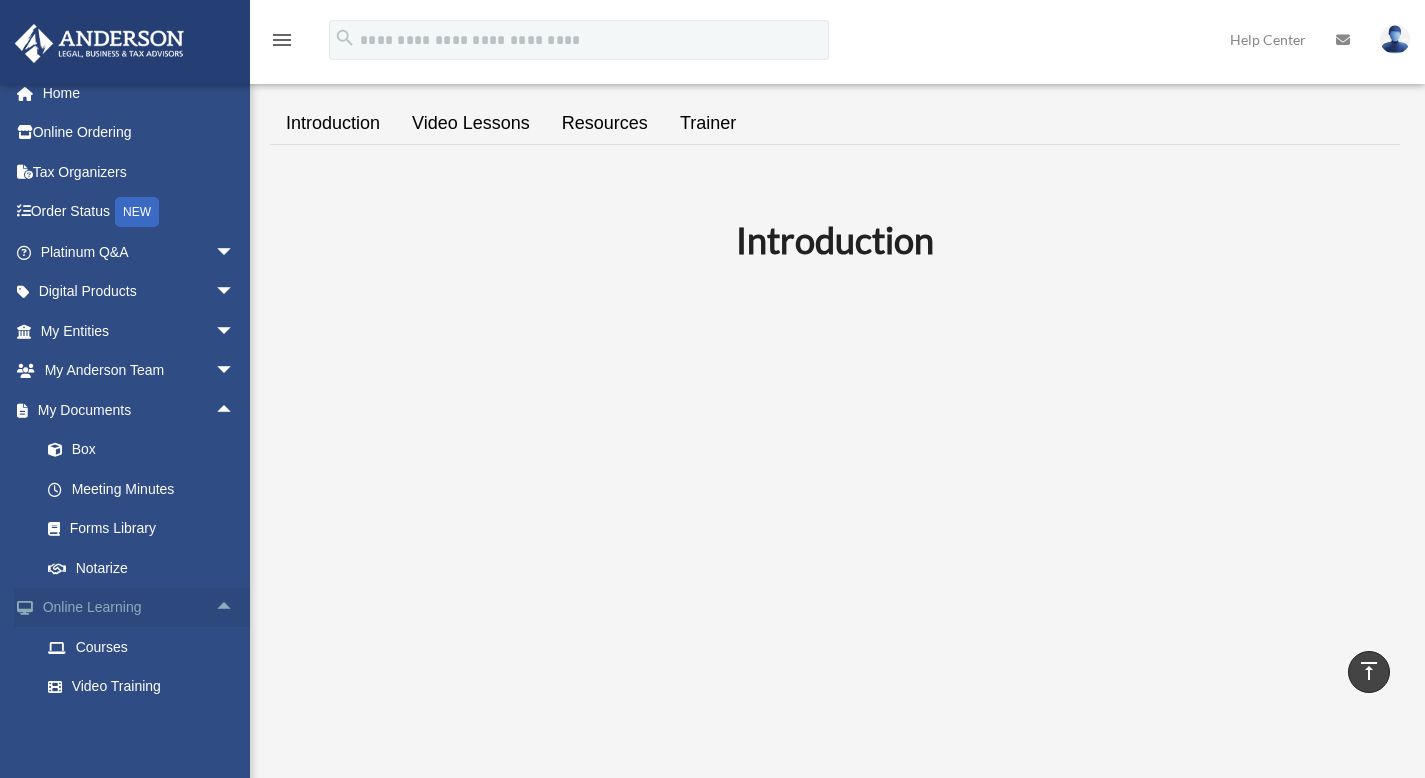 click on "arrow_drop_up" at bounding box center [235, 608] 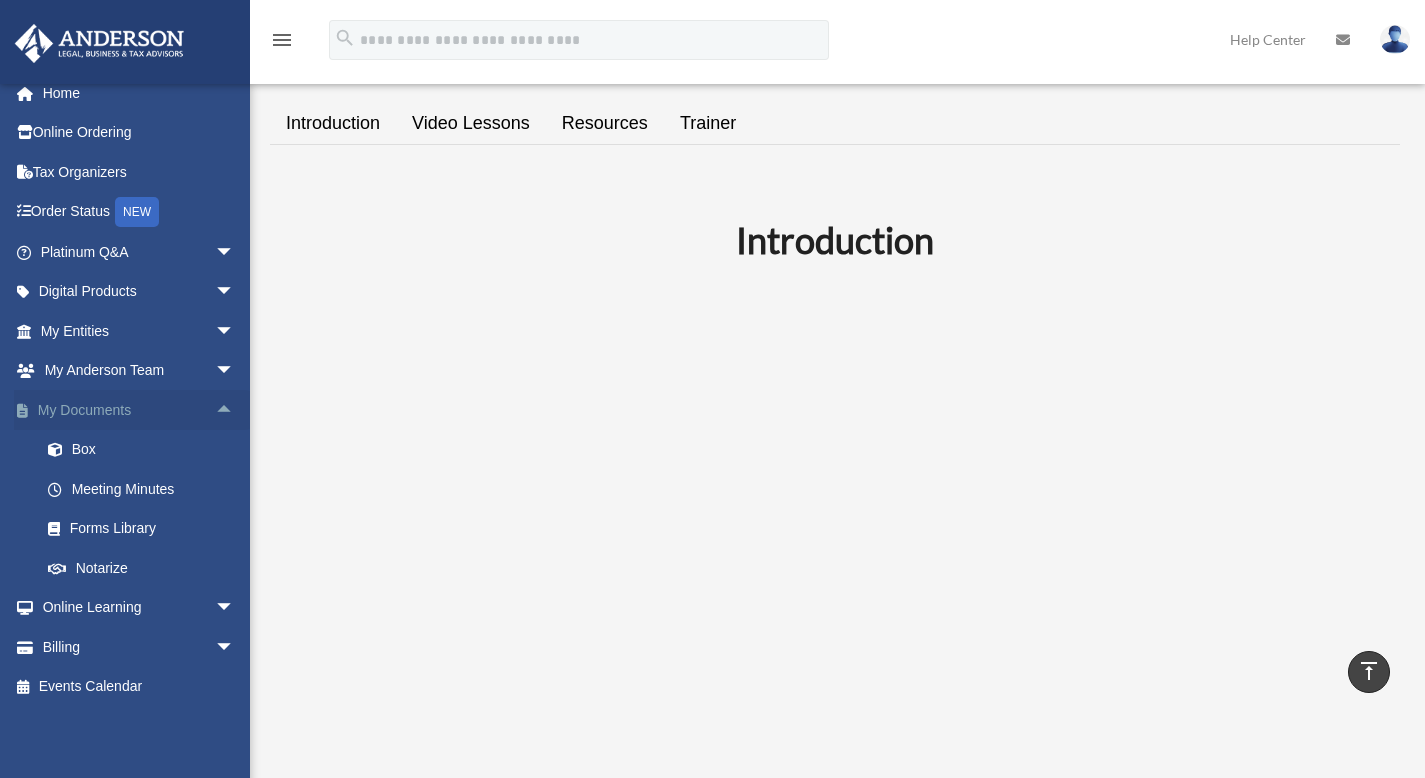 click on "arrow_drop_up" at bounding box center [235, 410] 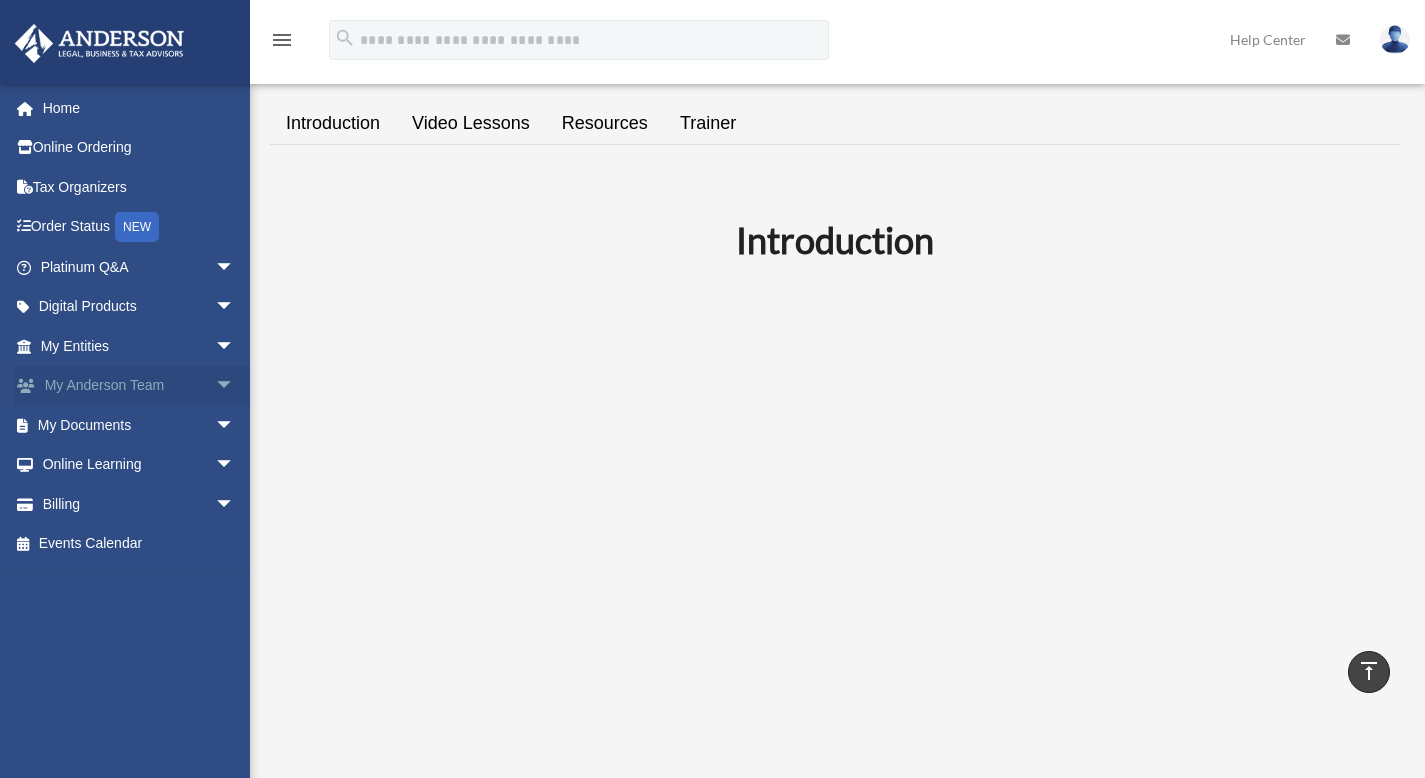scroll, scrollTop: 0, scrollLeft: 0, axis: both 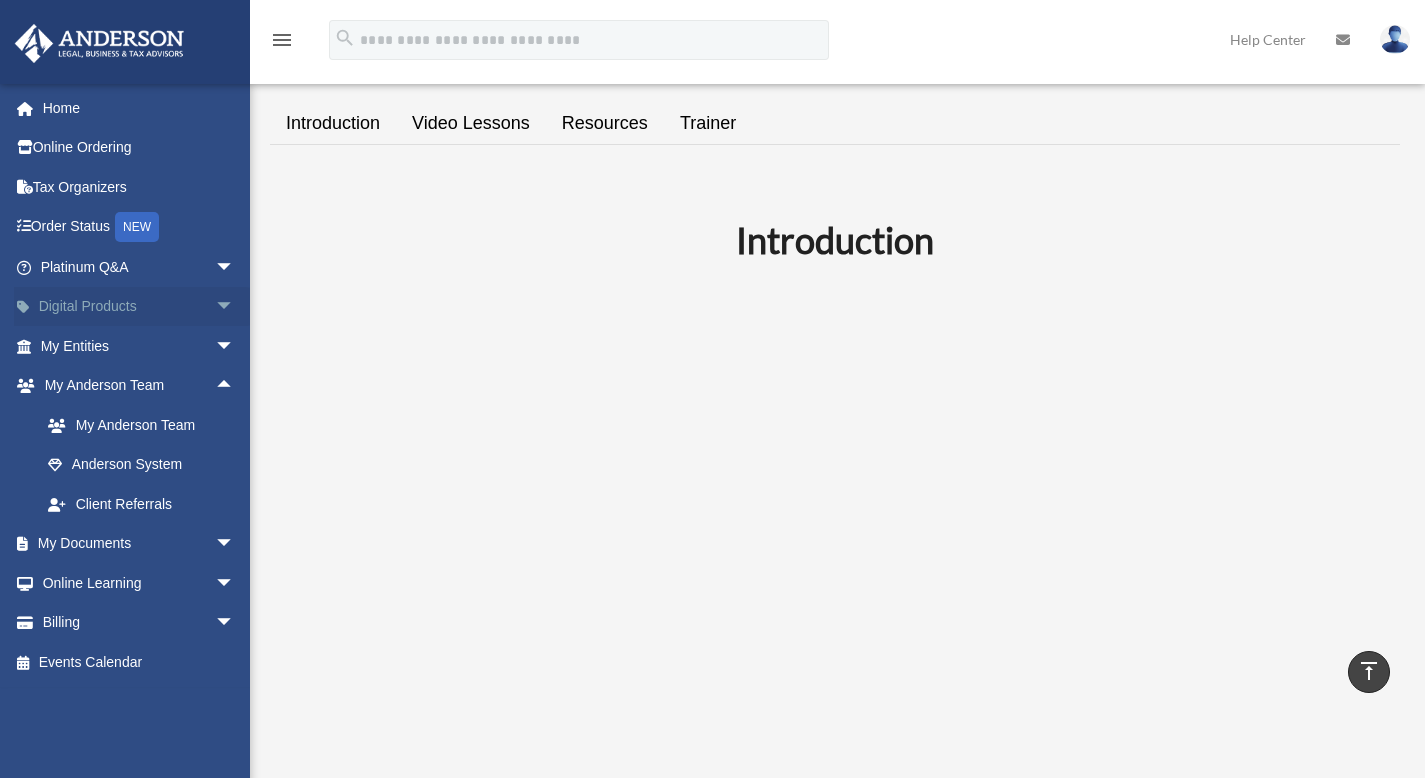 click on "arrow_drop_down" at bounding box center (235, 307) 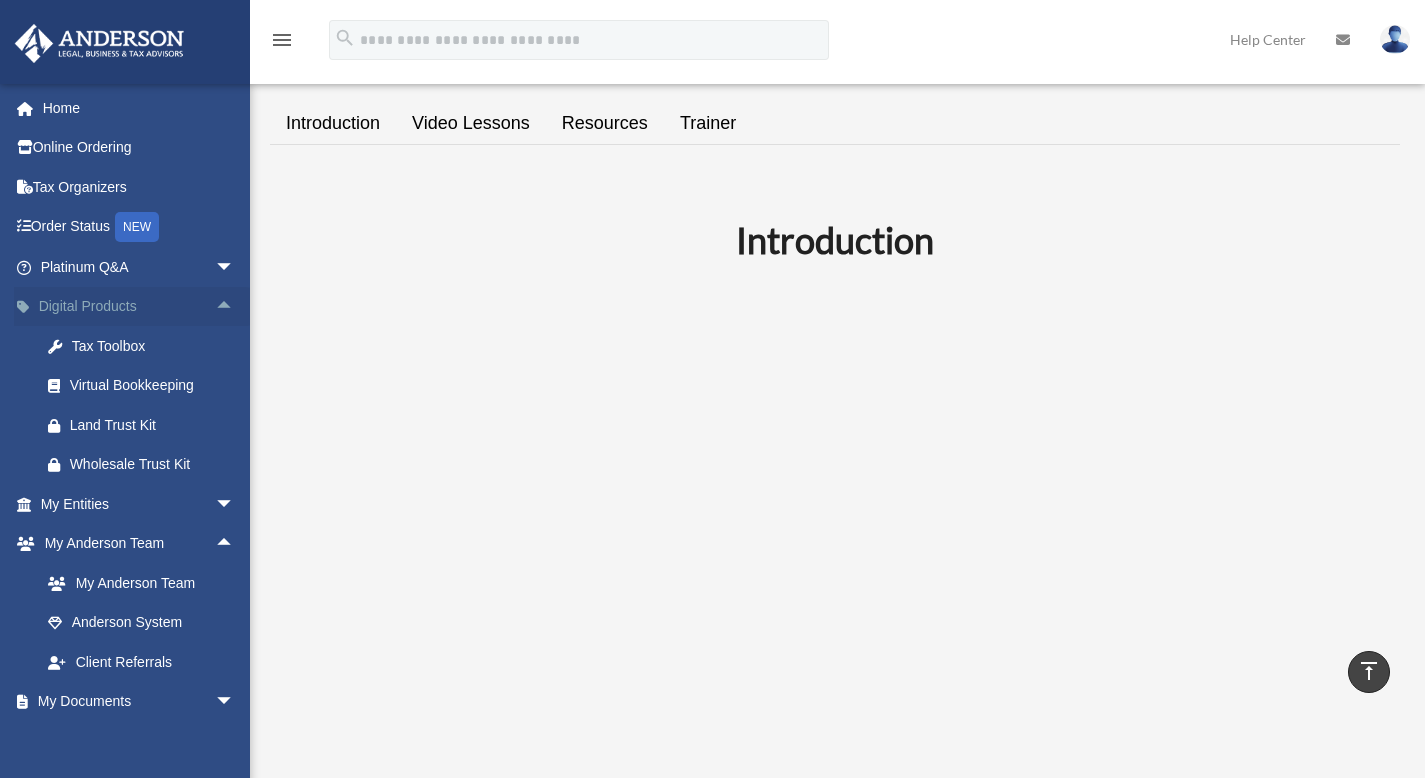 click on "arrow_drop_up" at bounding box center (235, 307) 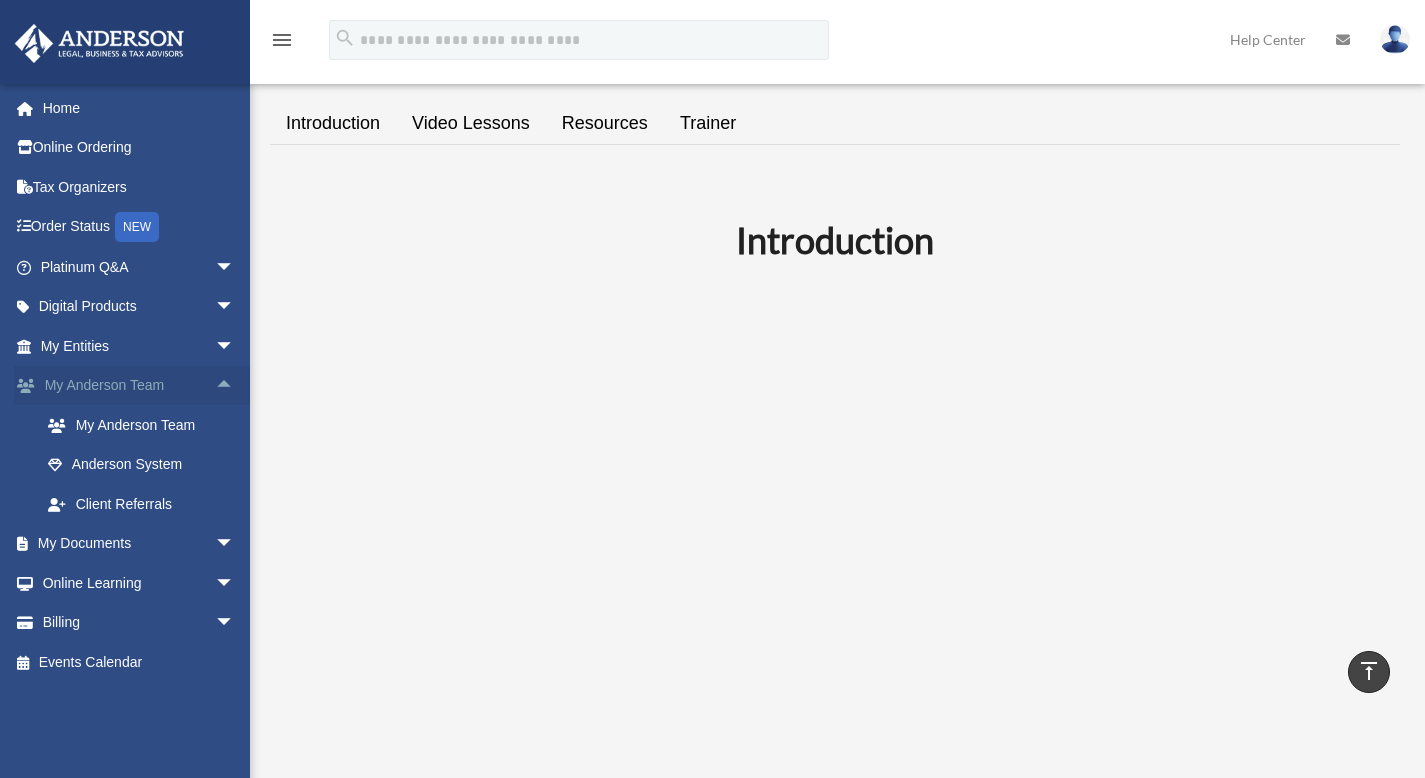 click on "arrow_drop_up" at bounding box center [235, 386] 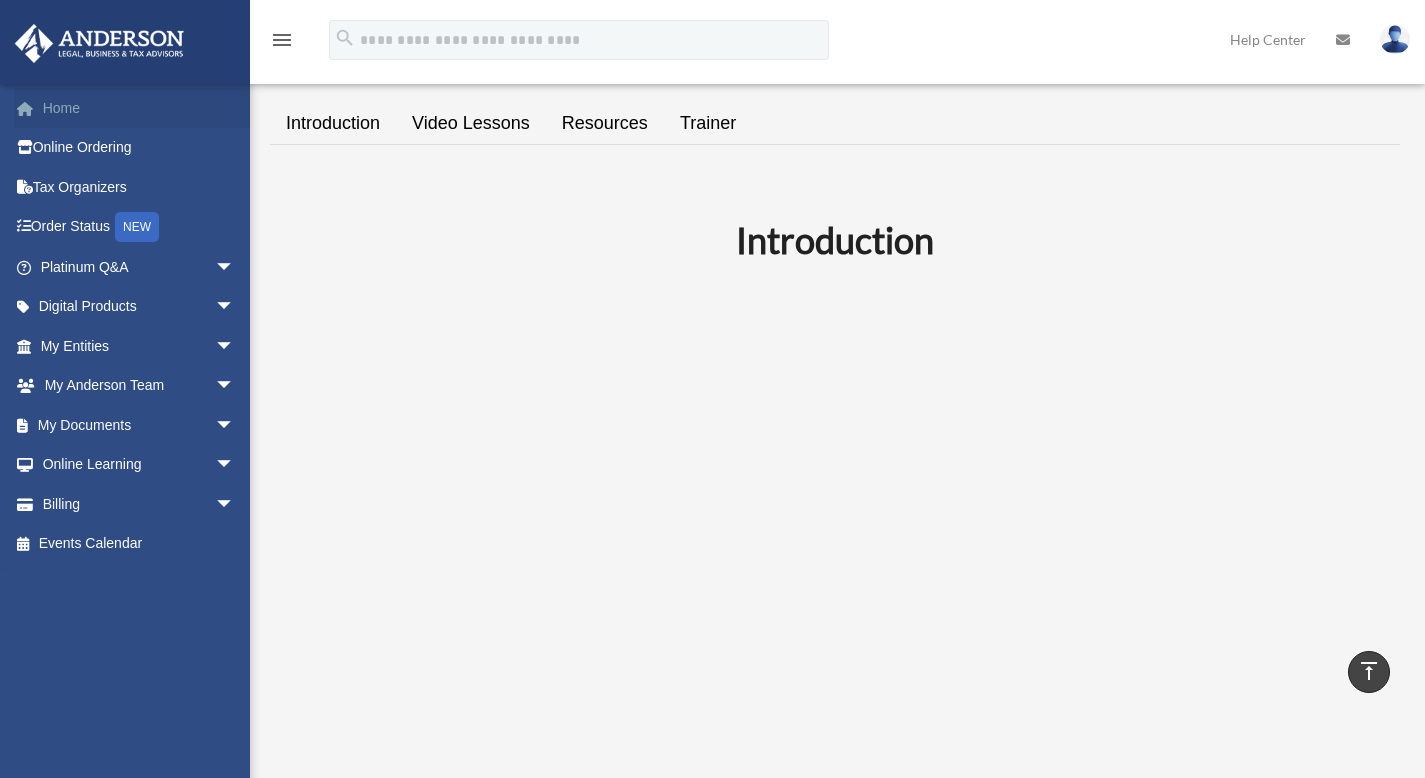 click on "Home" at bounding box center (139, 108) 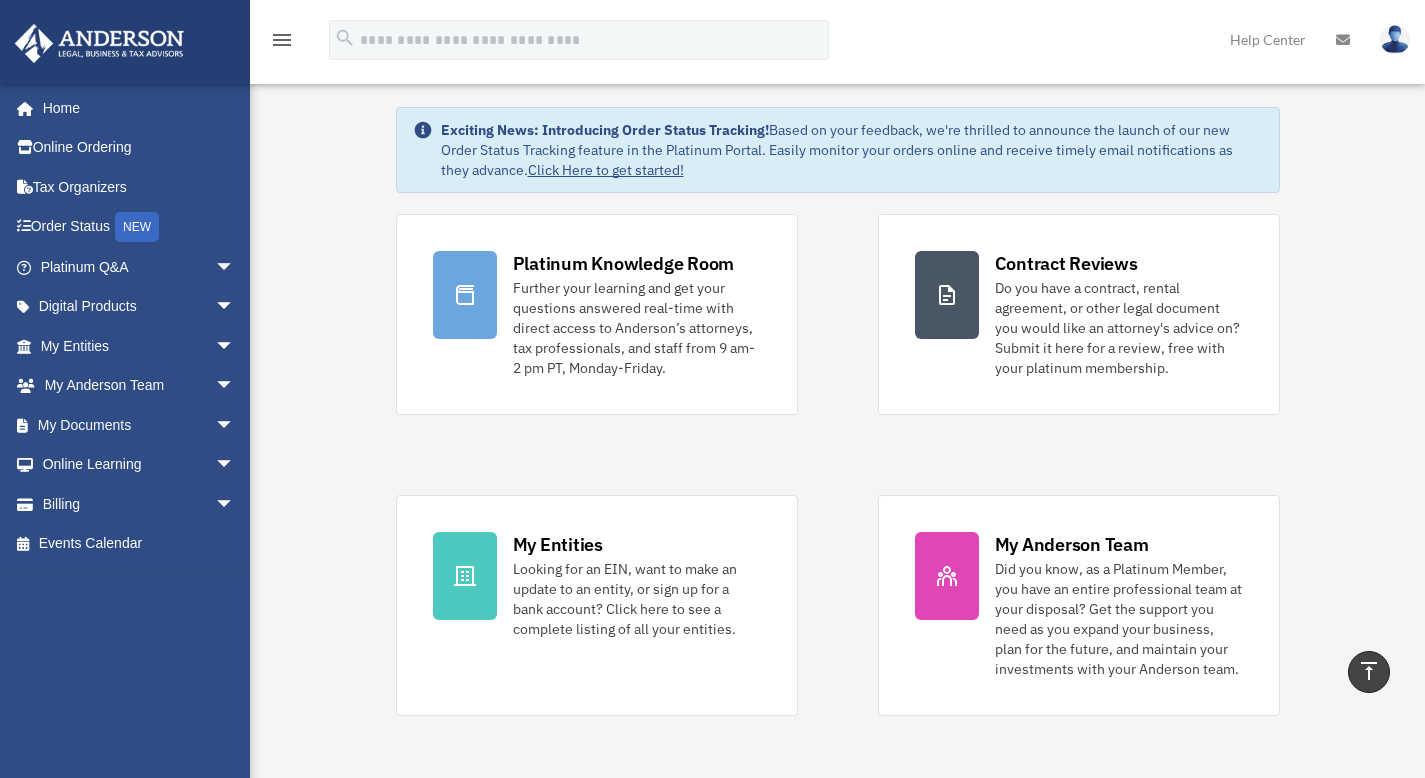 scroll, scrollTop: 0, scrollLeft: 0, axis: both 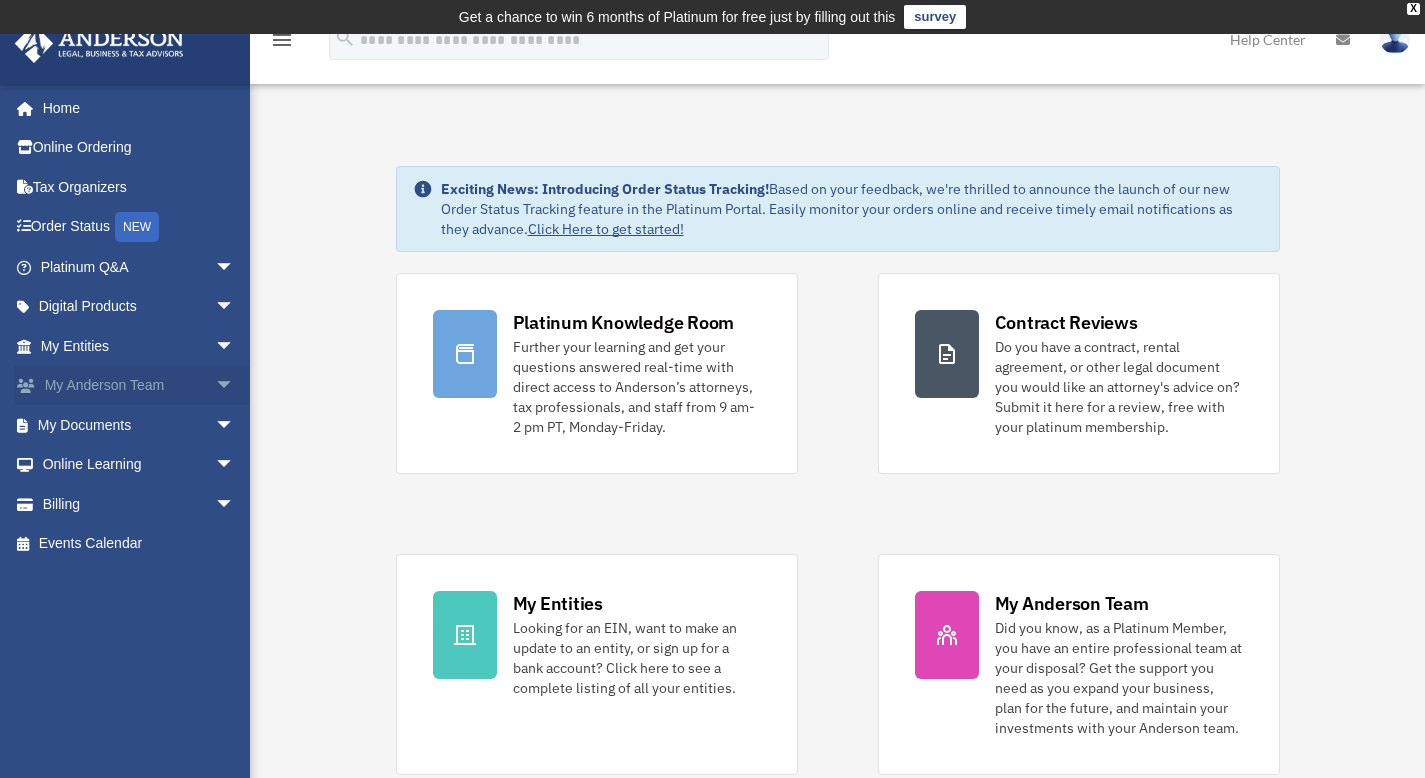 click on "arrow_drop_down" at bounding box center [235, 386] 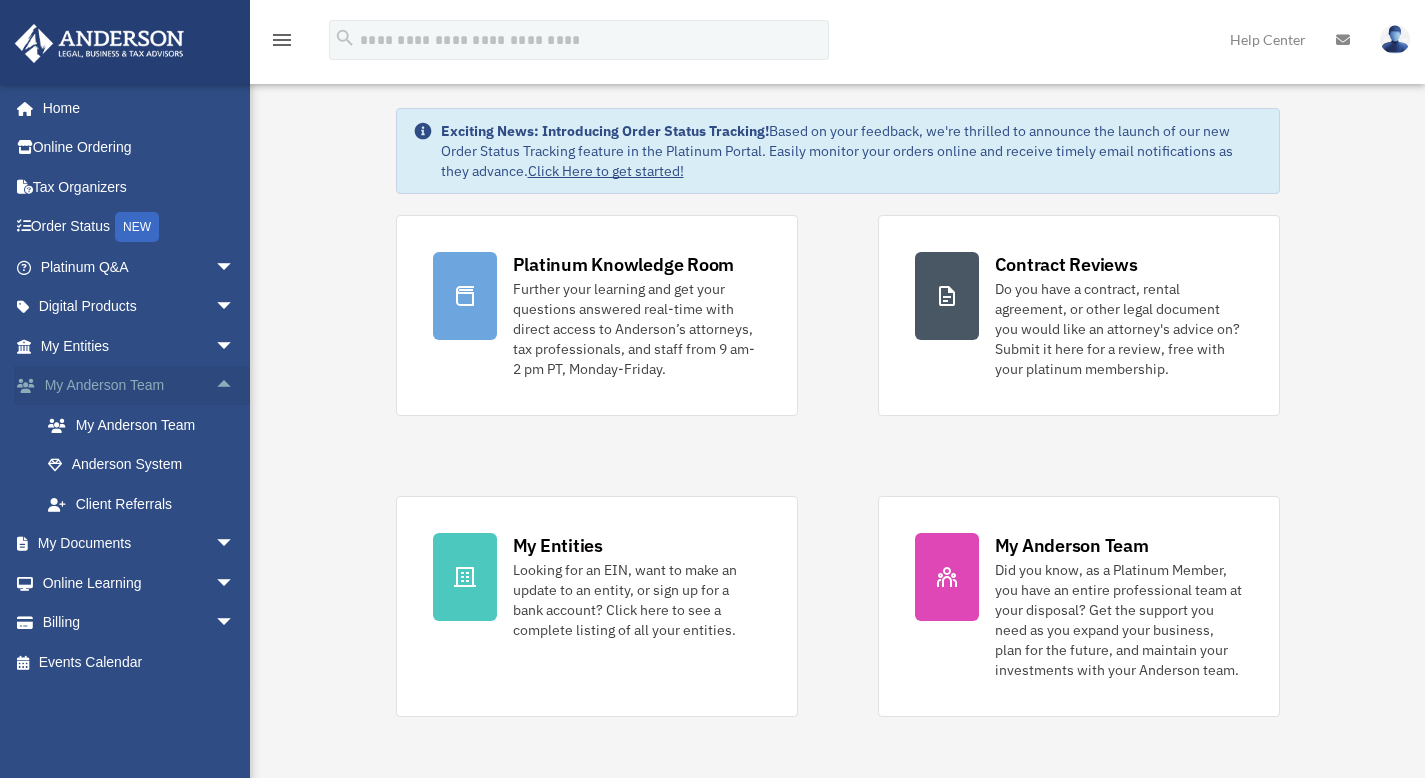 scroll, scrollTop: 62, scrollLeft: 0, axis: vertical 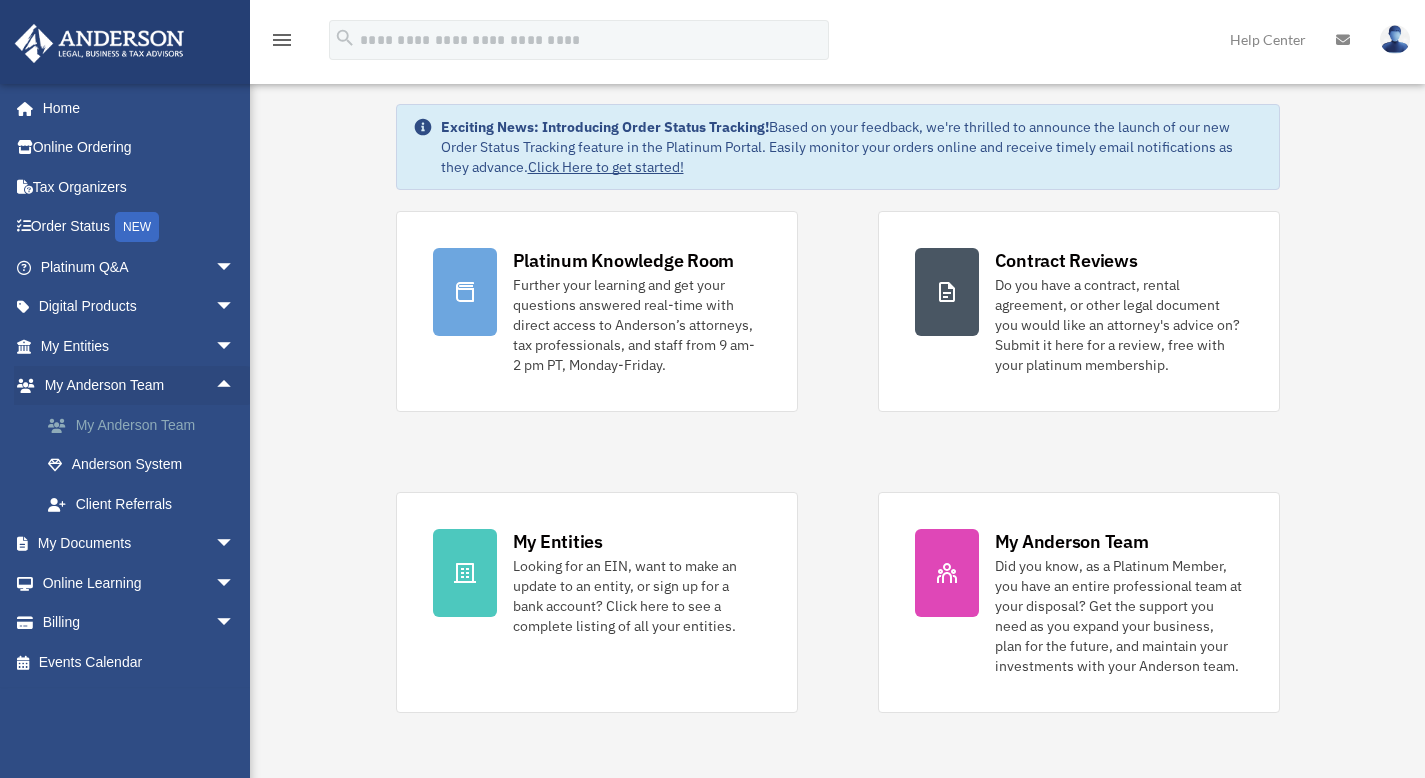 click on "My Anderson Team" at bounding box center [146, 425] 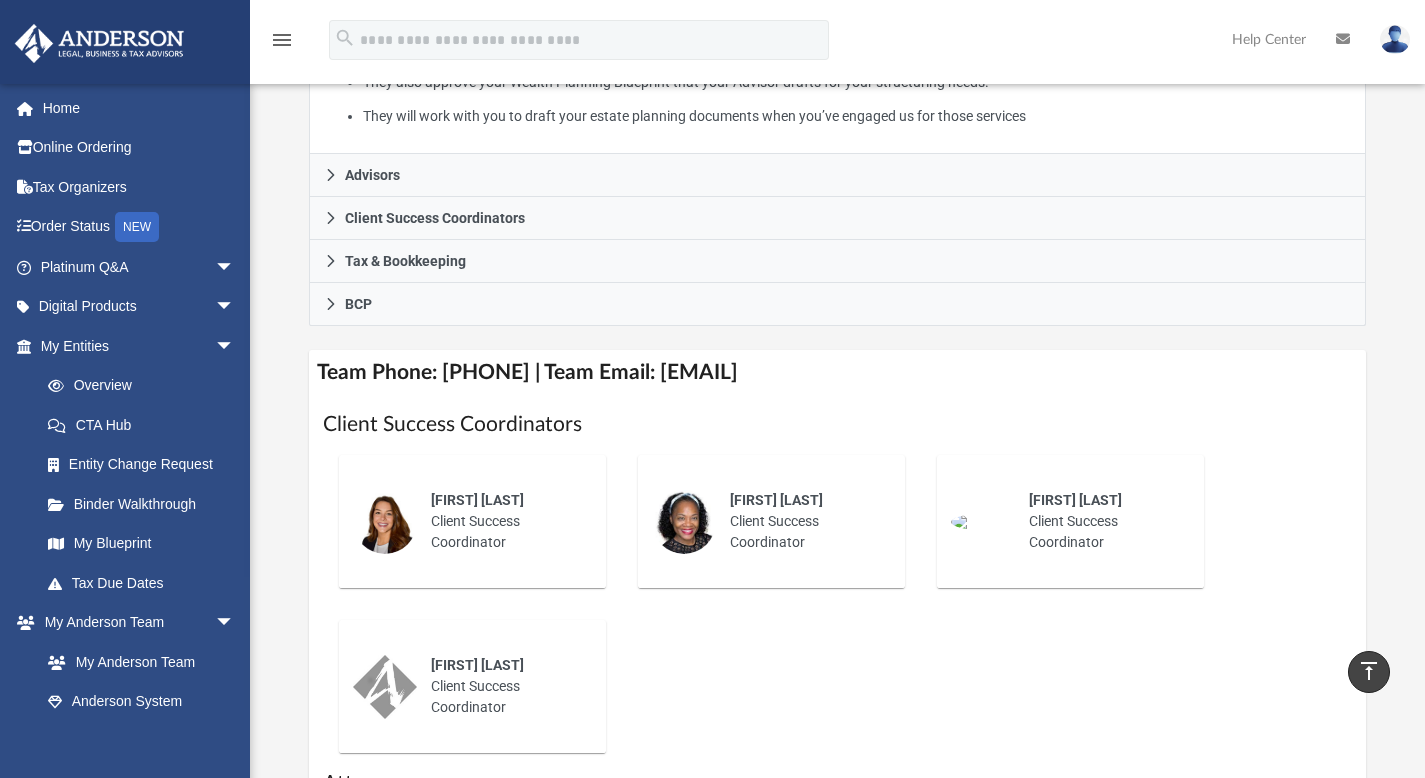 scroll, scrollTop: 552, scrollLeft: 0, axis: vertical 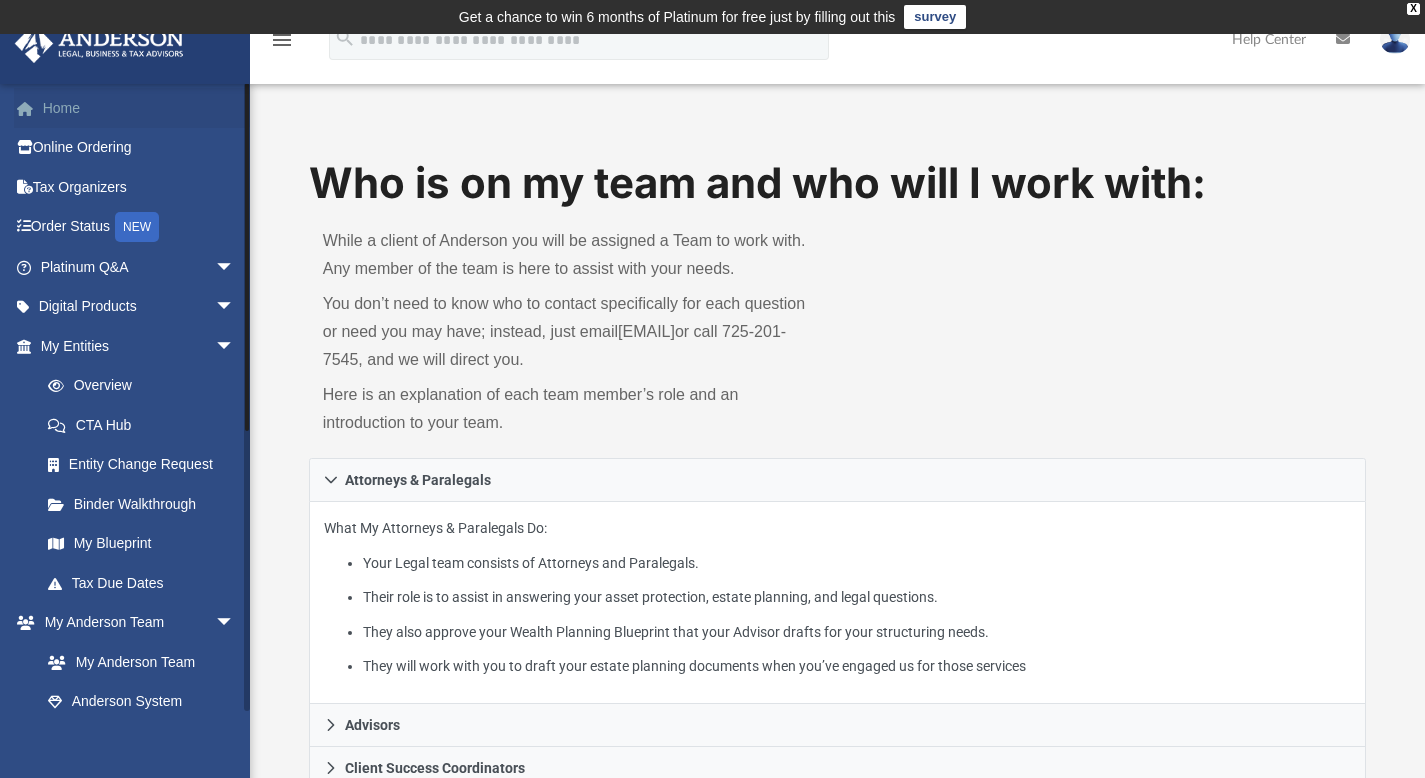 click on "Home" at bounding box center (139, 108) 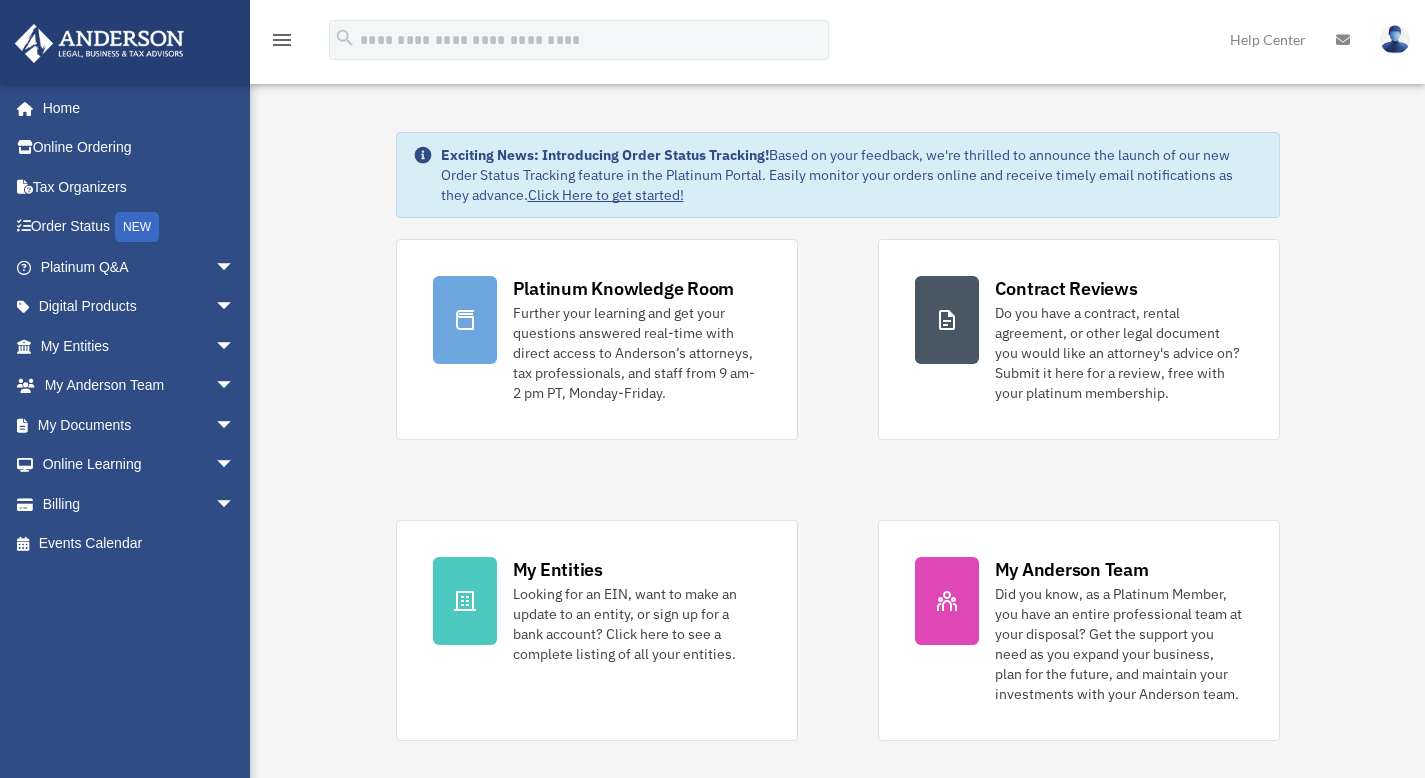 scroll, scrollTop: 0, scrollLeft: 0, axis: both 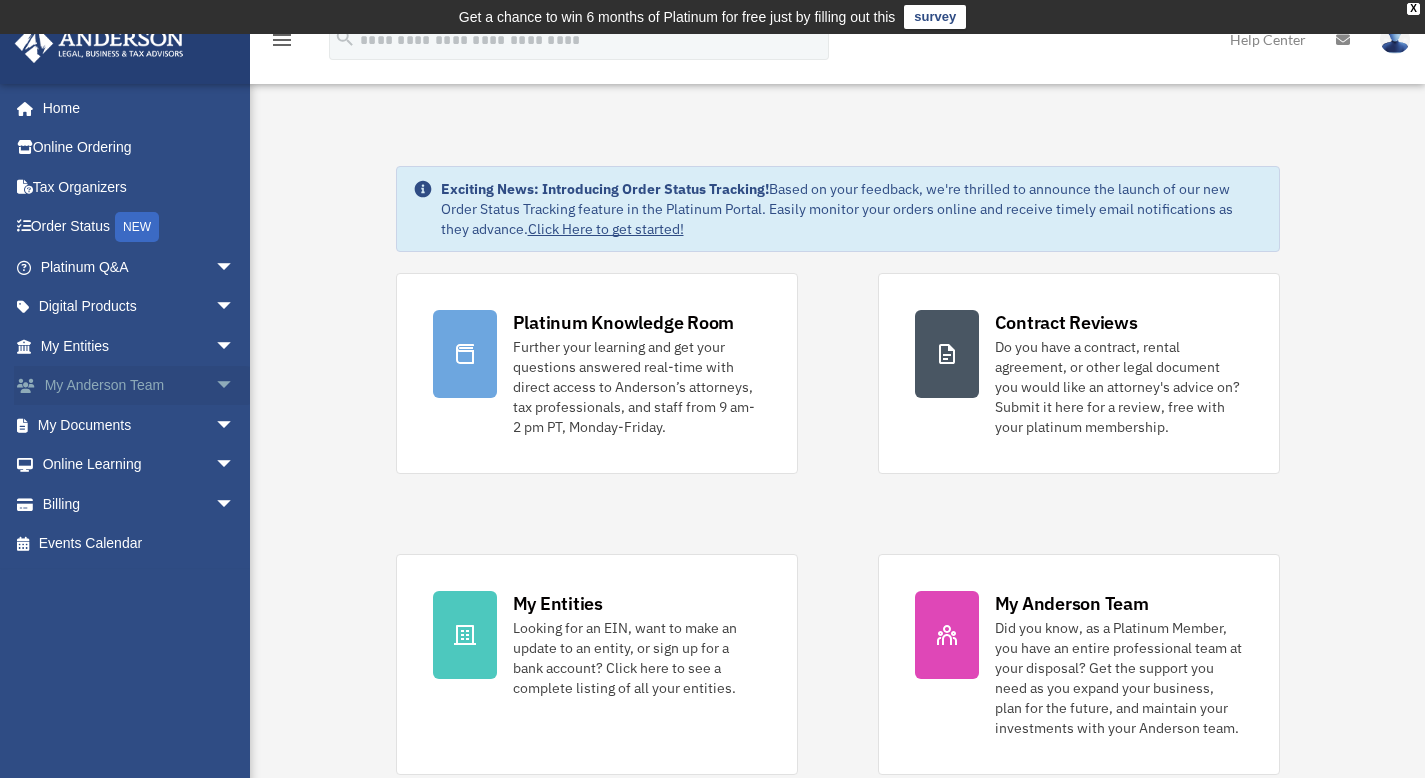 click on "arrow_drop_down" at bounding box center [235, 386] 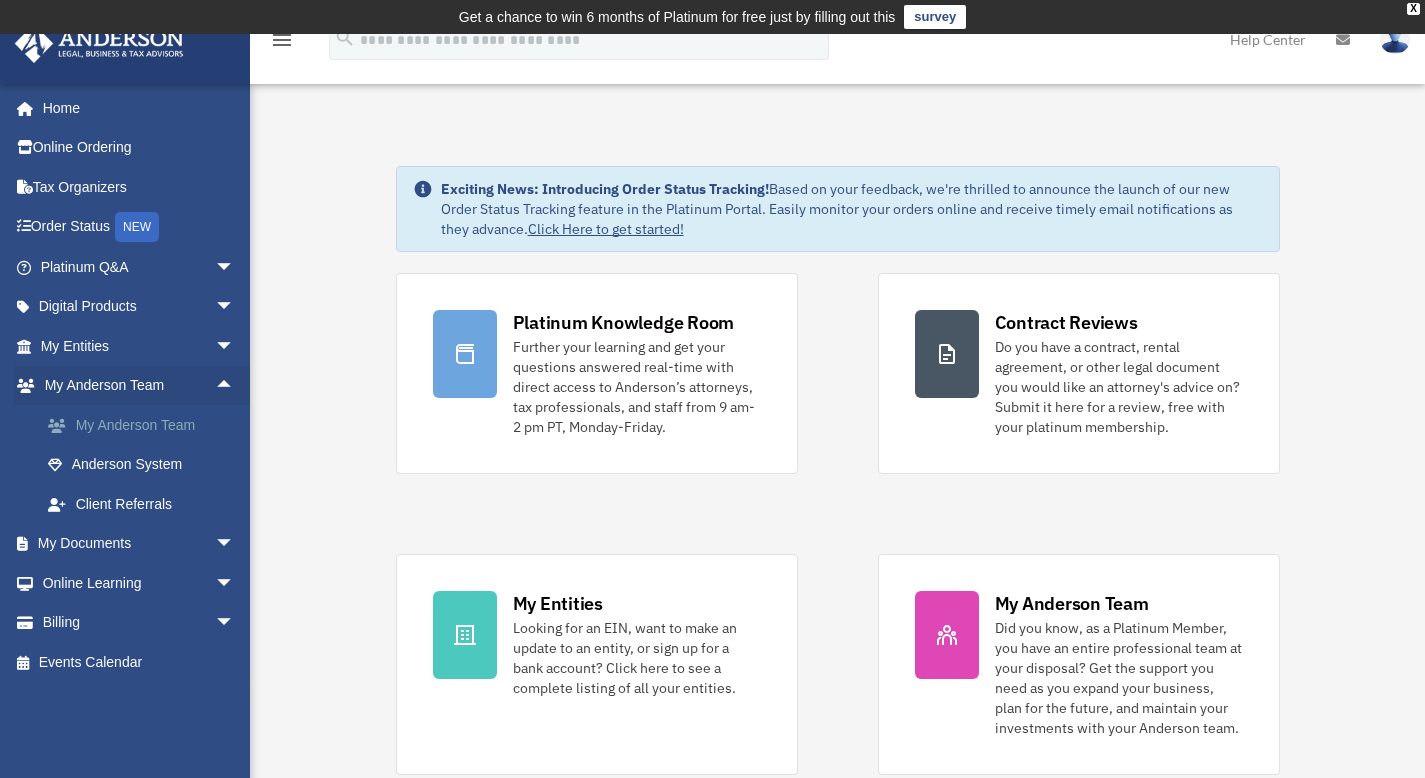 click on "My Anderson Team" at bounding box center [146, 425] 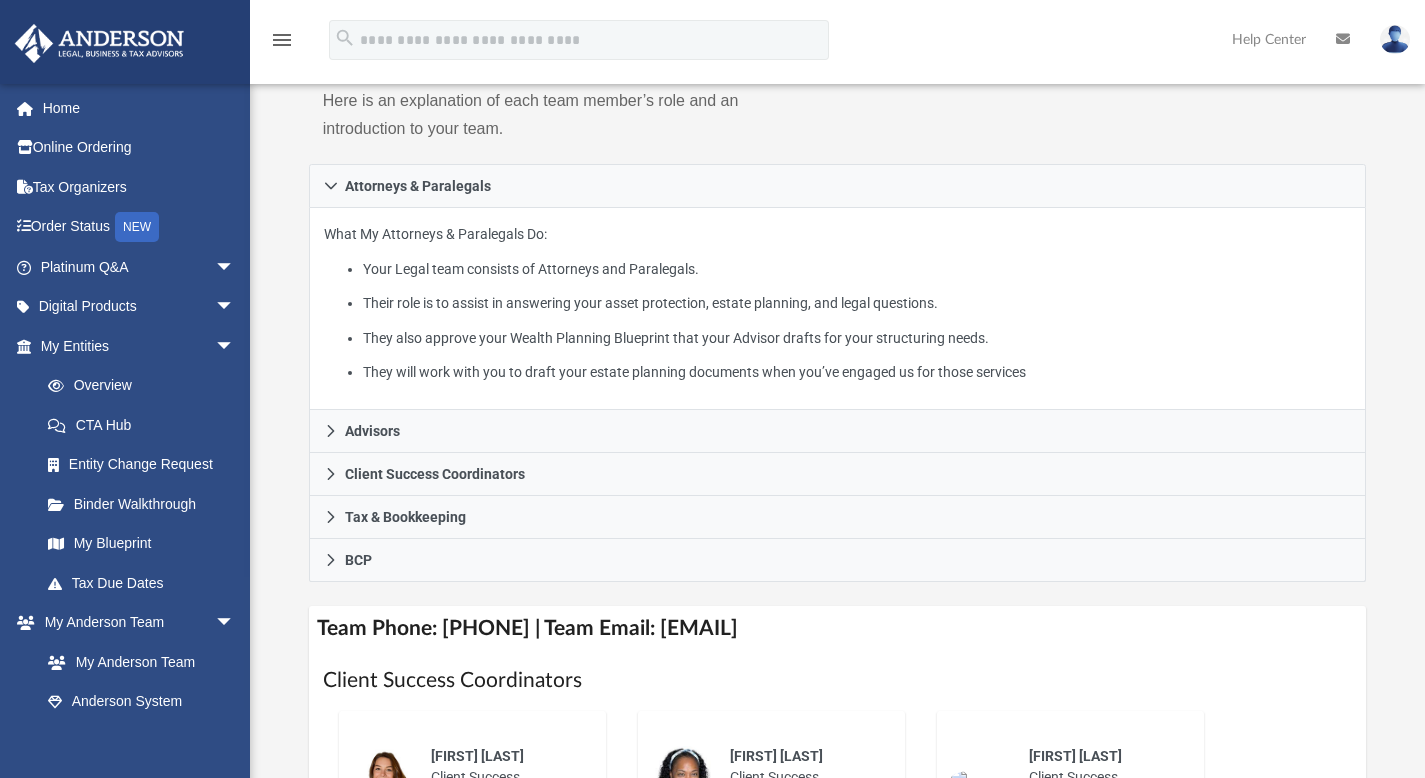 scroll, scrollTop: 309, scrollLeft: 0, axis: vertical 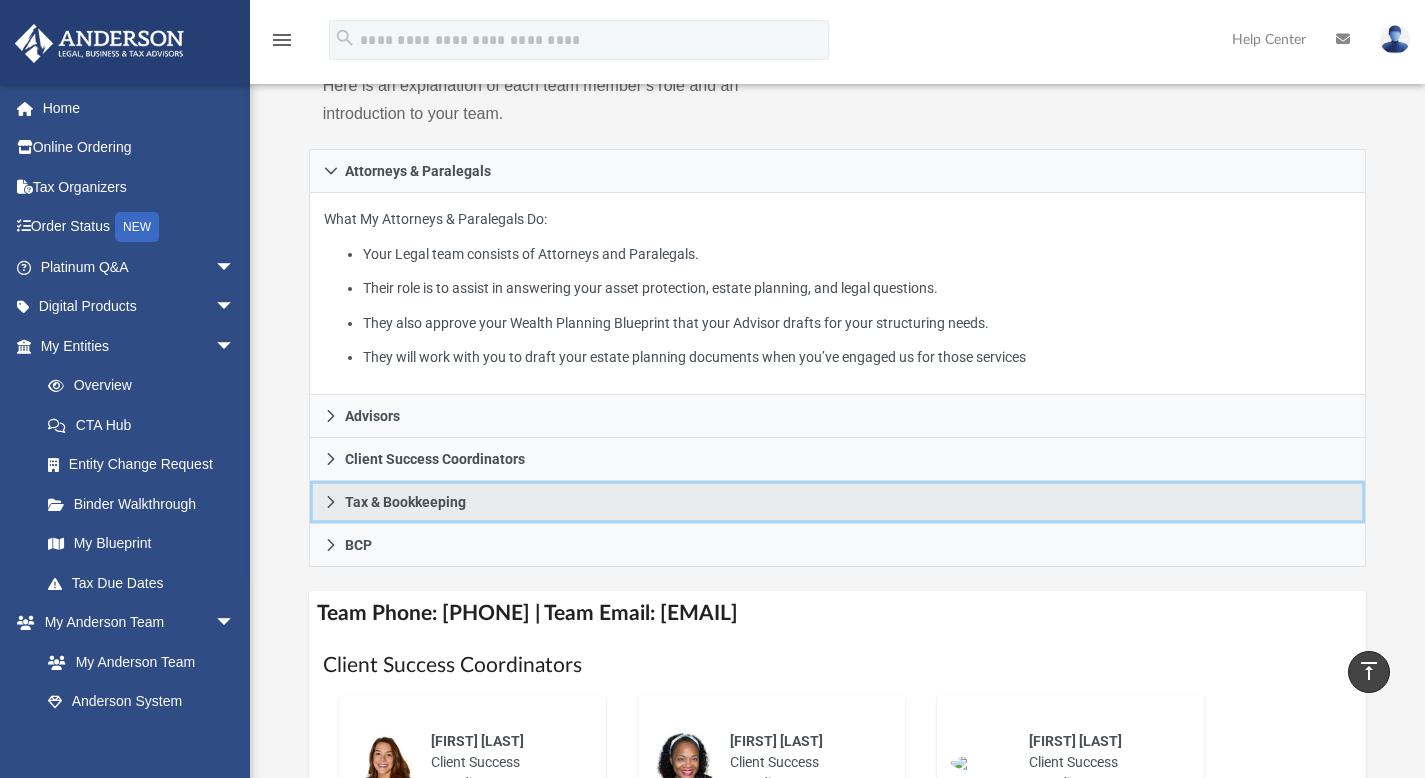 click on "Tax & Bookkeeping" at bounding box center (838, 502) 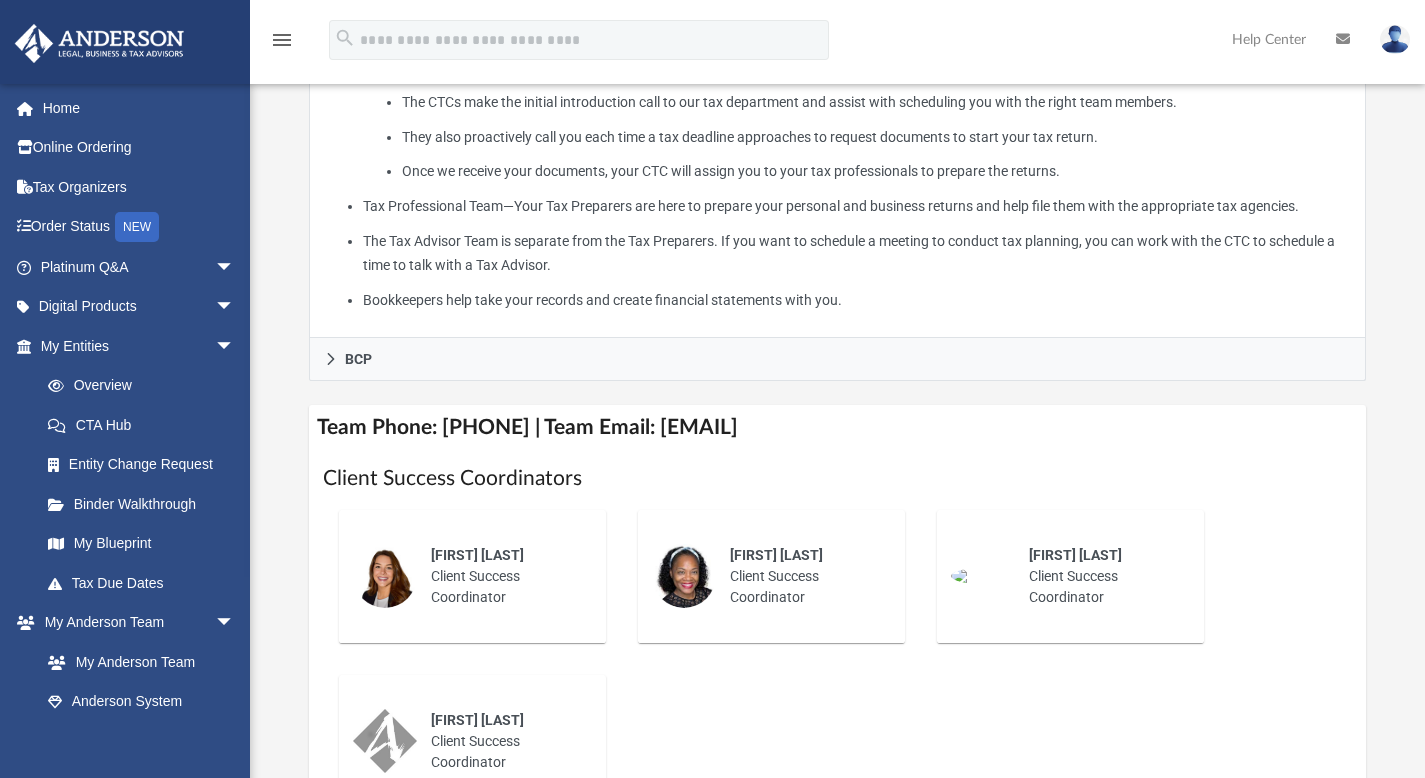 scroll, scrollTop: 665, scrollLeft: 0, axis: vertical 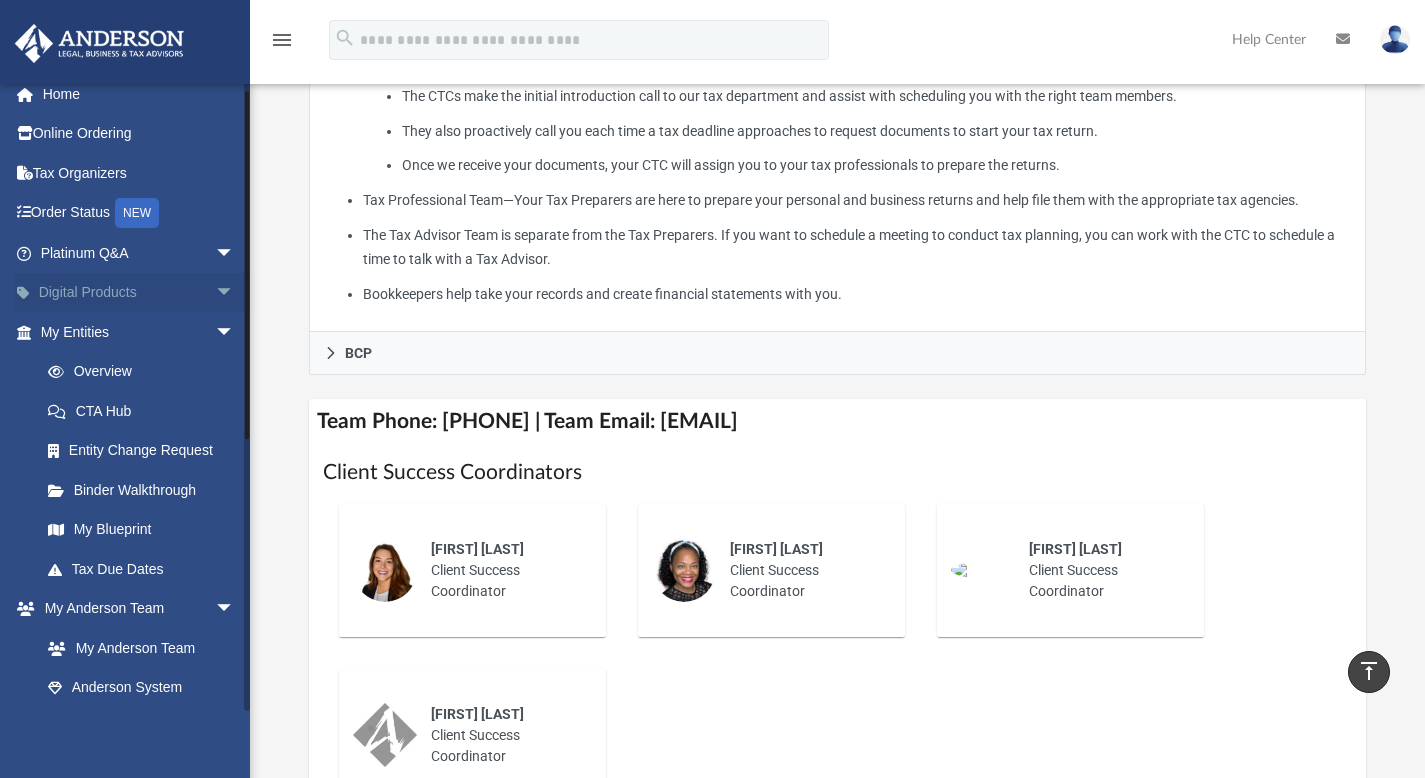click on "arrow_drop_down" at bounding box center [235, 293] 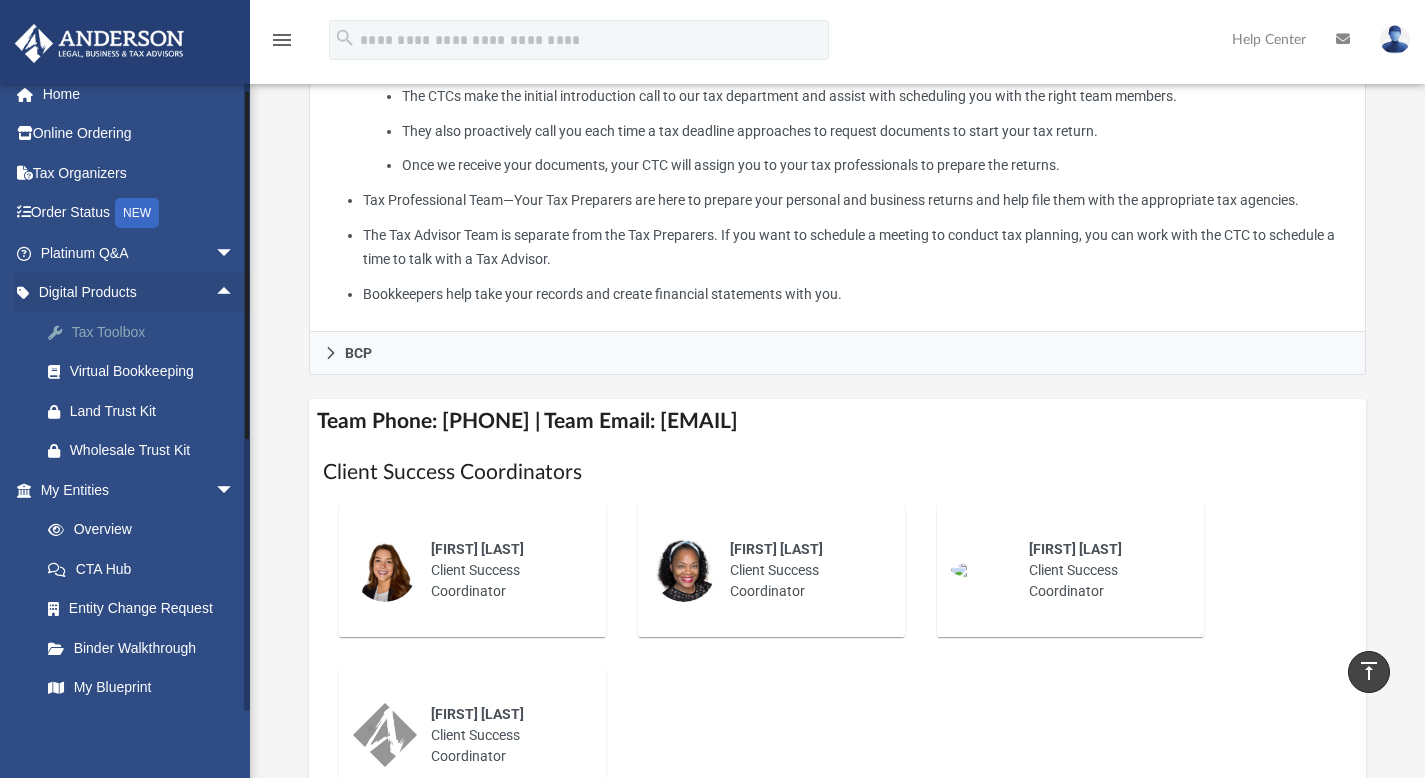 click on "Tax Toolbox" at bounding box center (155, 332) 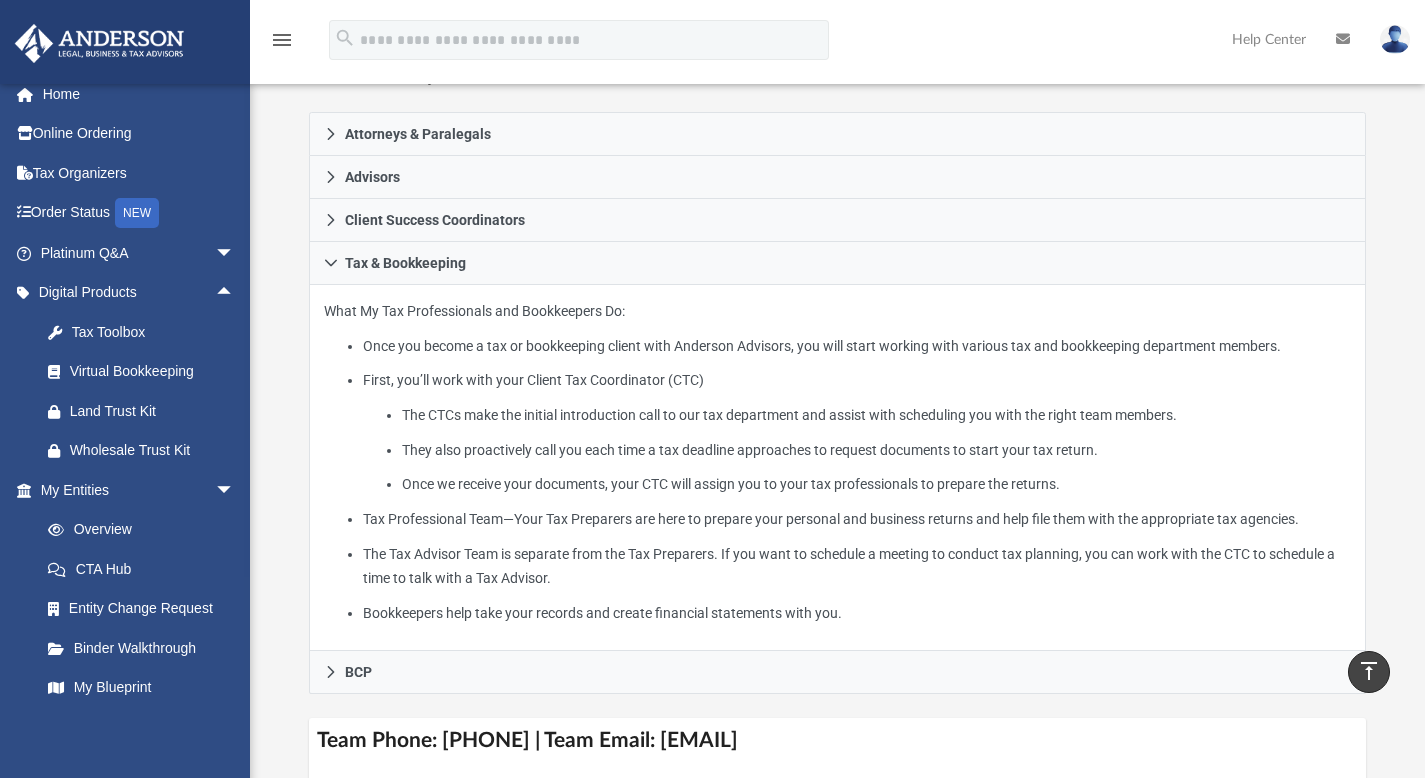 scroll, scrollTop: 348, scrollLeft: 0, axis: vertical 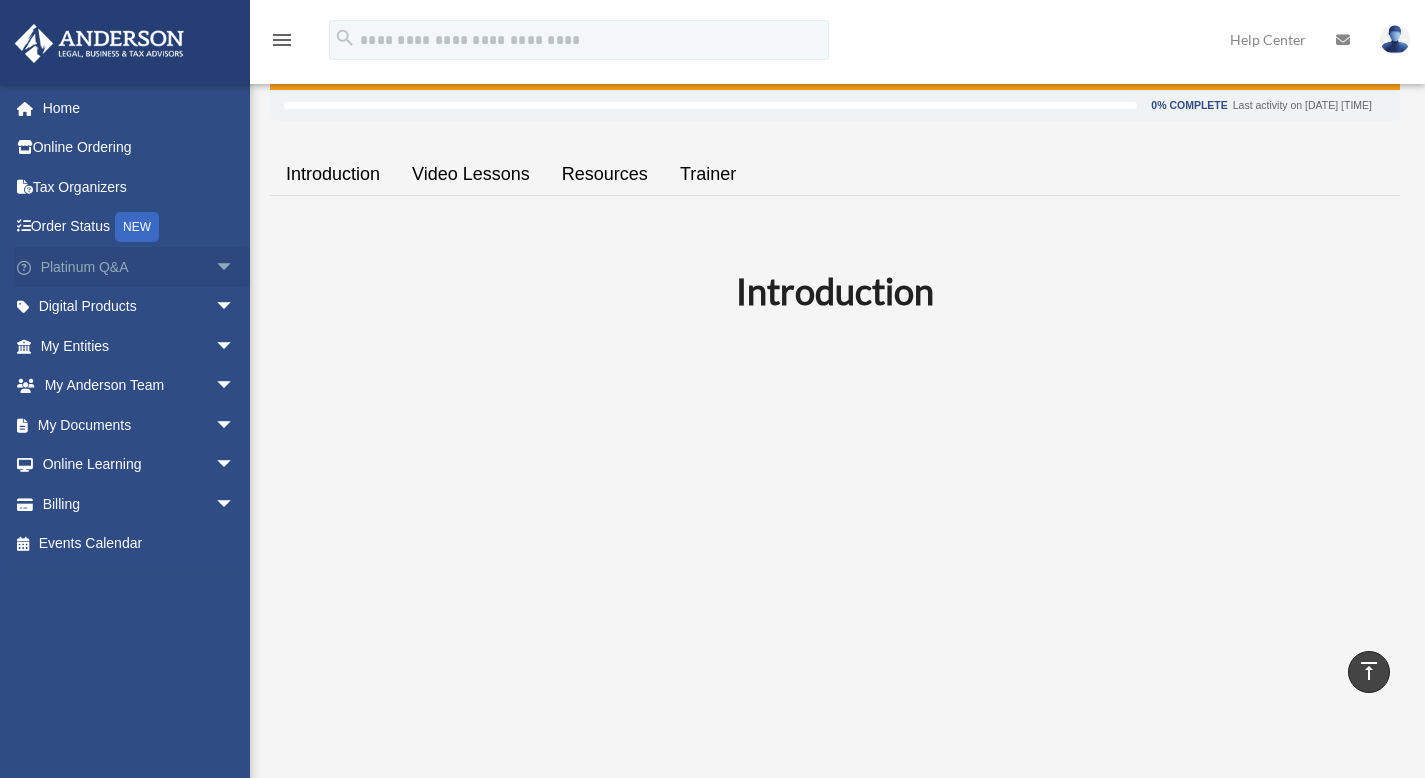 click on "arrow_drop_down" at bounding box center [235, 267] 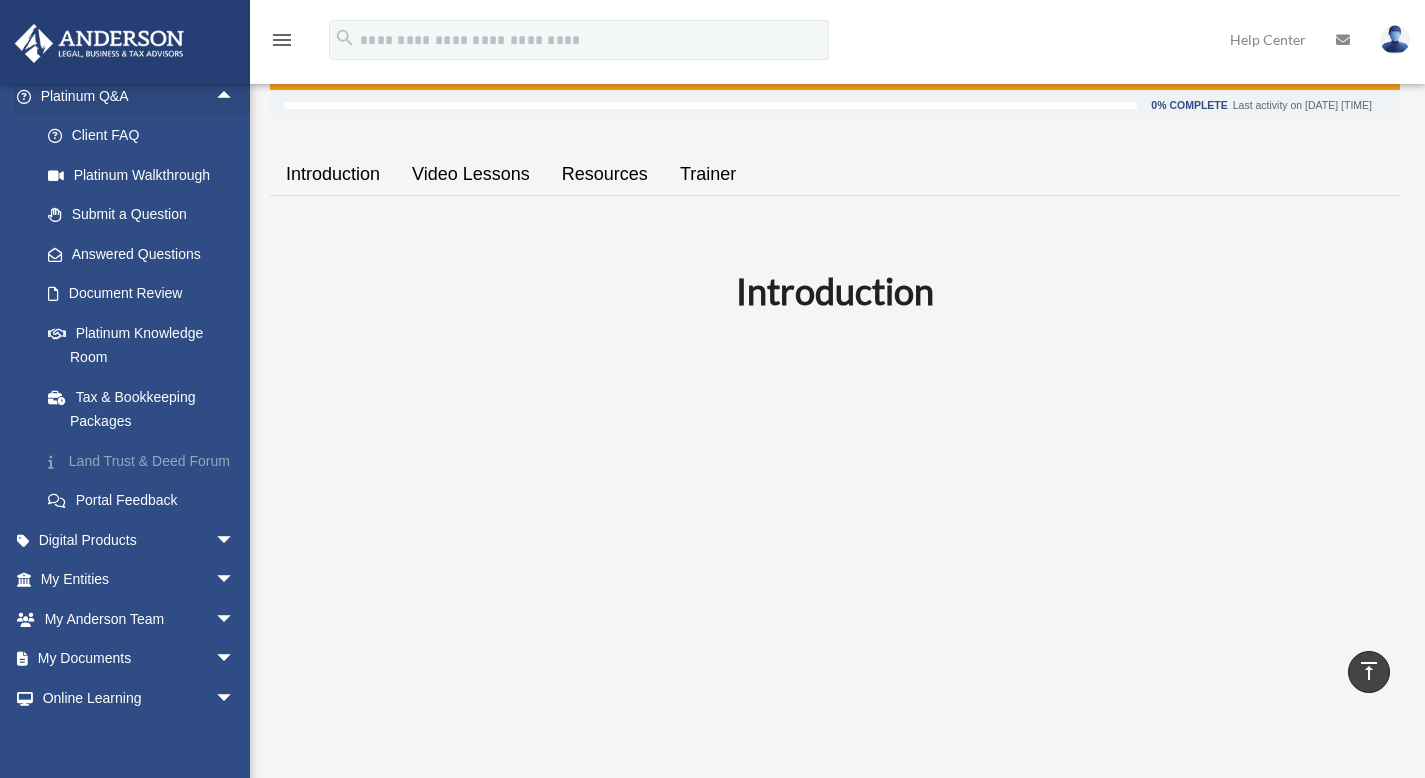 scroll, scrollTop: 212, scrollLeft: 0, axis: vertical 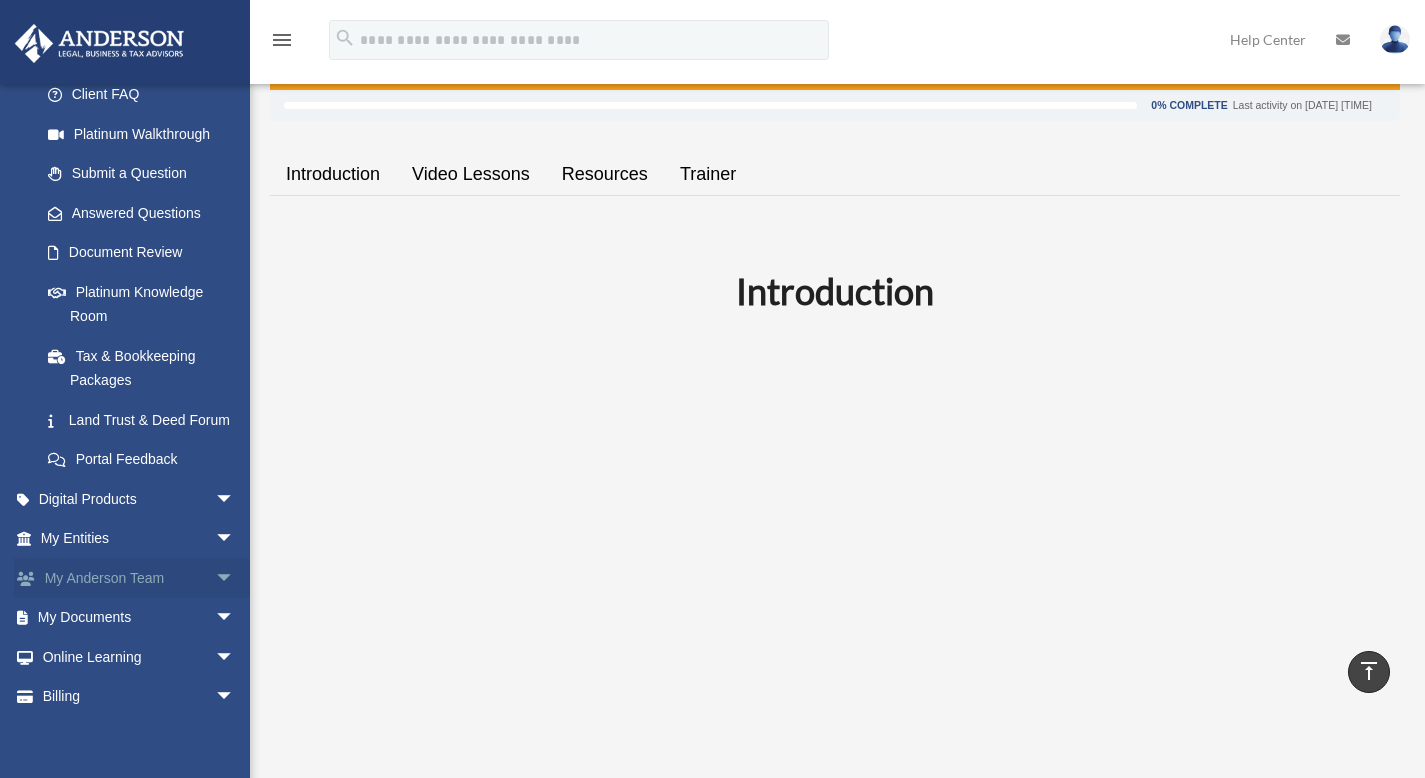 click on "arrow_drop_down" at bounding box center [235, 578] 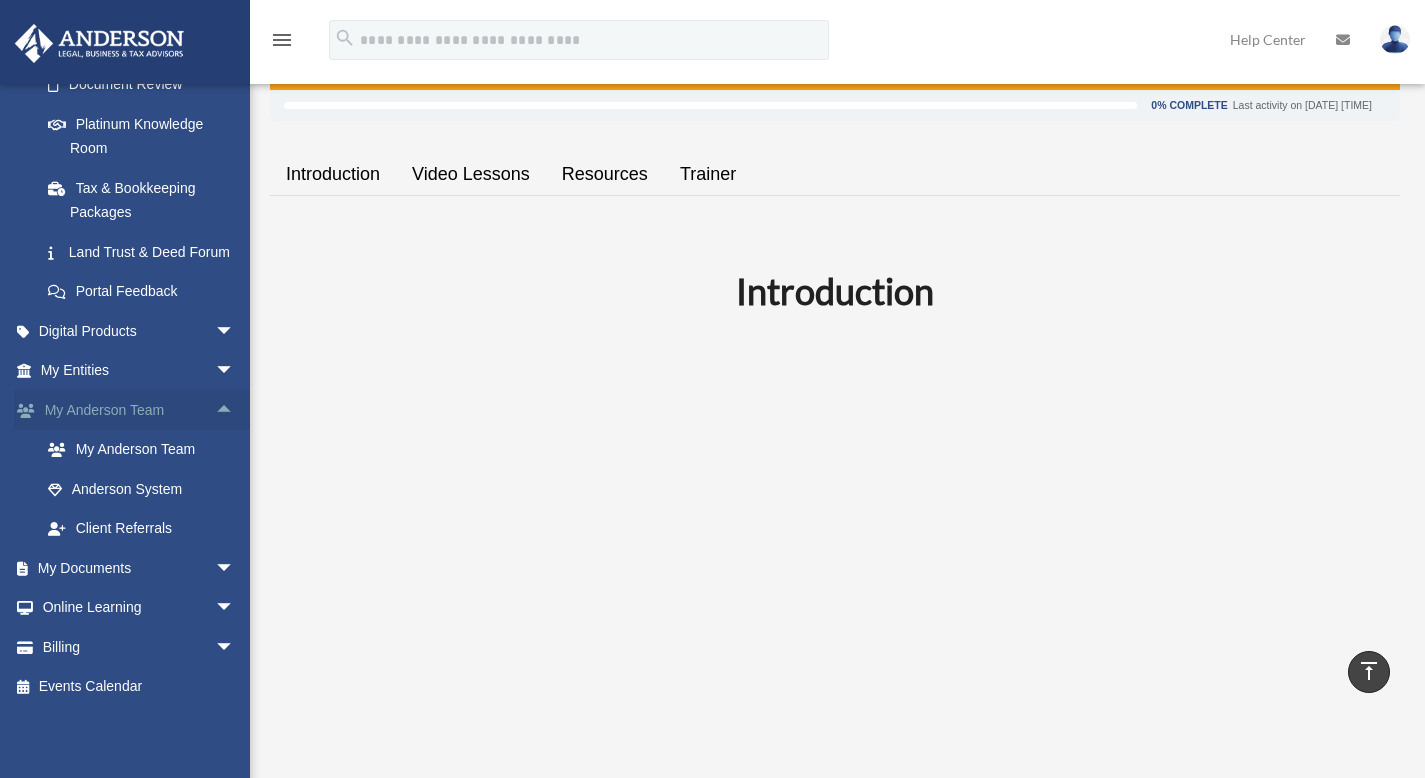 scroll, scrollTop: 404, scrollLeft: 0, axis: vertical 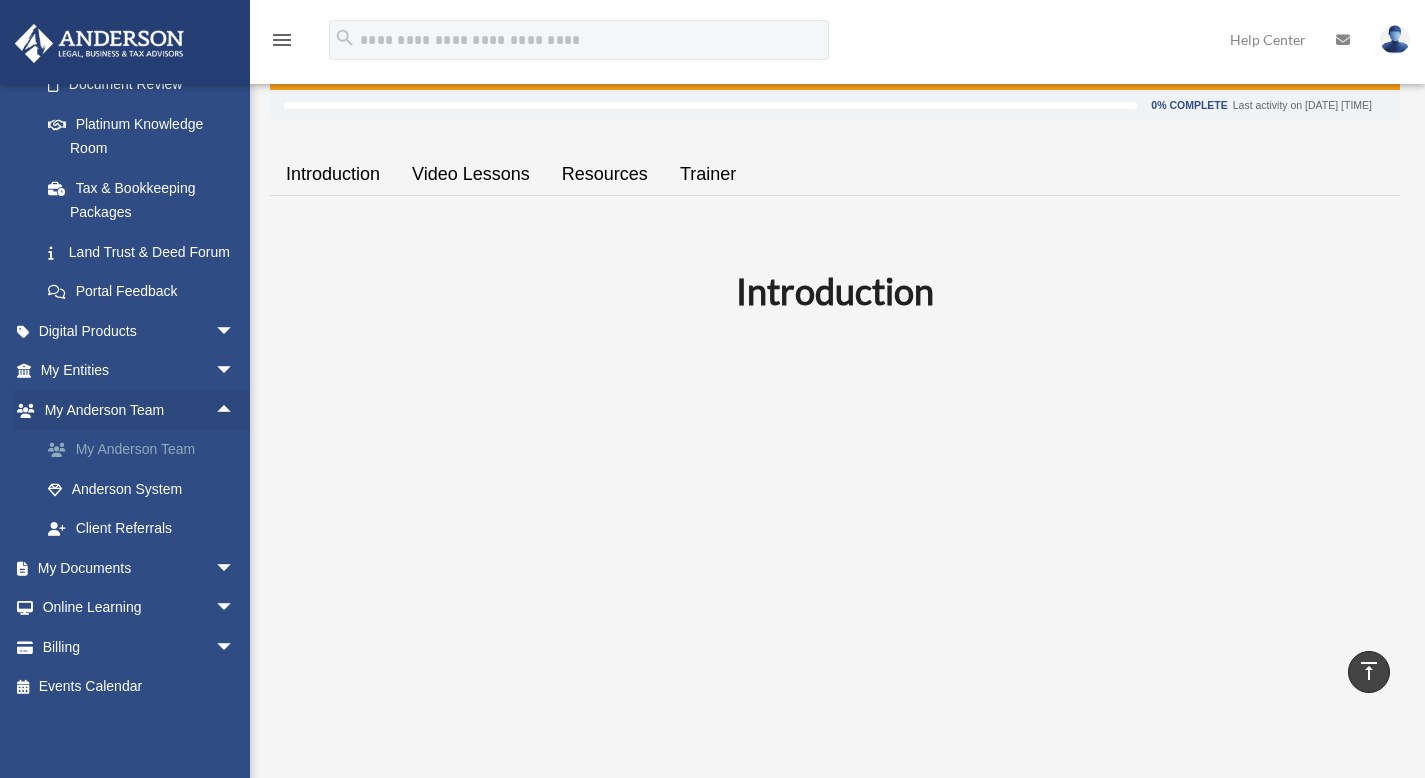 click on "My Anderson Team" at bounding box center [146, 450] 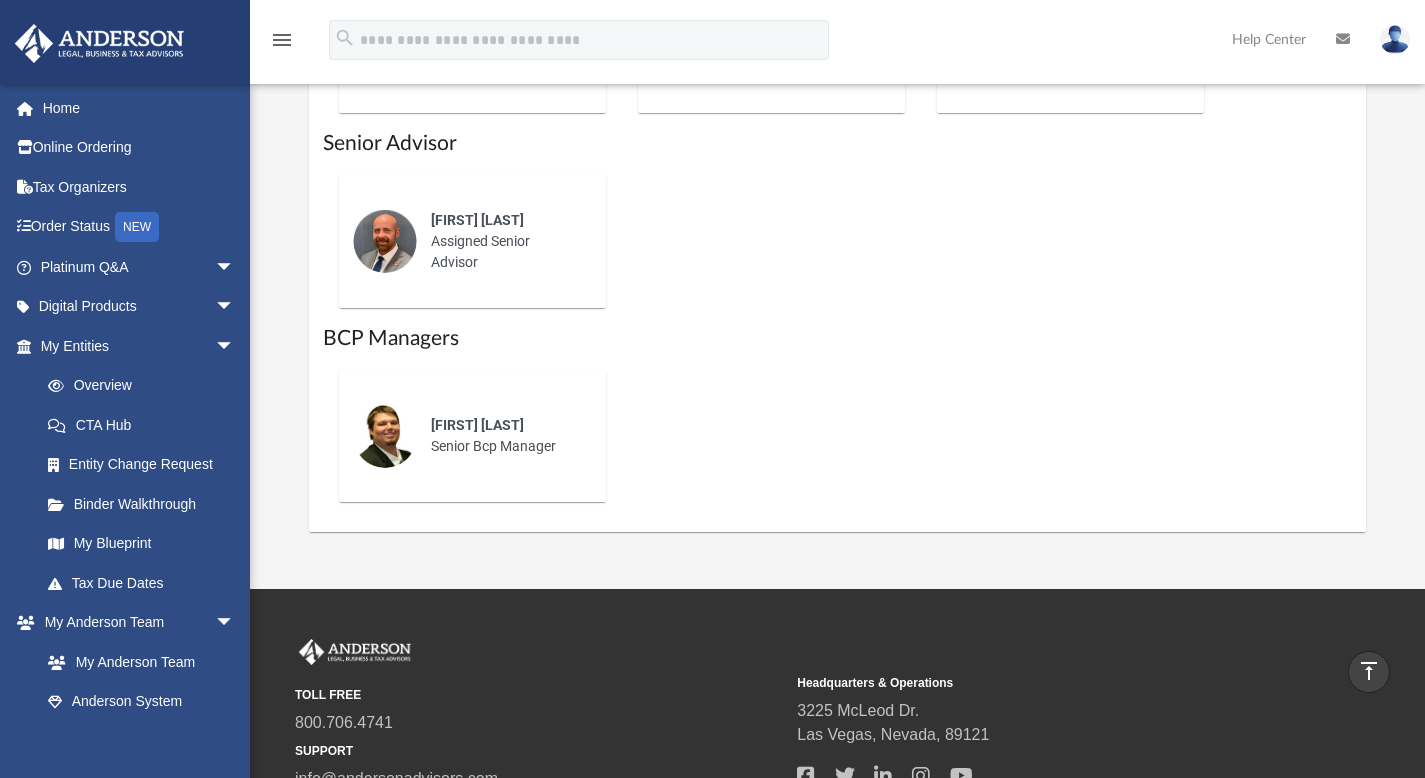 scroll, scrollTop: 1577, scrollLeft: 0, axis: vertical 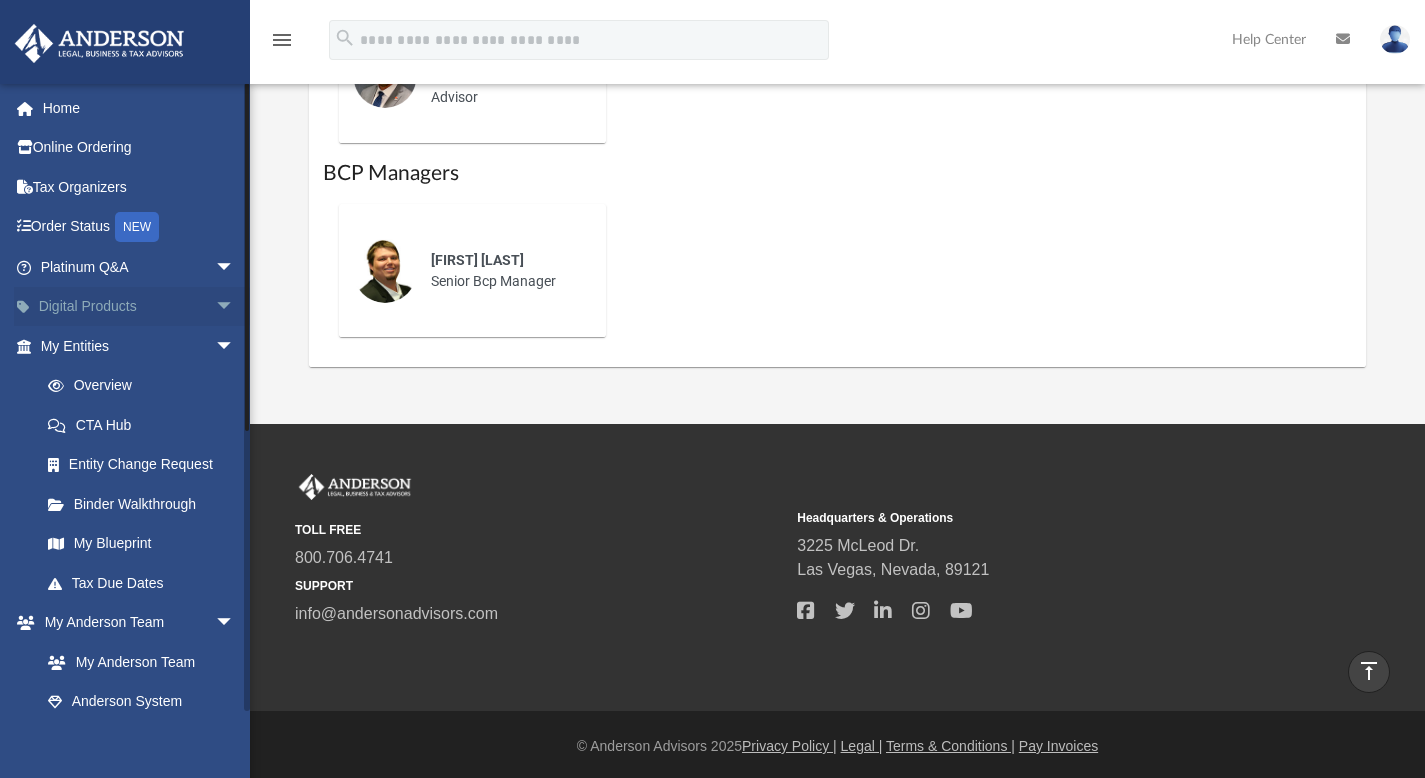 click on "arrow_drop_down" at bounding box center (235, 307) 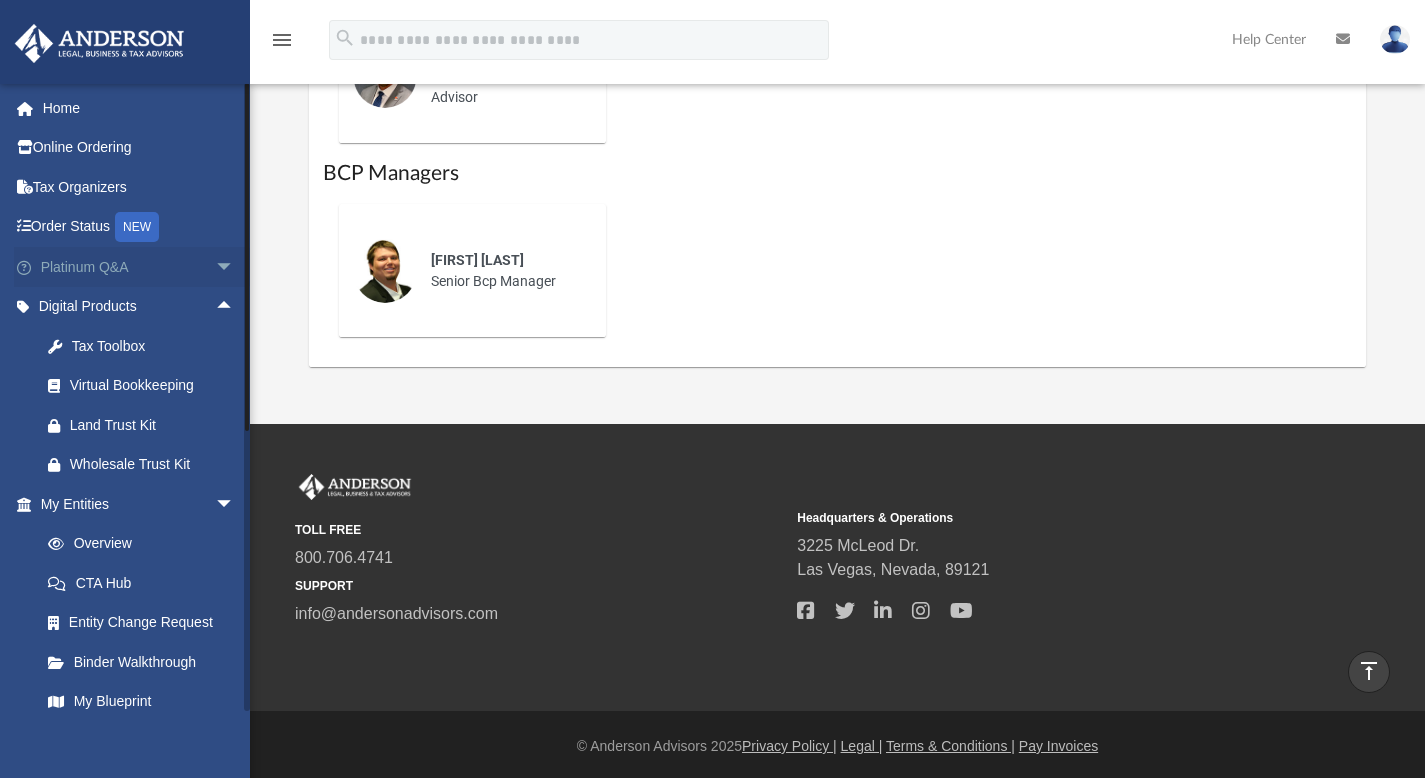click on "arrow_drop_down" at bounding box center [235, 267] 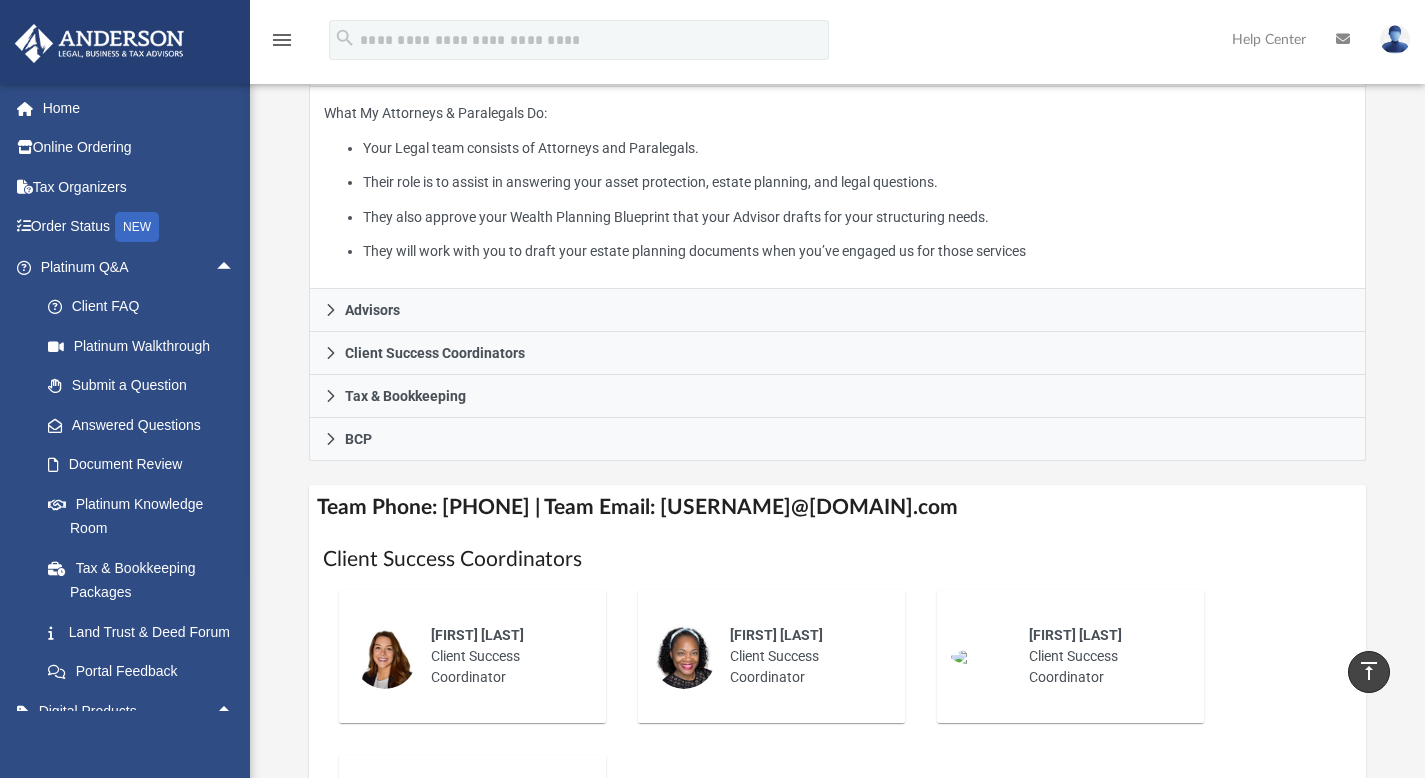 scroll, scrollTop: 464, scrollLeft: 0, axis: vertical 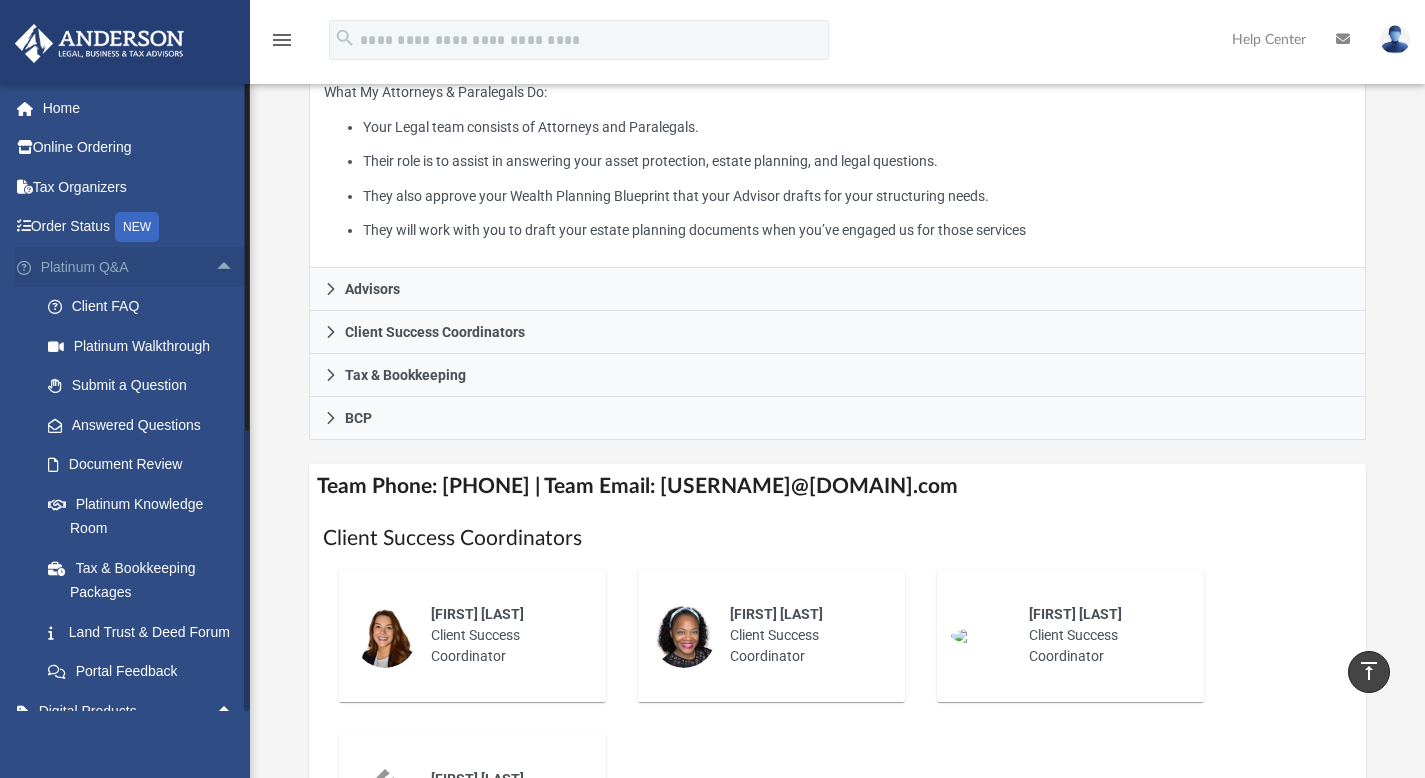 click on "arrow_drop_up" at bounding box center (235, 267) 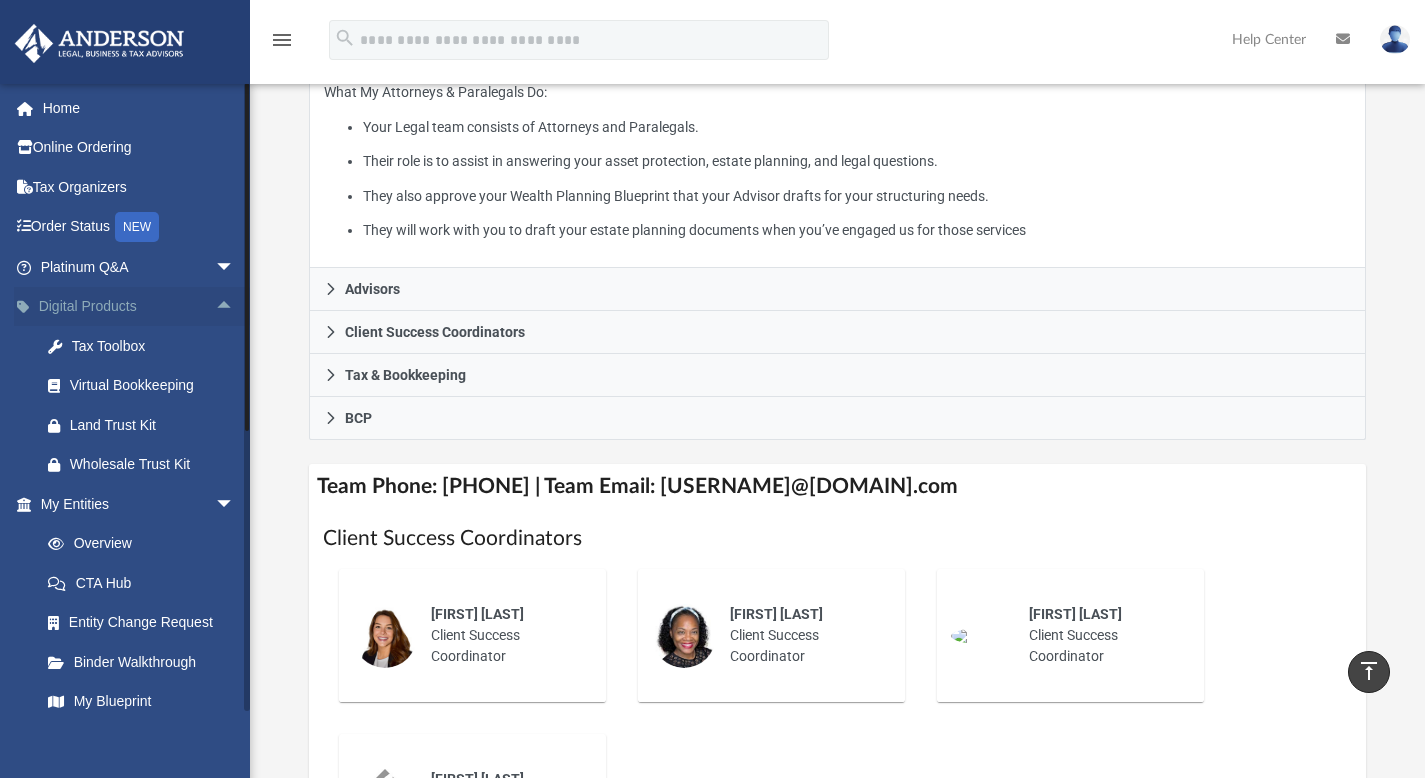 click on "arrow_drop_up" at bounding box center [235, 307] 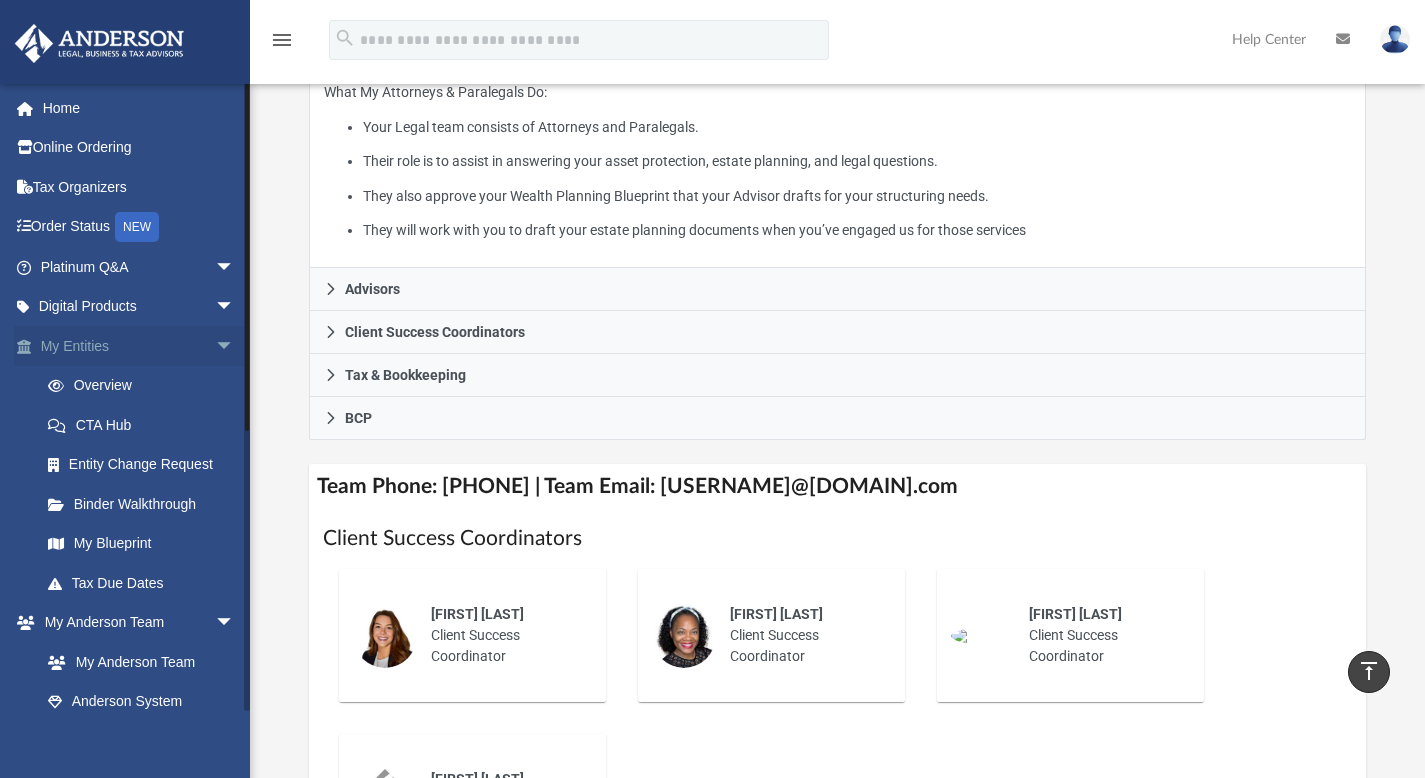 click on "arrow_drop_down" at bounding box center [235, 346] 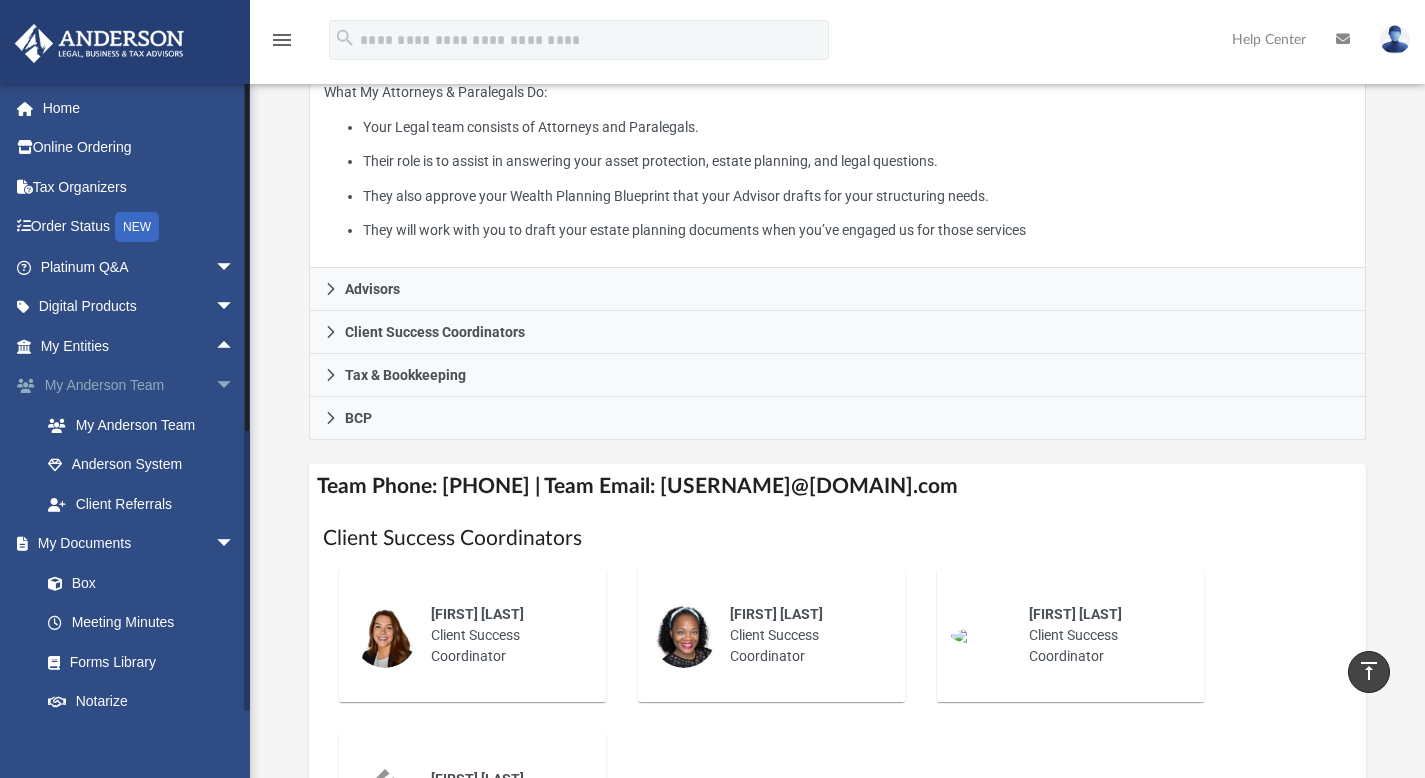 click on "arrow_drop_down" at bounding box center (235, 386) 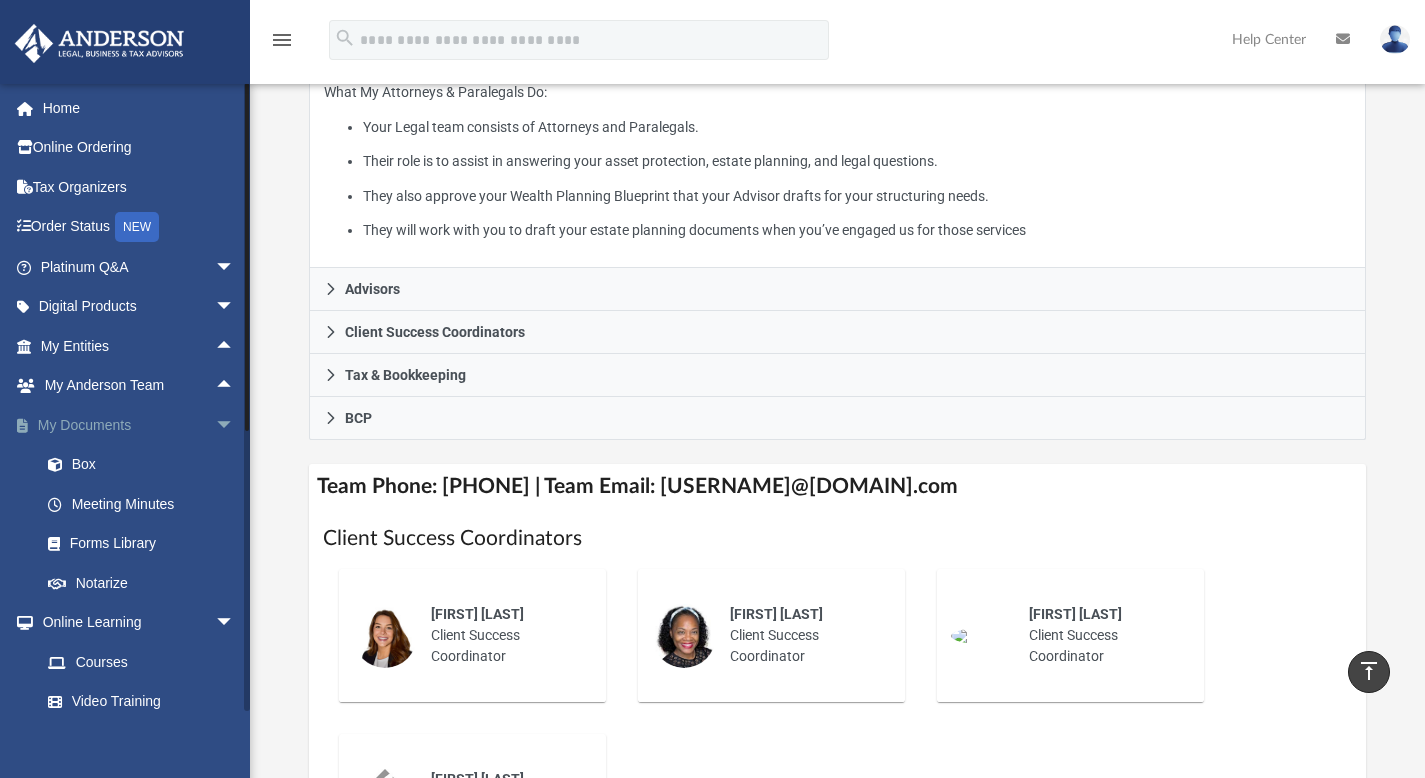 click on "arrow_drop_down" at bounding box center [235, 425] 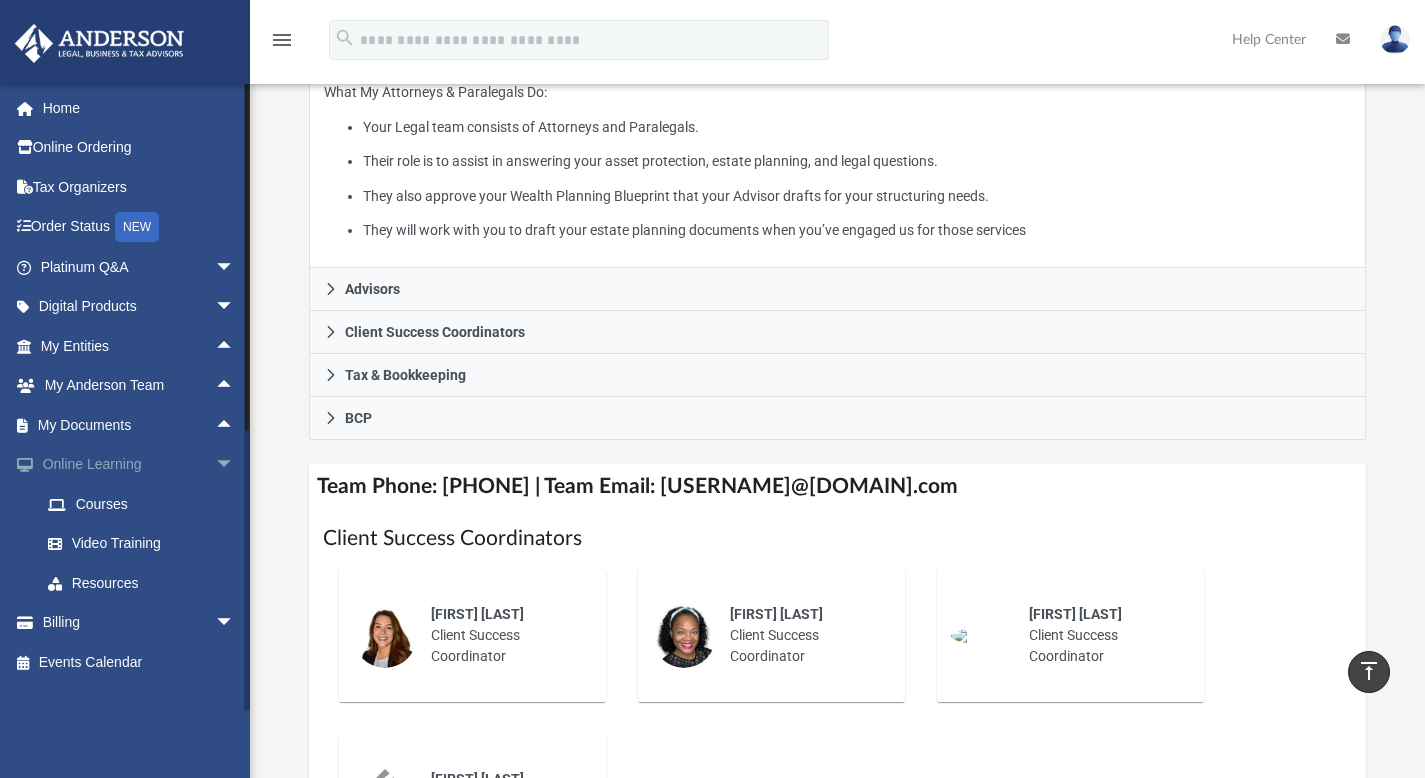 click on "arrow_drop_down" at bounding box center (235, 465) 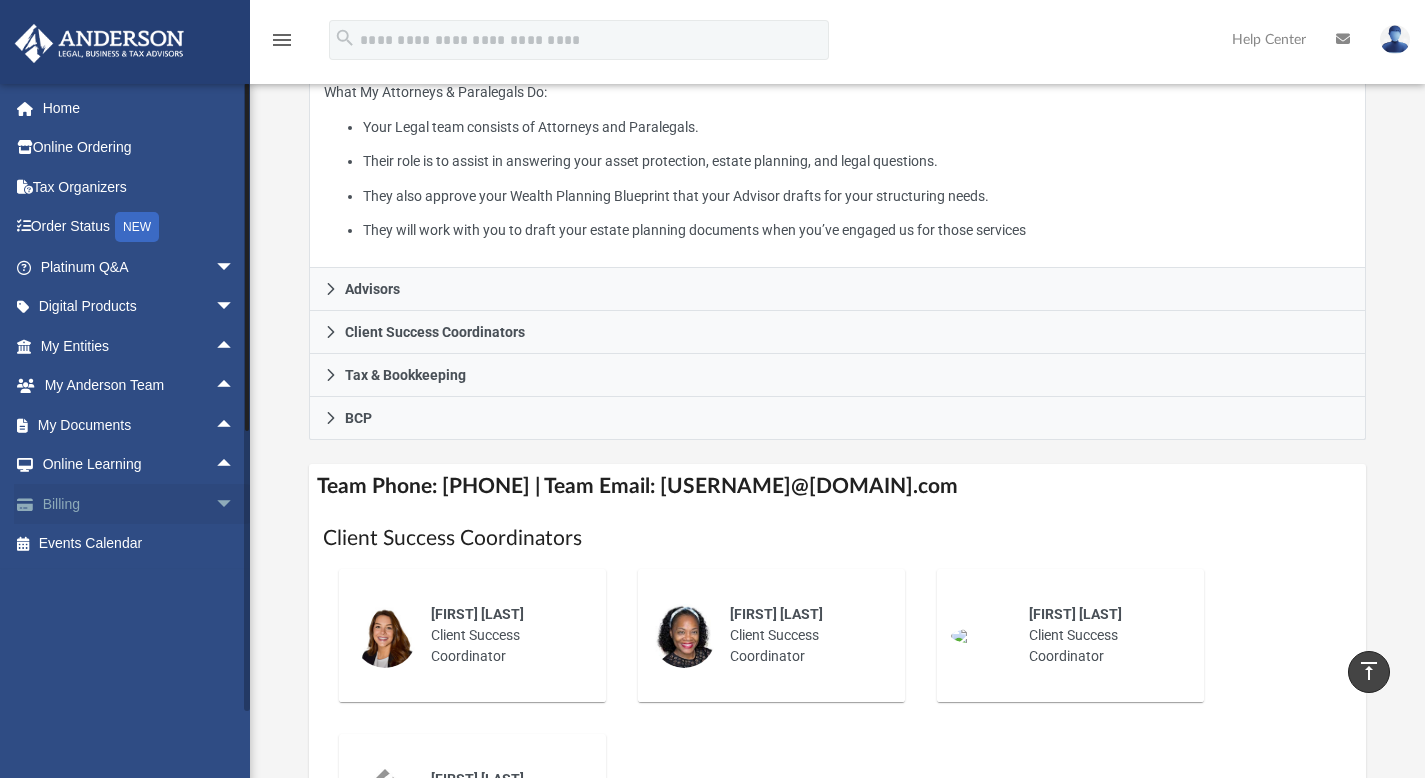 click on "arrow_drop_down" at bounding box center (235, 504) 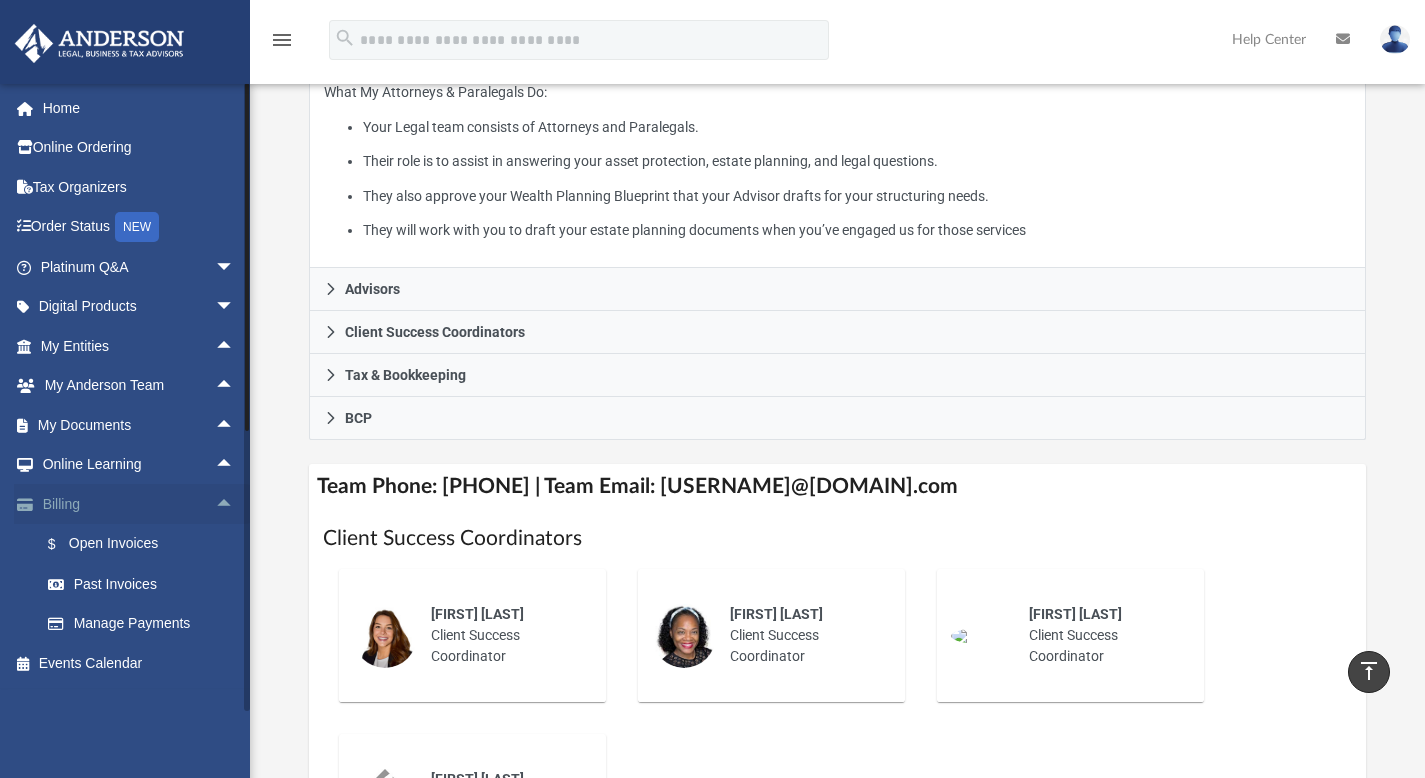 click on "arrow_drop_up" at bounding box center [235, 504] 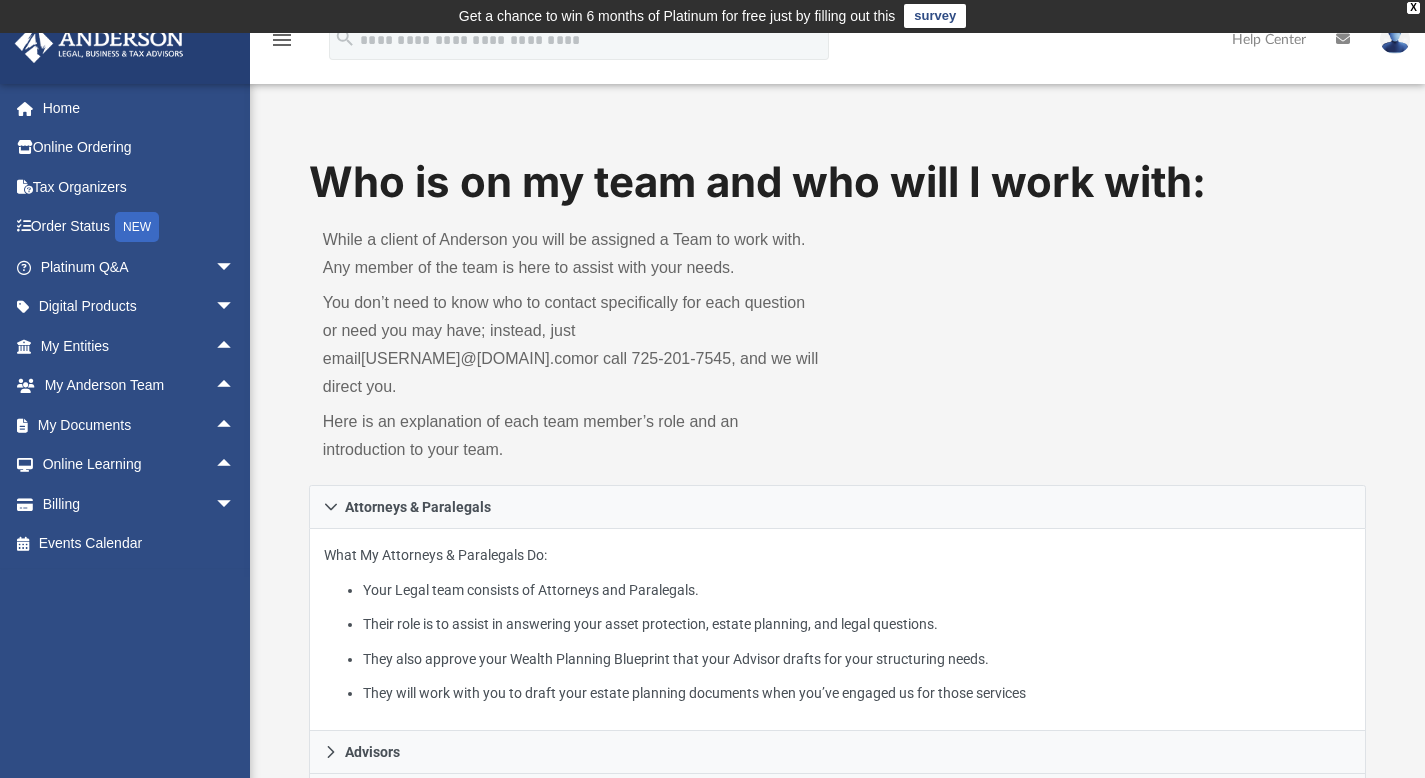 scroll, scrollTop: 0, scrollLeft: 0, axis: both 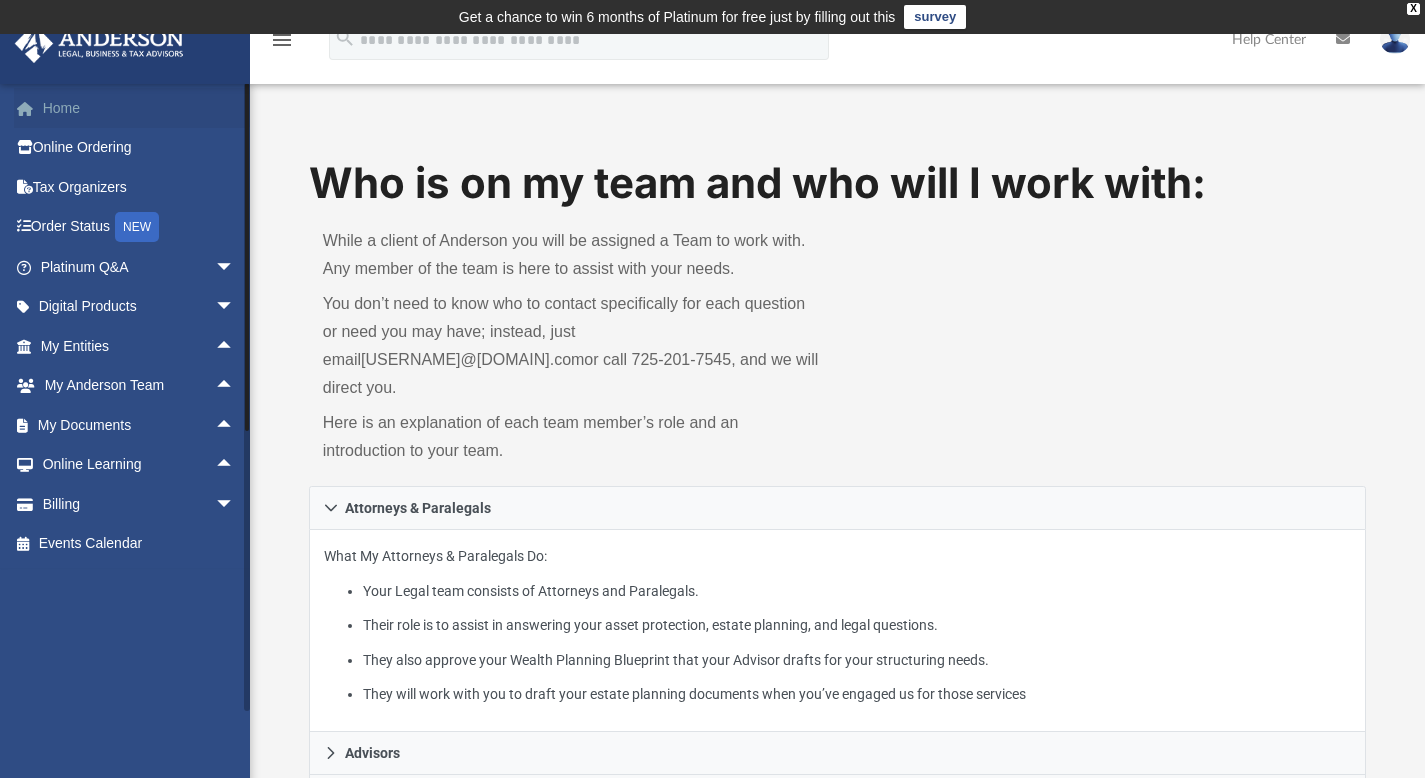 click on "Home" at bounding box center [139, 108] 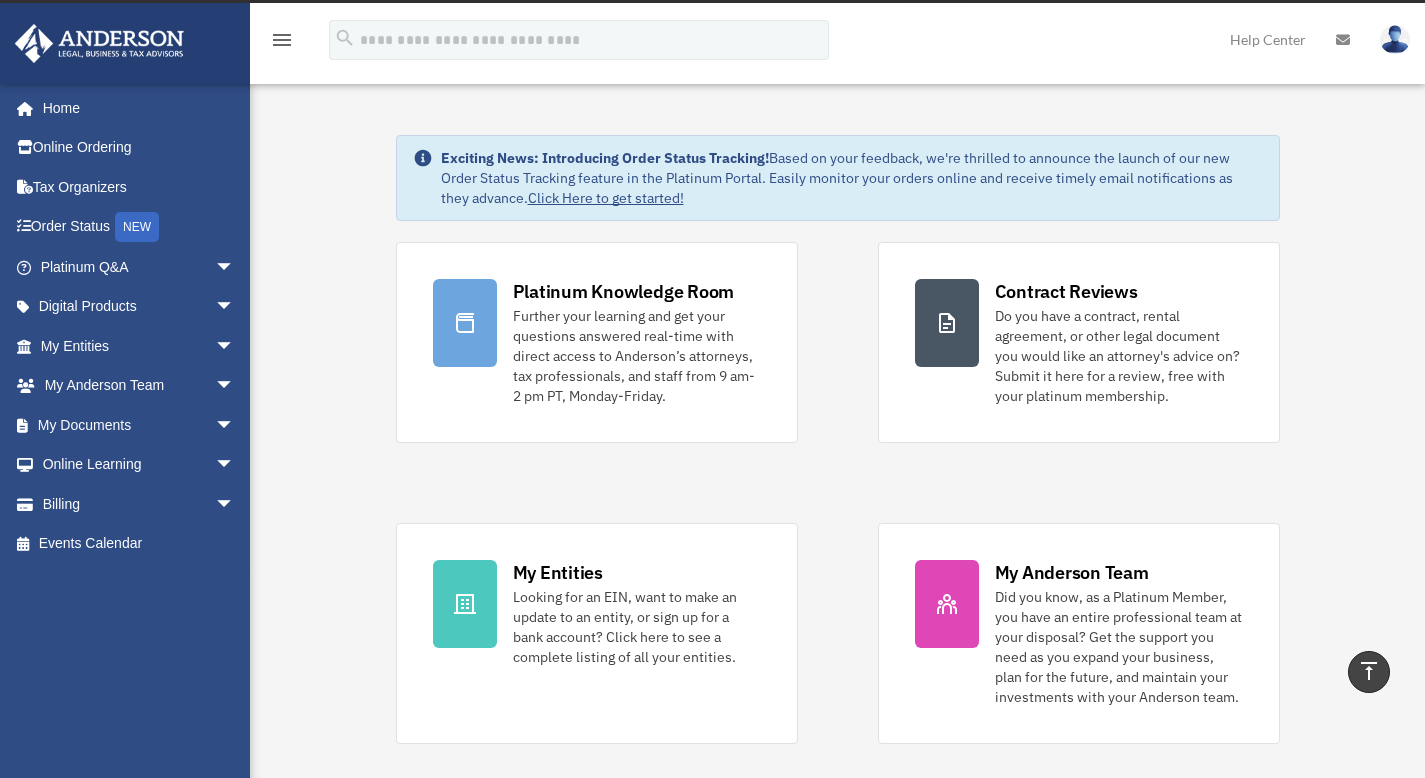 scroll, scrollTop: 0, scrollLeft: 0, axis: both 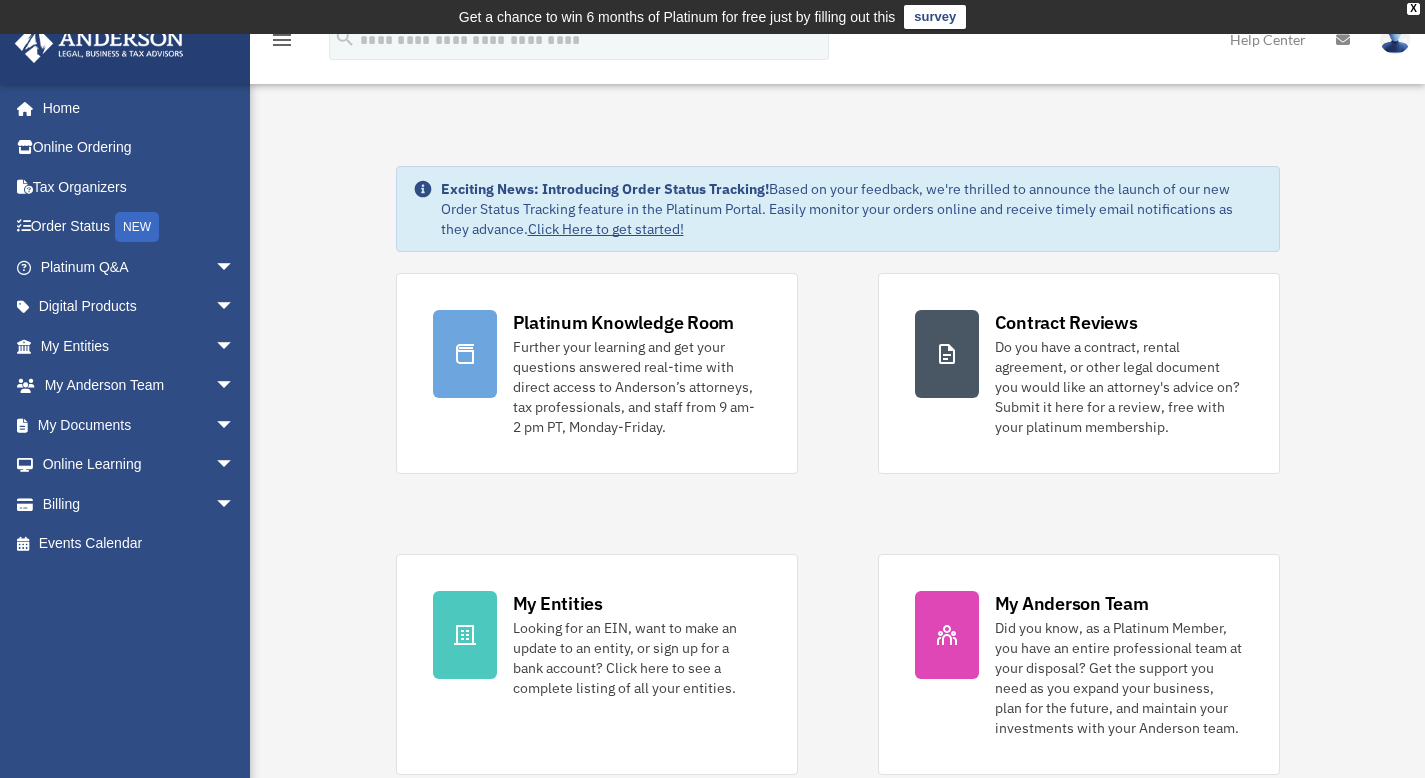 click on "Further your learning and get your questions answered real-time with direct access to Anderson’s attorneys, tax professionals, and staff from 9 am-2 pm PT, Monday-Friday." at bounding box center (637, 387) 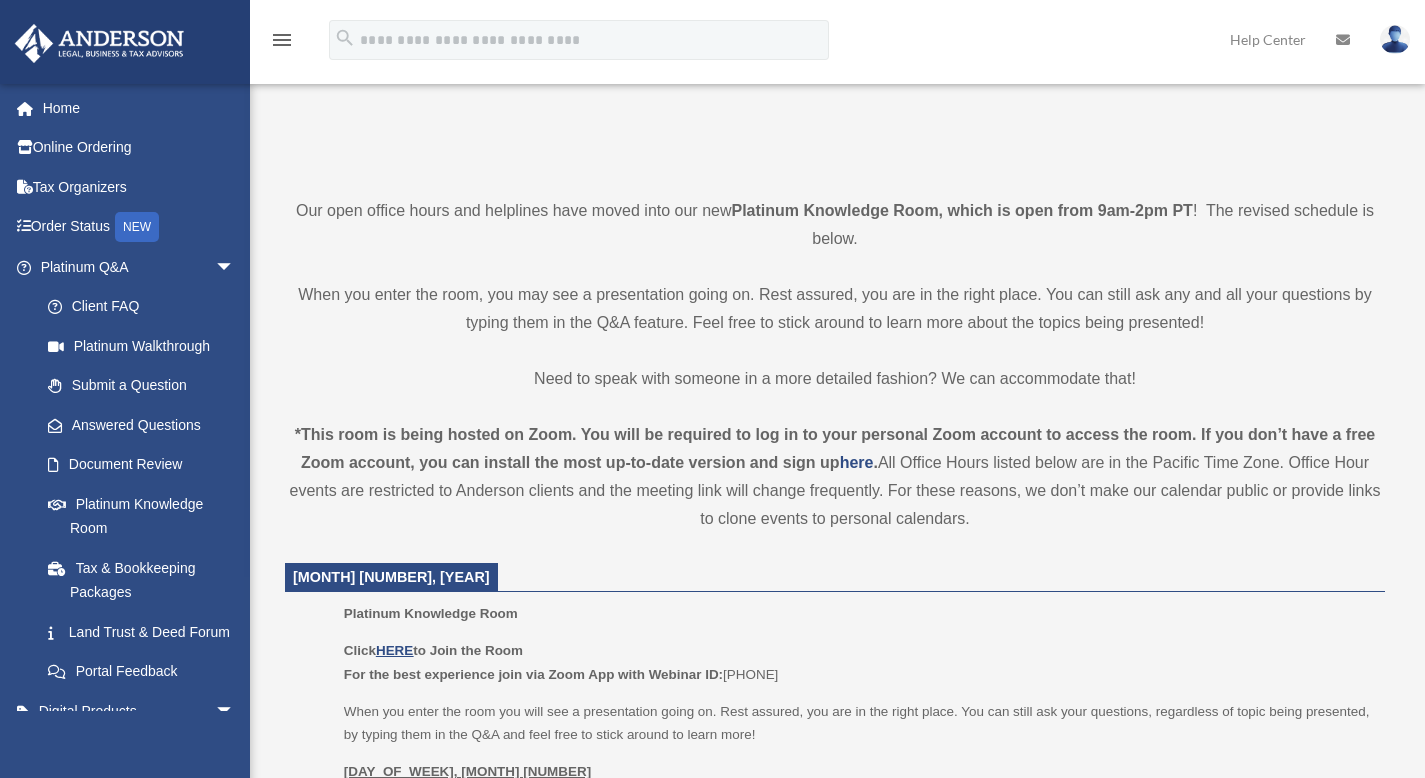 scroll, scrollTop: 397, scrollLeft: 0, axis: vertical 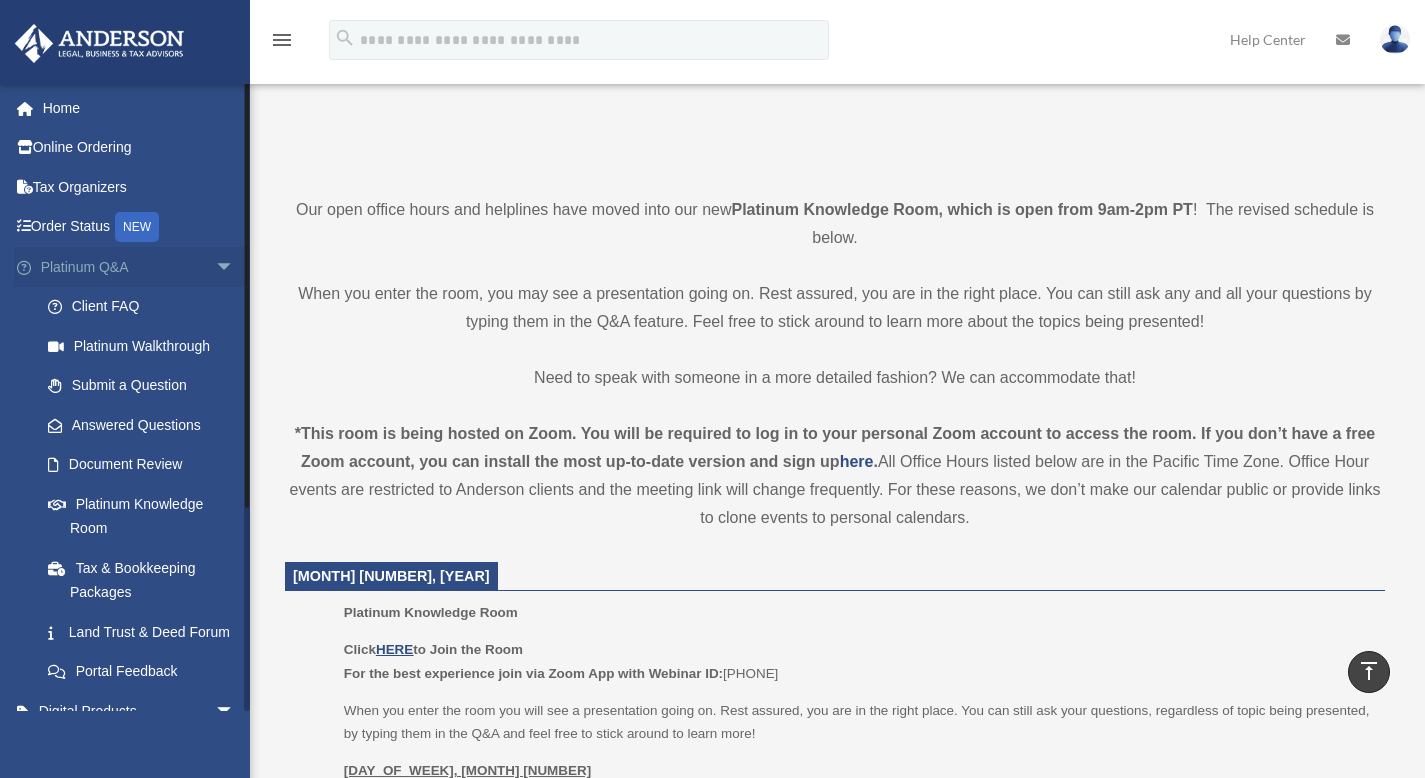 click on "arrow_drop_down" at bounding box center [235, 267] 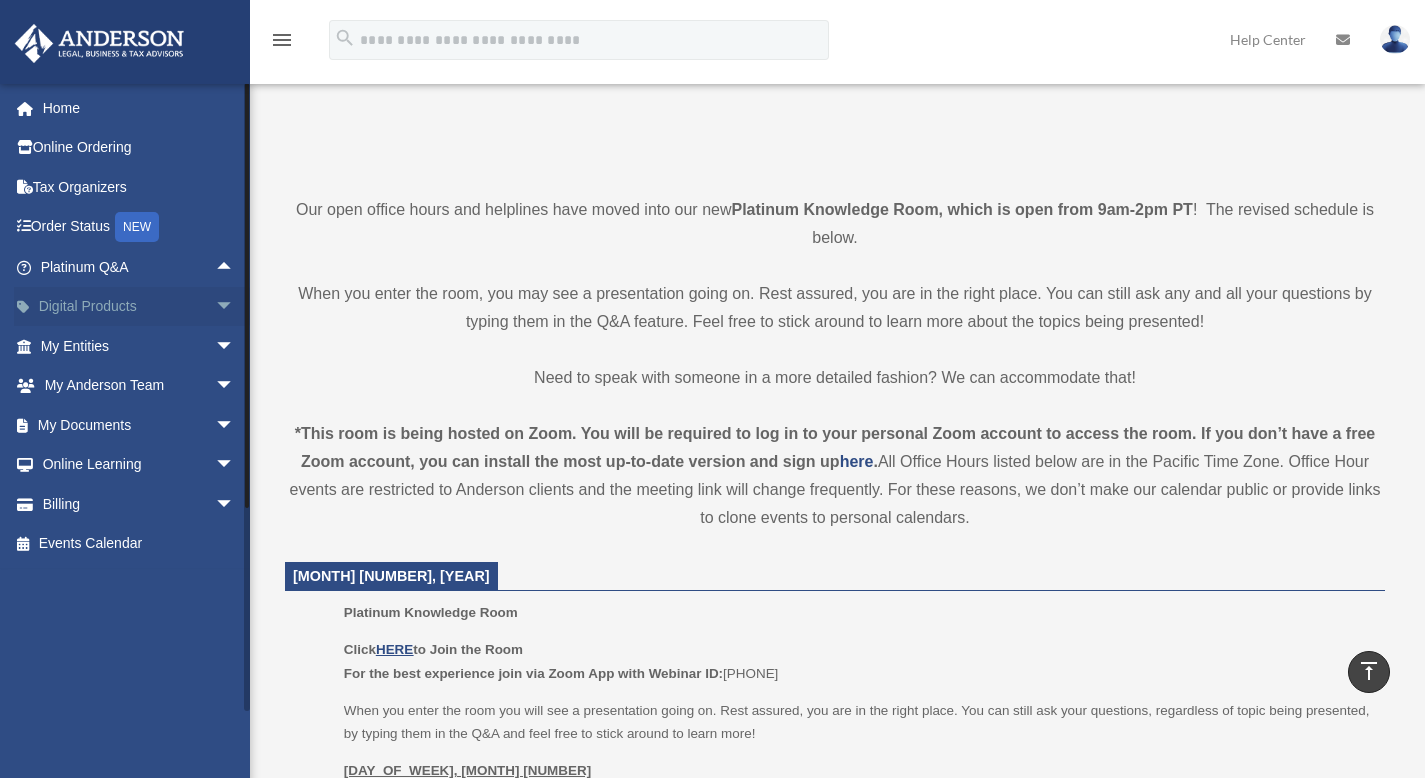 click on "Digital Products arrow_drop_down" at bounding box center (139, 307) 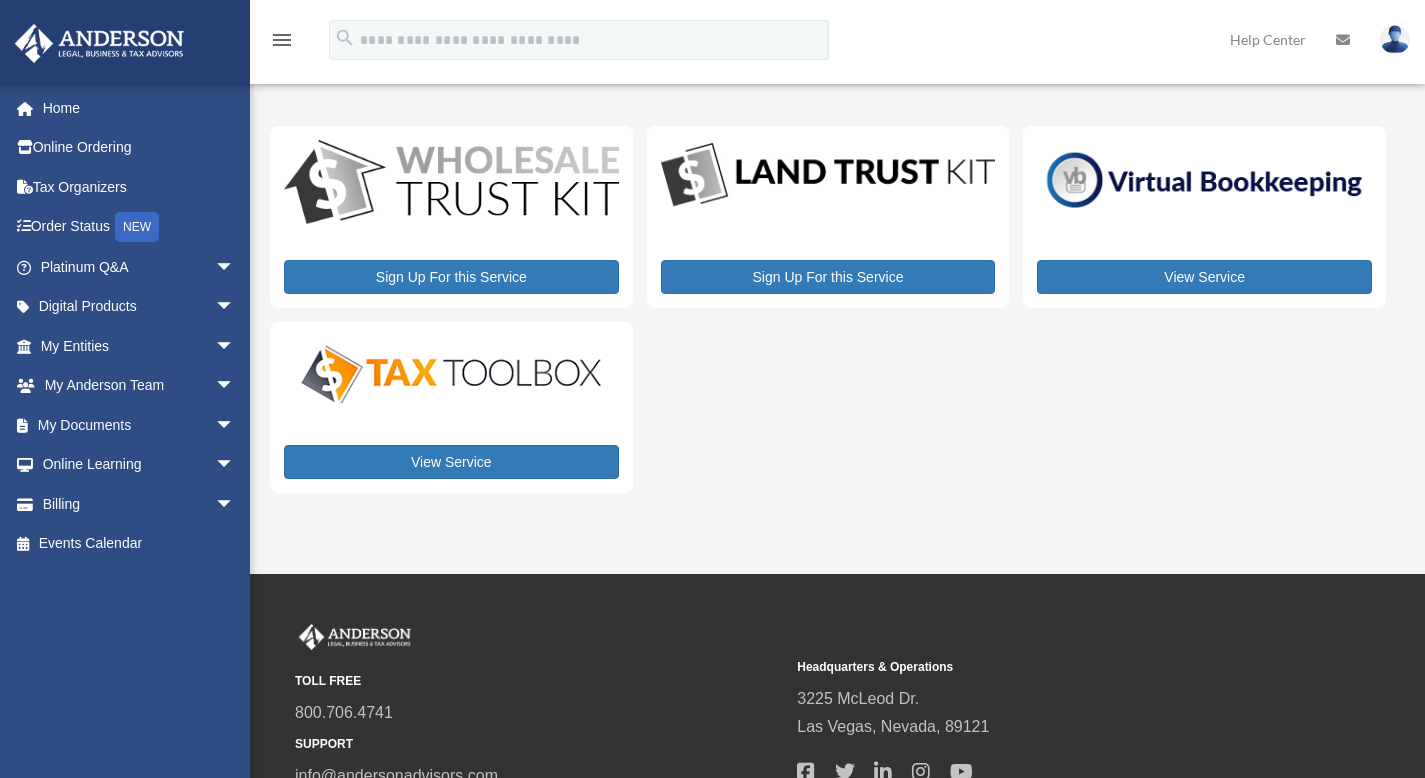scroll, scrollTop: 0, scrollLeft: 0, axis: both 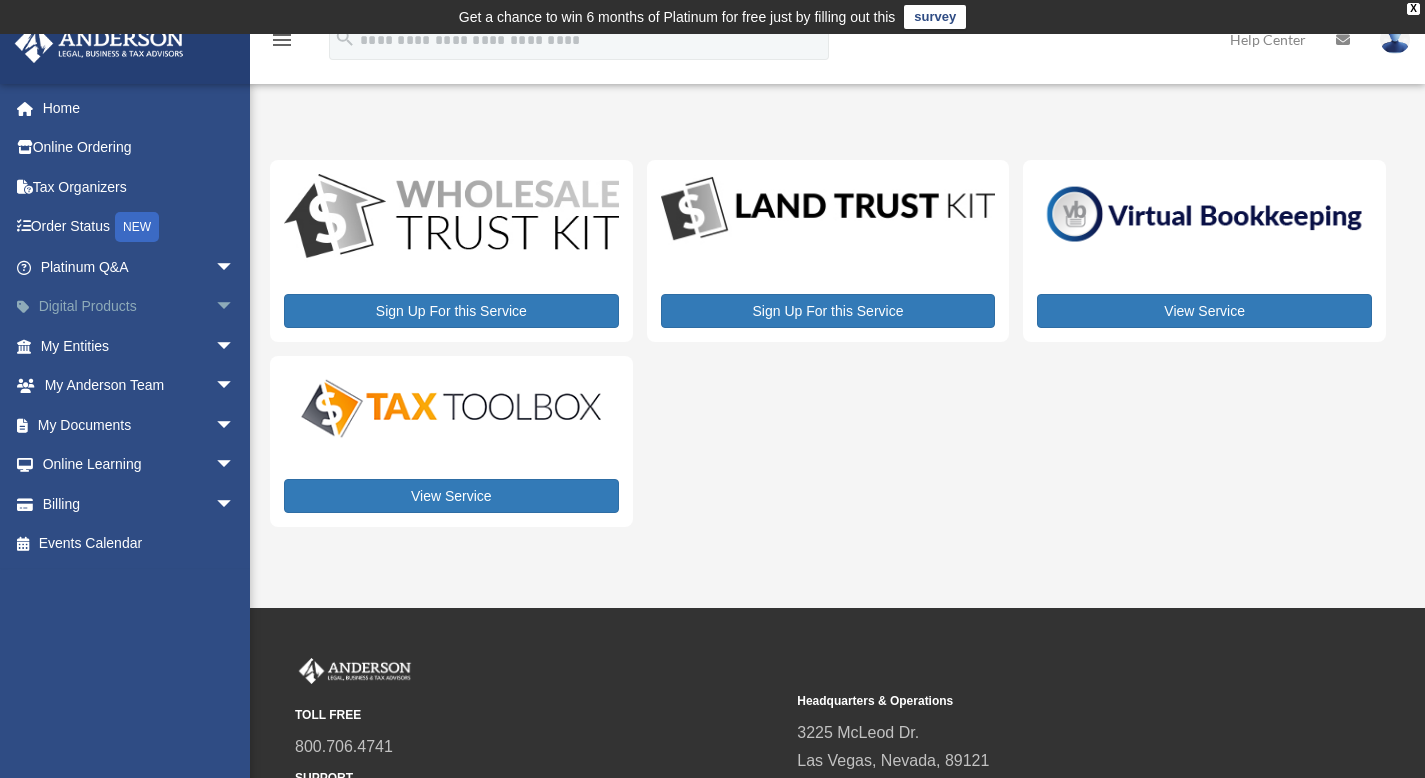 click on "arrow_drop_down" at bounding box center (235, 307) 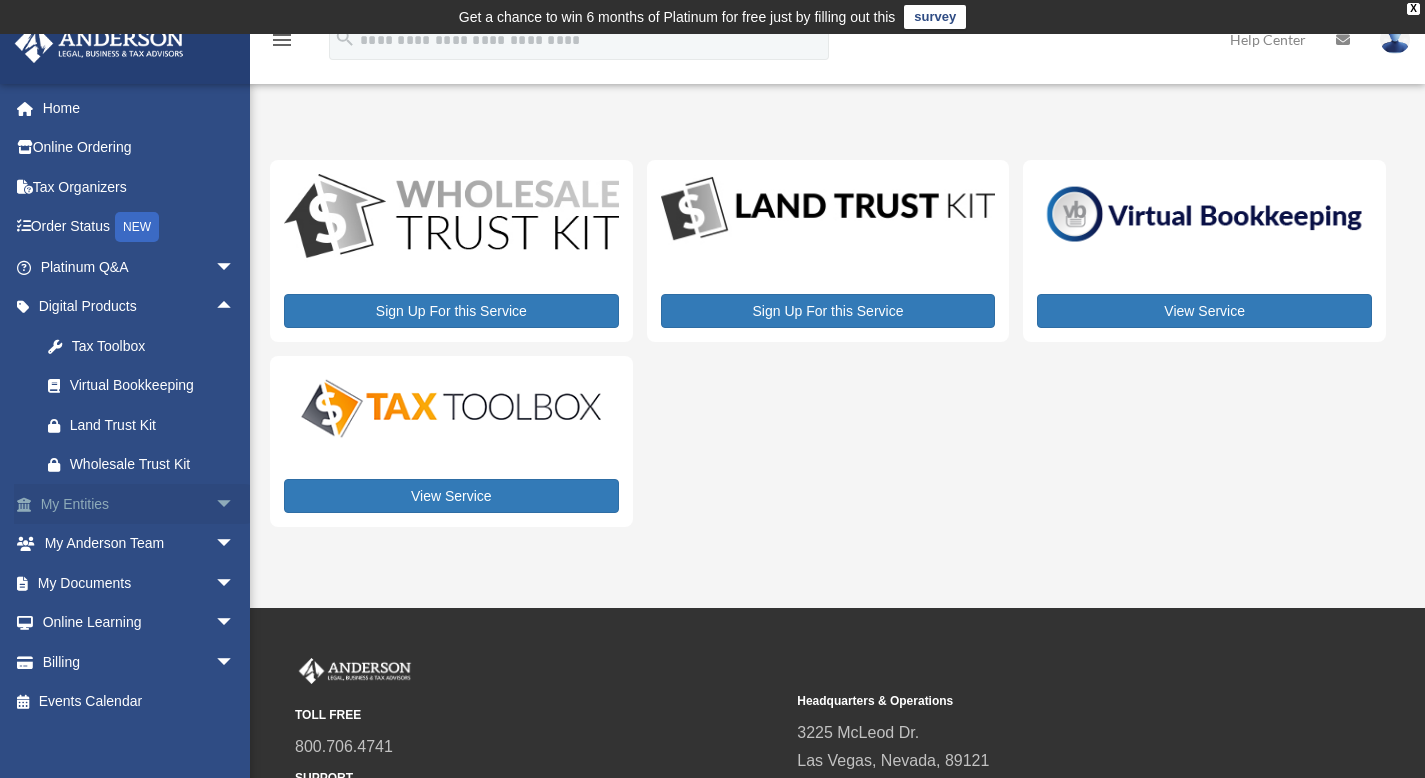 click on "My Entities arrow_drop_down" at bounding box center [139, 504] 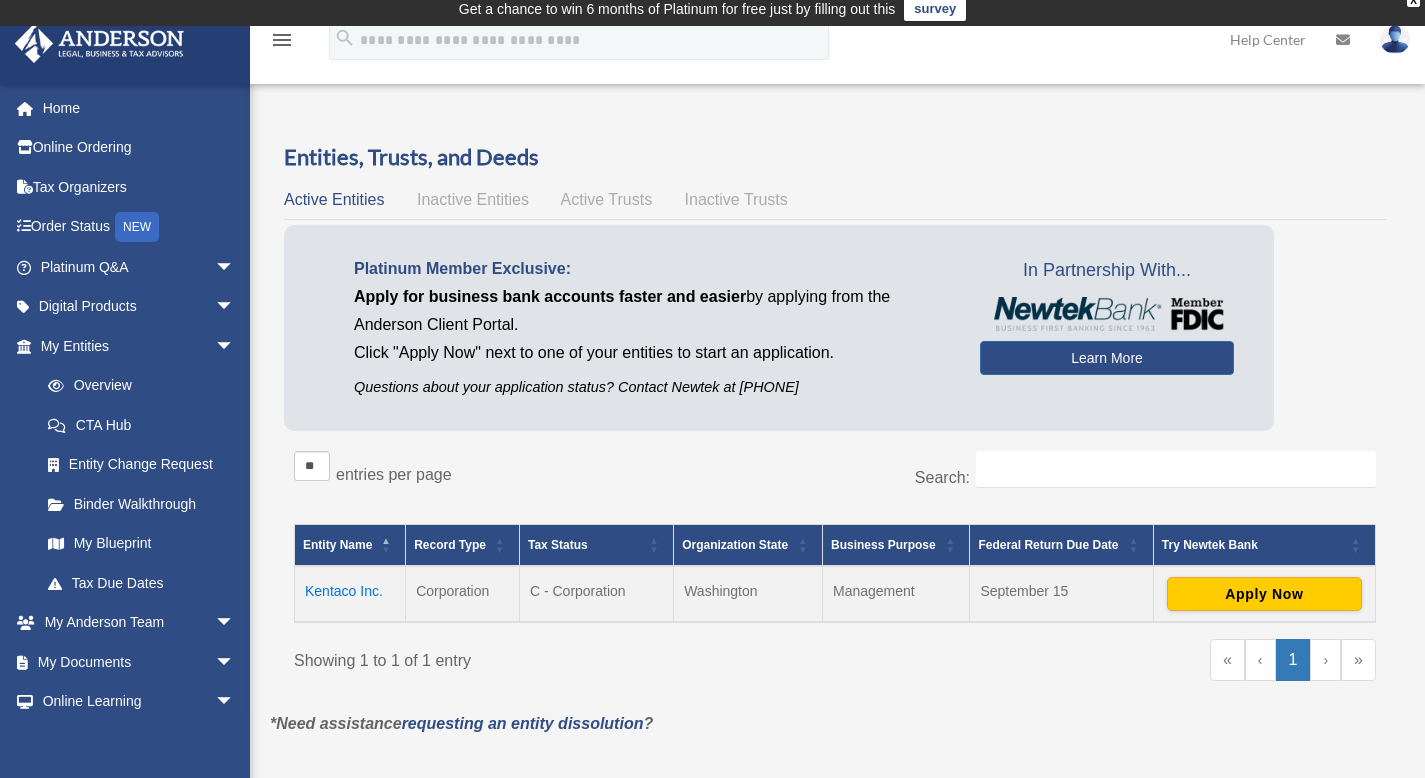 scroll, scrollTop: 0, scrollLeft: 0, axis: both 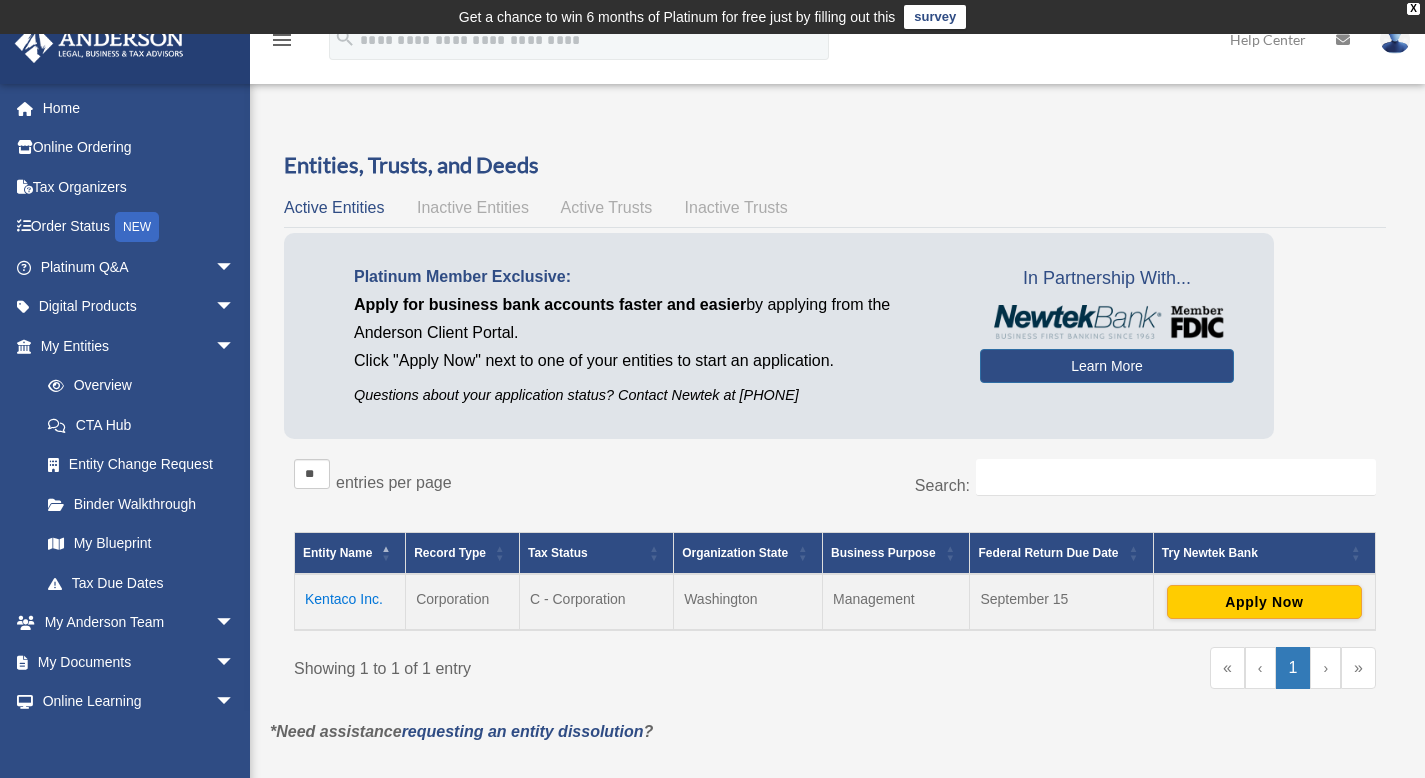 click on "Inactive Trusts" at bounding box center (736, 207) 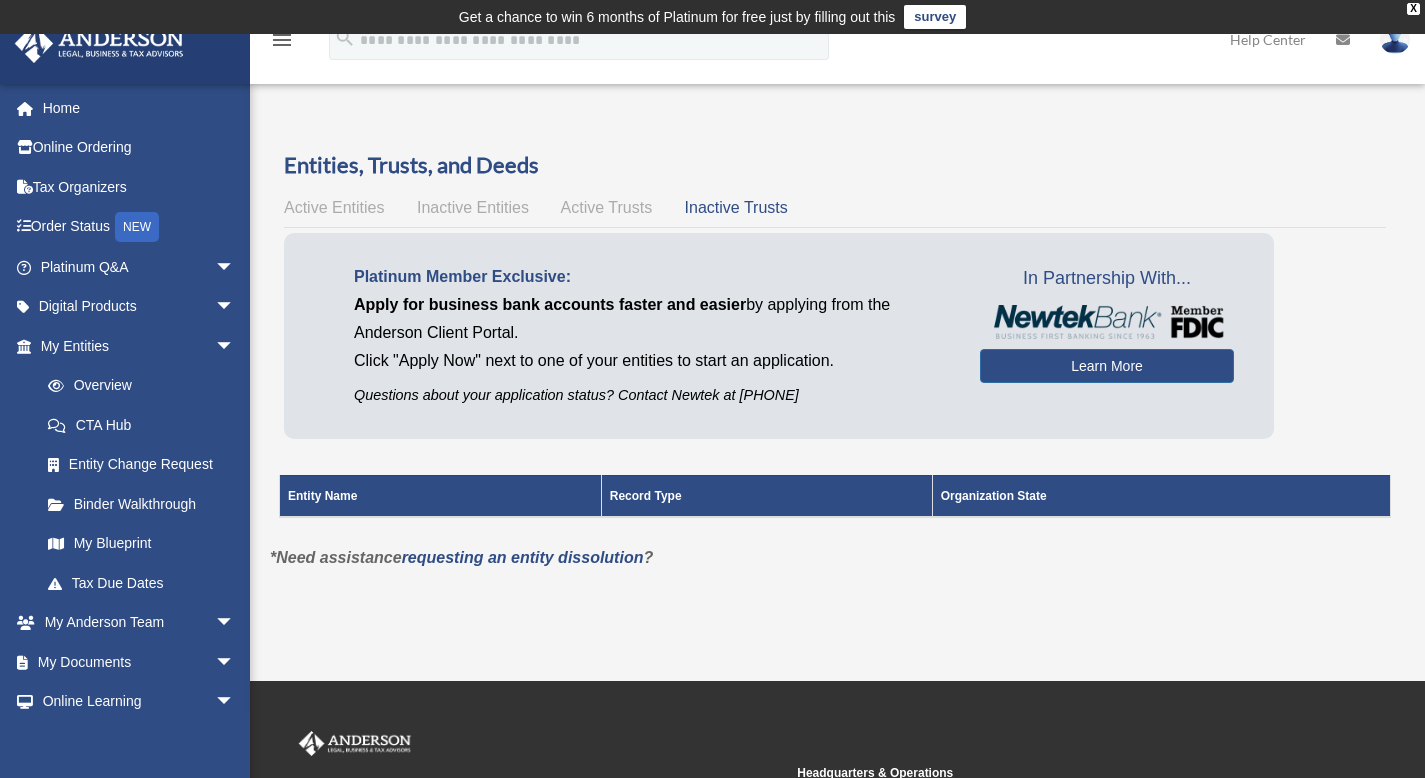 click on "Active Trusts" at bounding box center [607, 207] 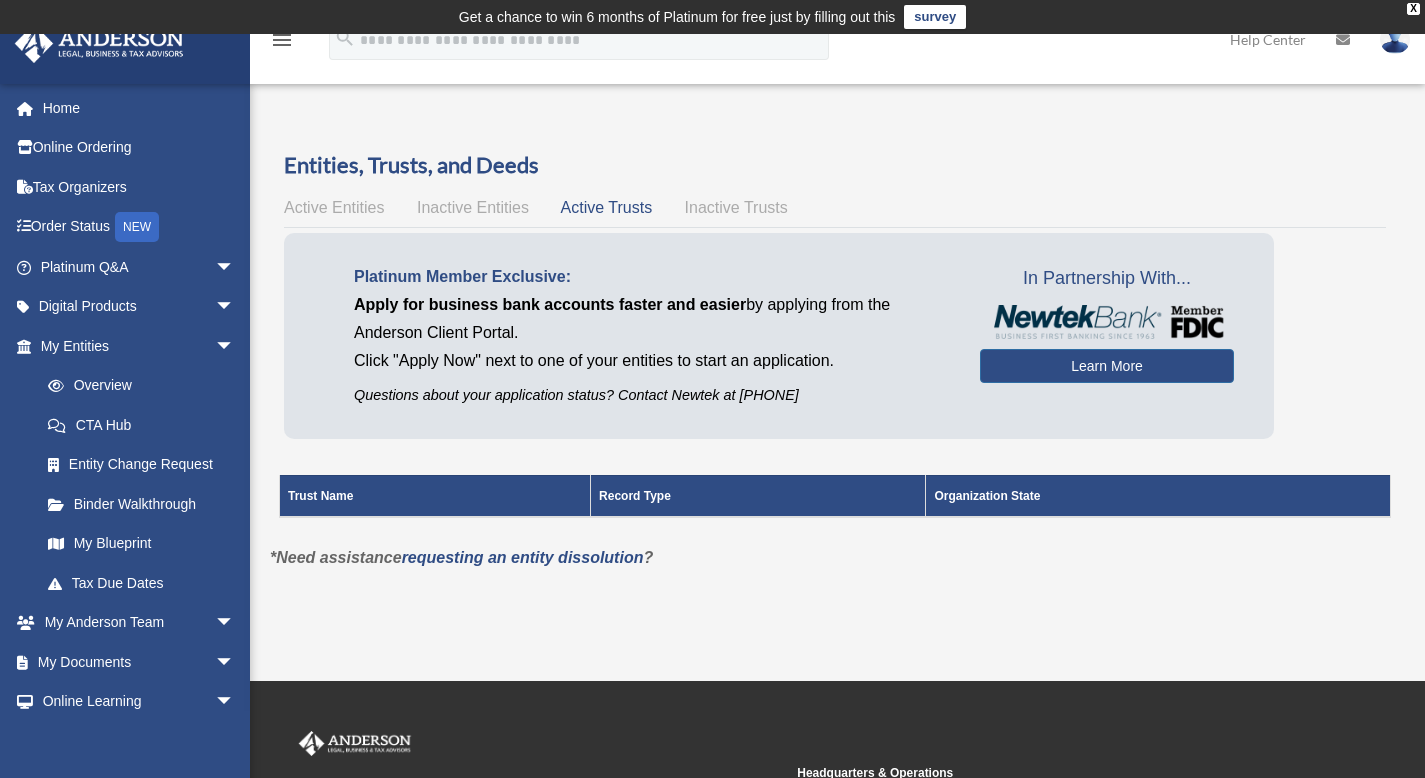 click on "Inactive Entities" at bounding box center [473, 207] 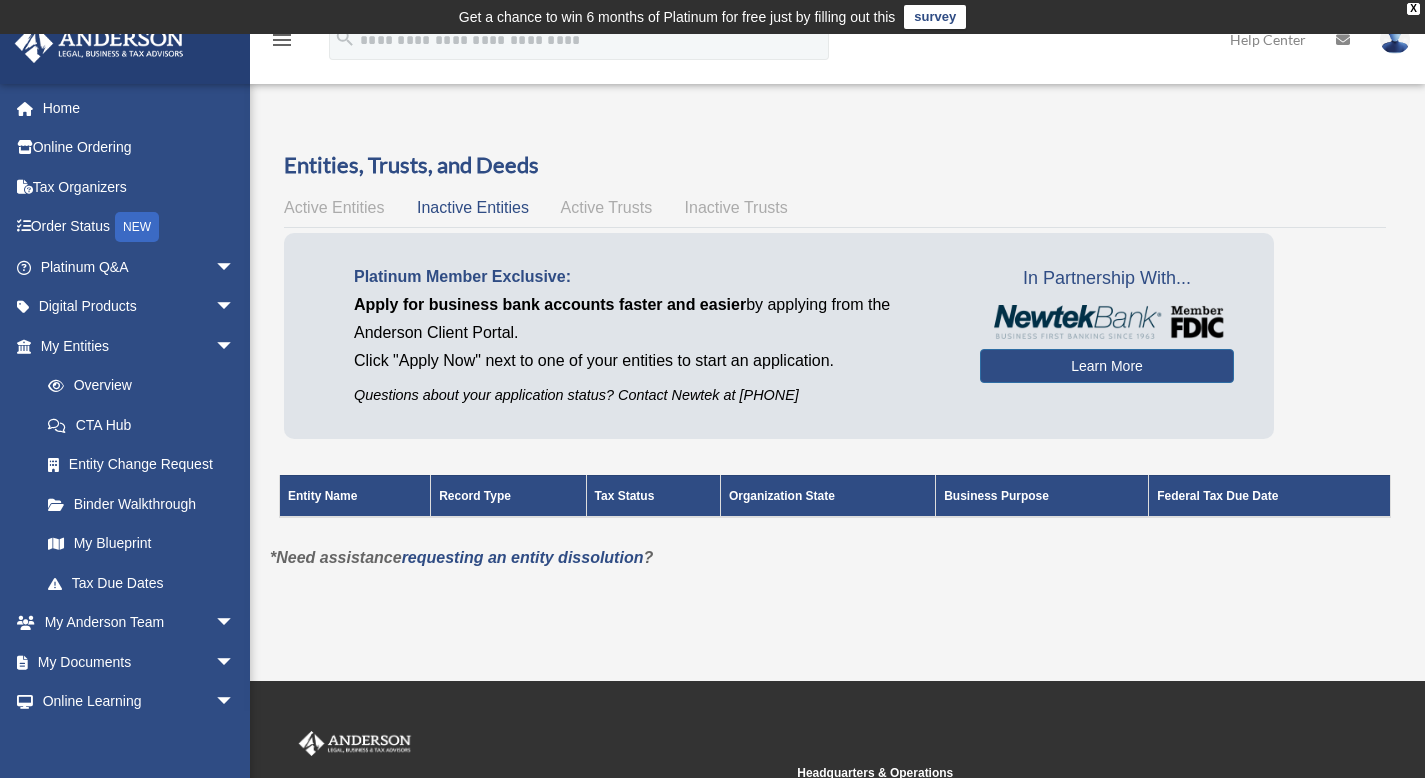 click on "Active Entities" at bounding box center [334, 207] 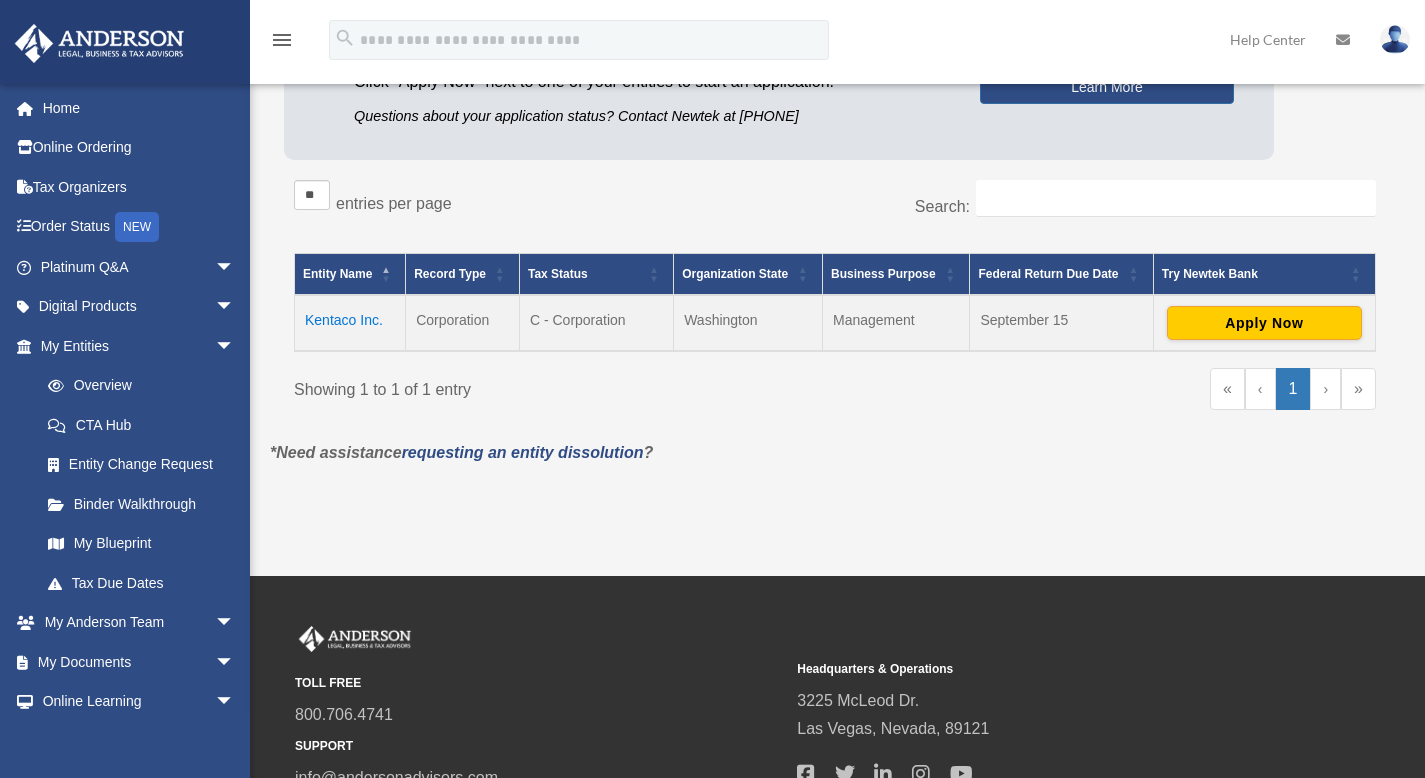 scroll, scrollTop: 445, scrollLeft: 0, axis: vertical 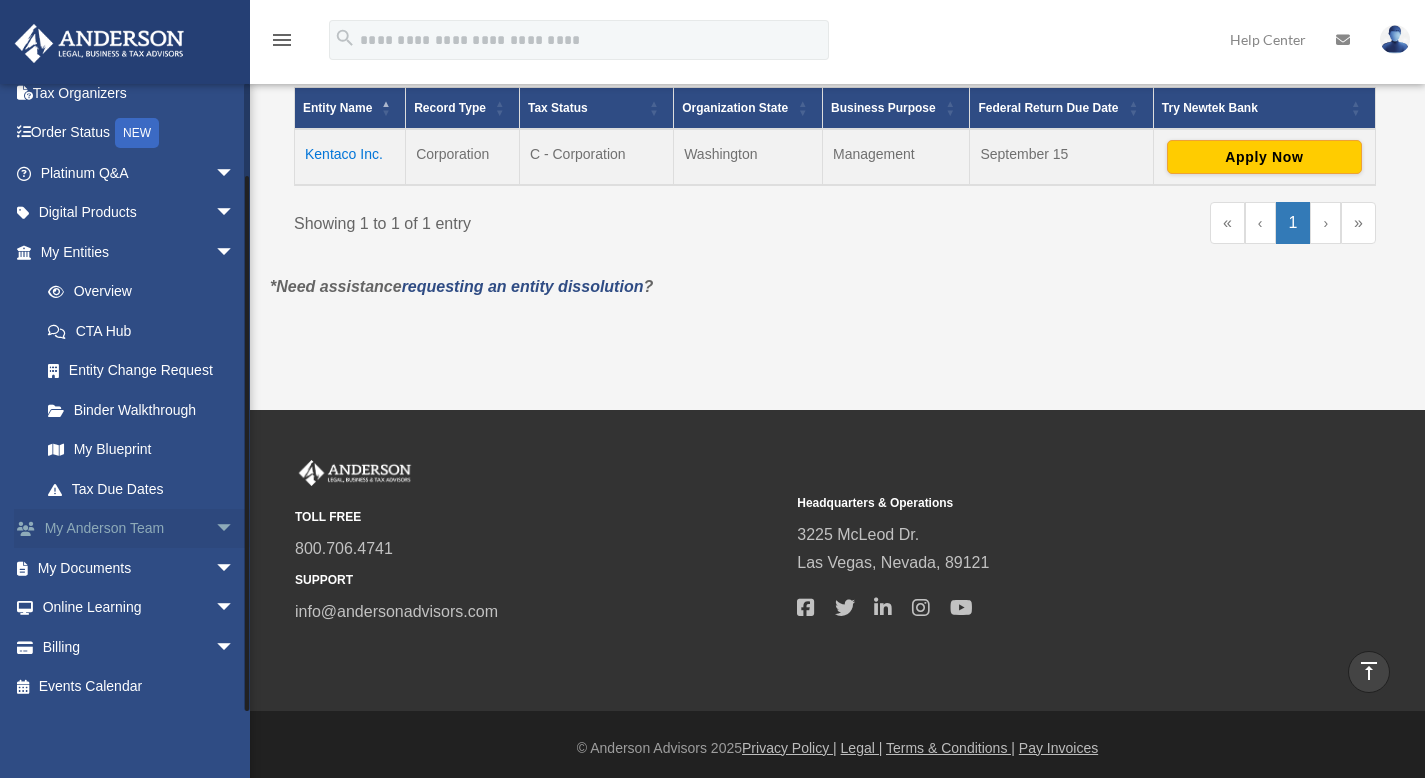 click on "arrow_drop_down" at bounding box center (235, 529) 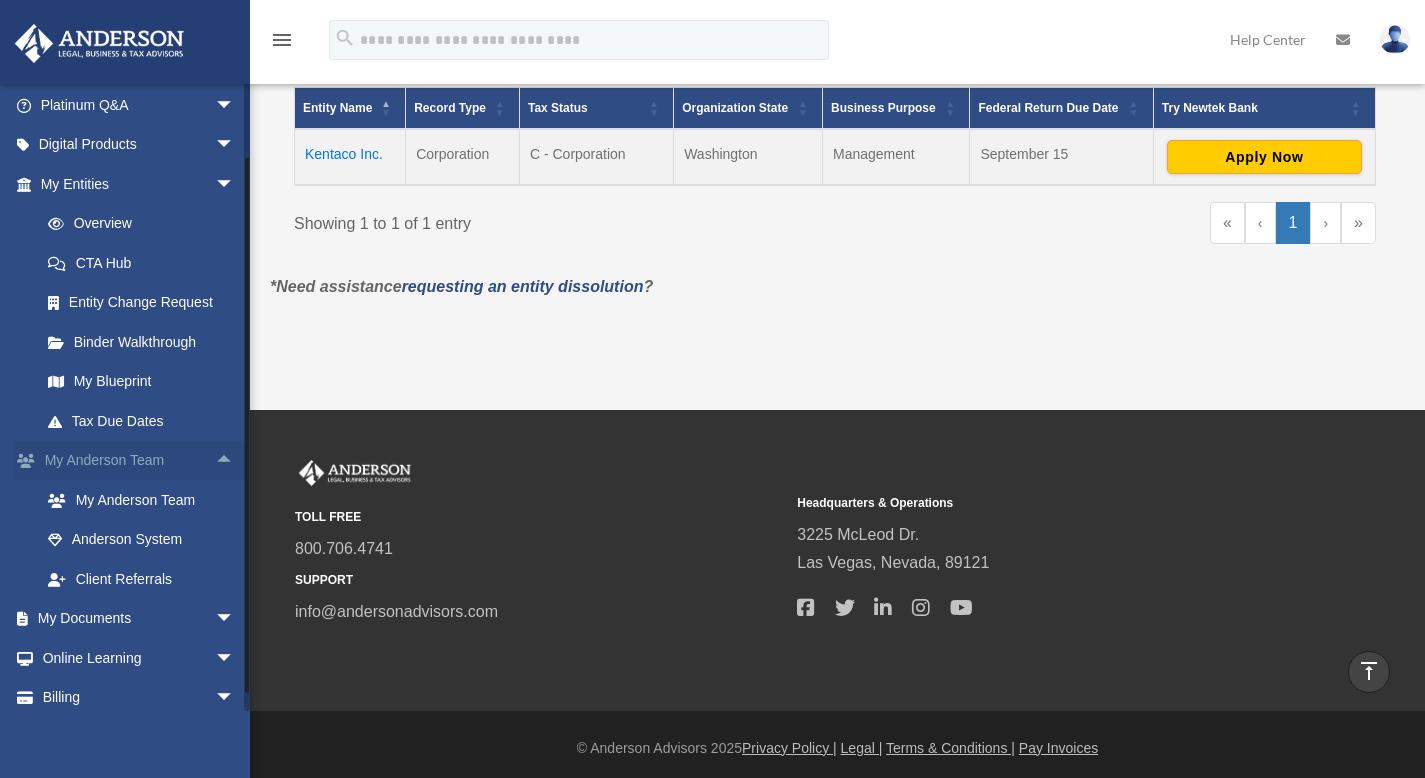 scroll, scrollTop: 212, scrollLeft: 0, axis: vertical 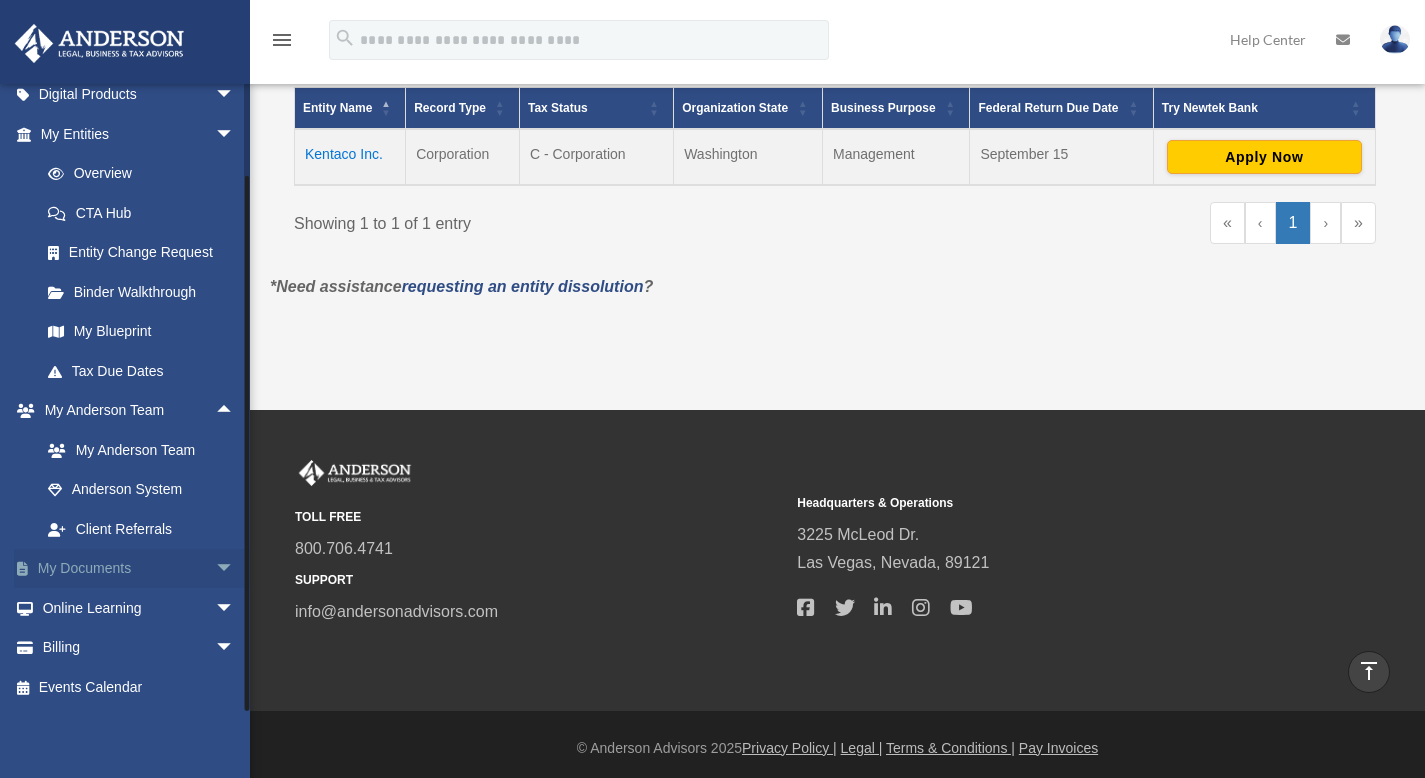 click on "arrow_drop_down" at bounding box center (235, 569) 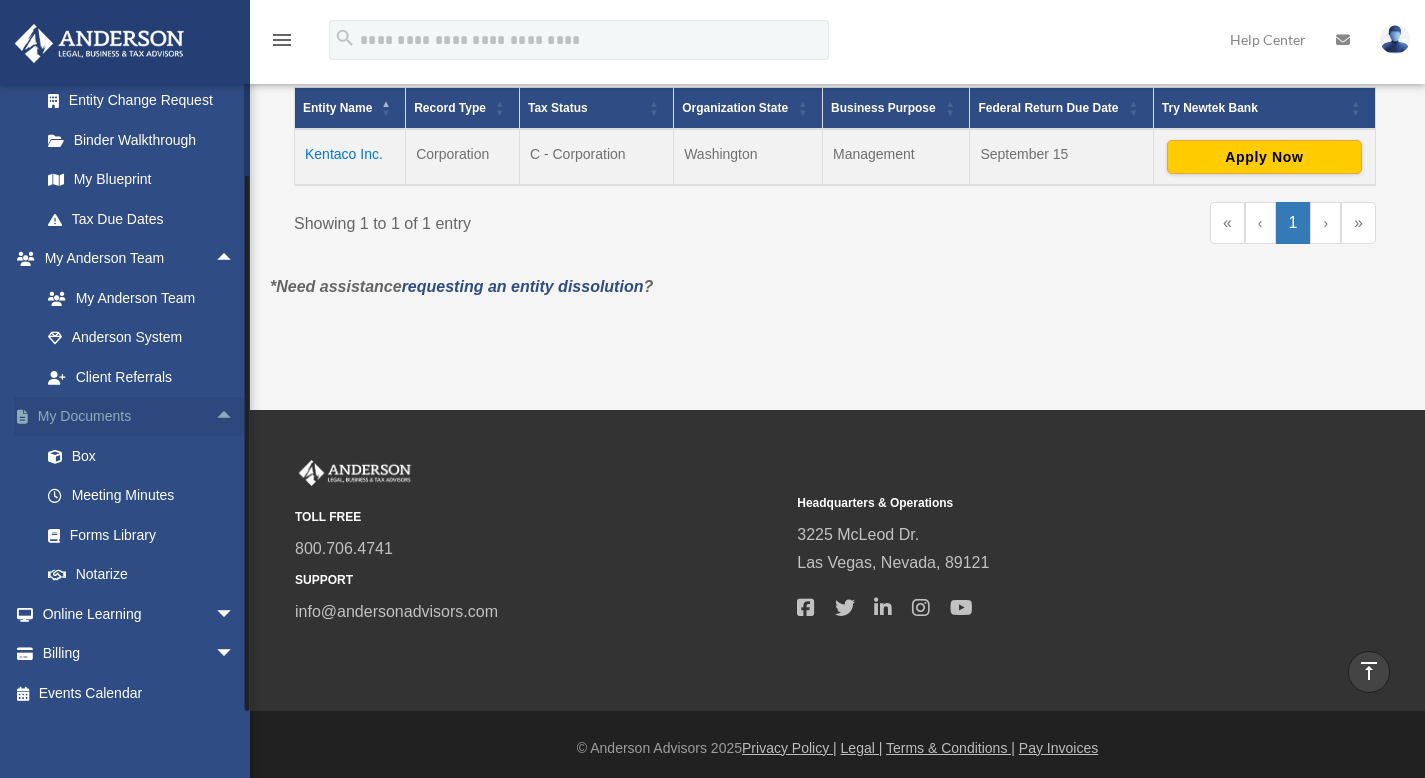 scroll, scrollTop: 370, scrollLeft: 0, axis: vertical 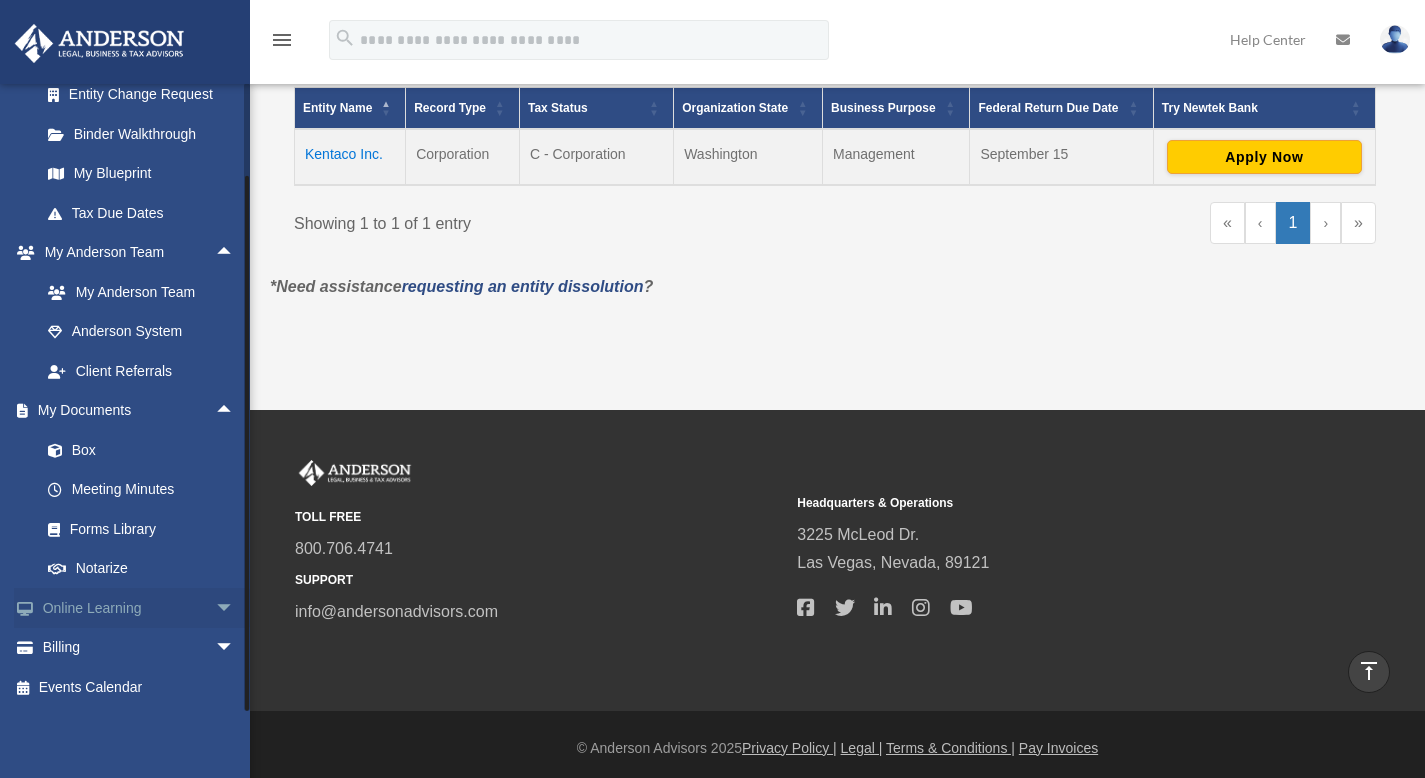 click on "arrow_drop_down" at bounding box center [235, 608] 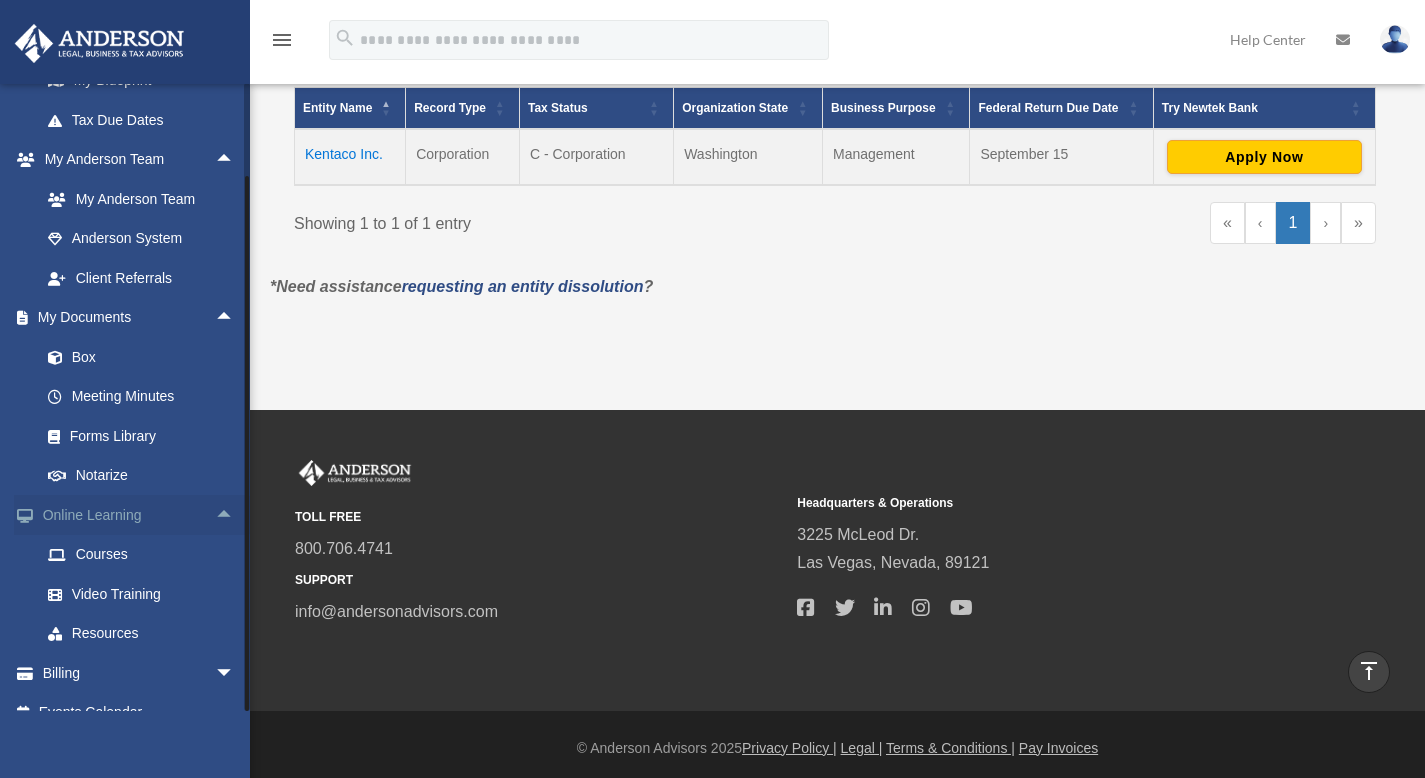 scroll, scrollTop: 489, scrollLeft: 0, axis: vertical 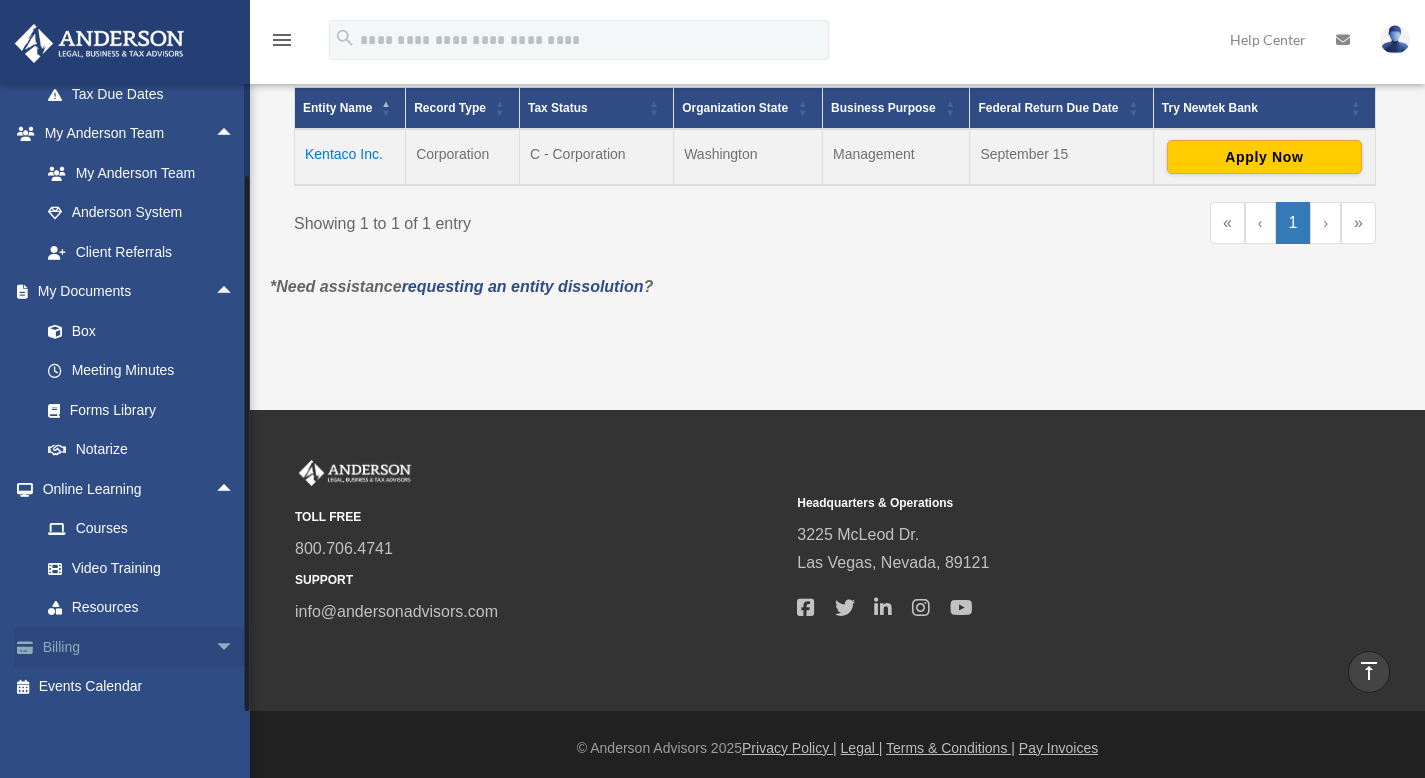 click on "arrow_drop_down" at bounding box center (235, 647) 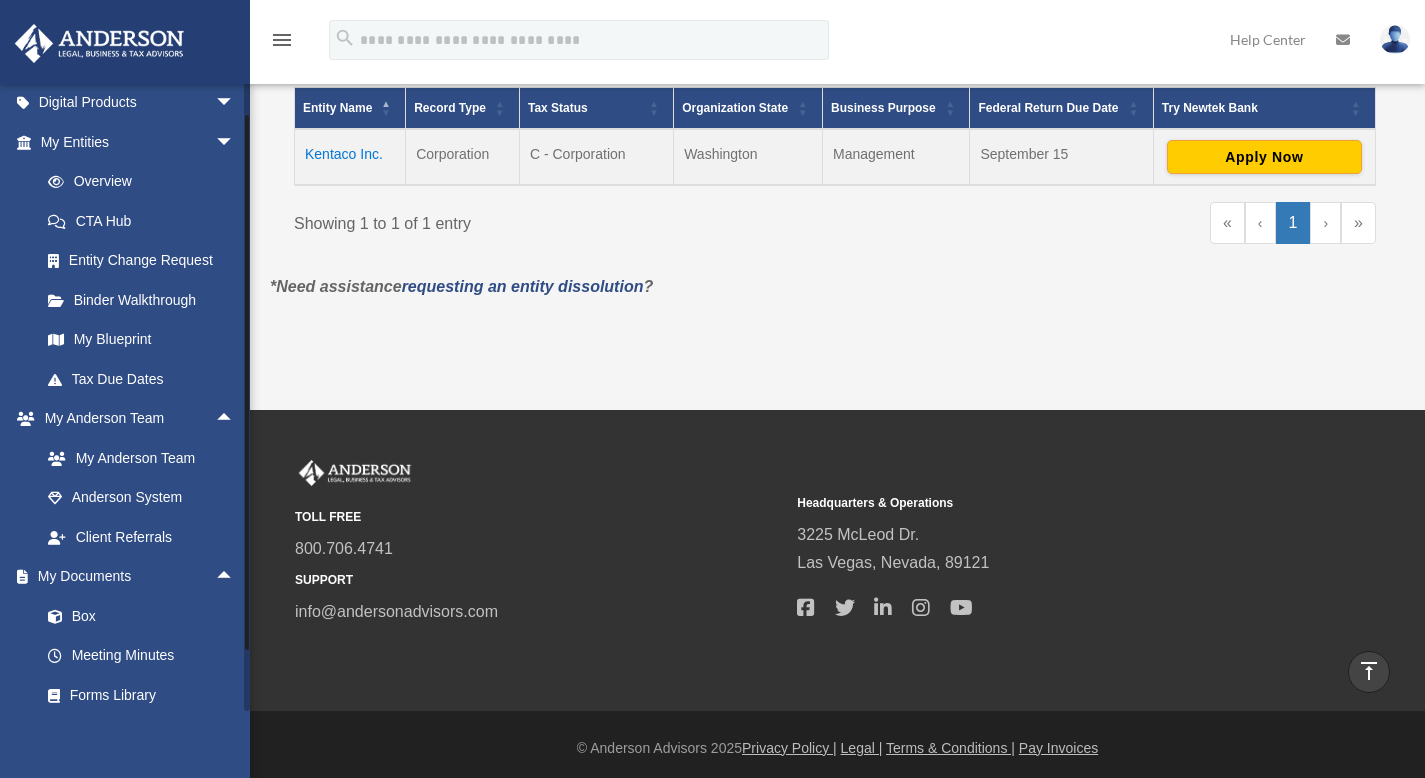 scroll, scrollTop: 209, scrollLeft: 0, axis: vertical 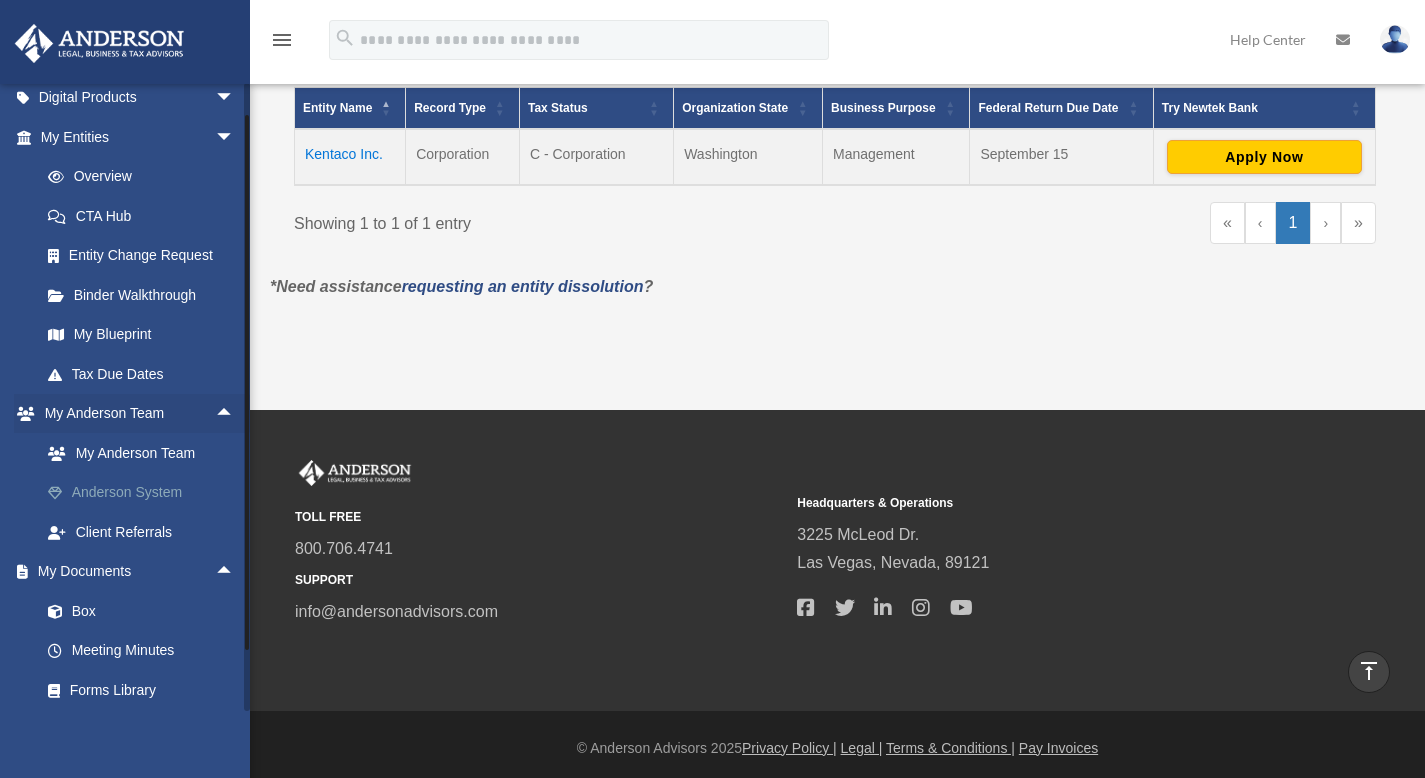click on "Anderson System" at bounding box center [146, 493] 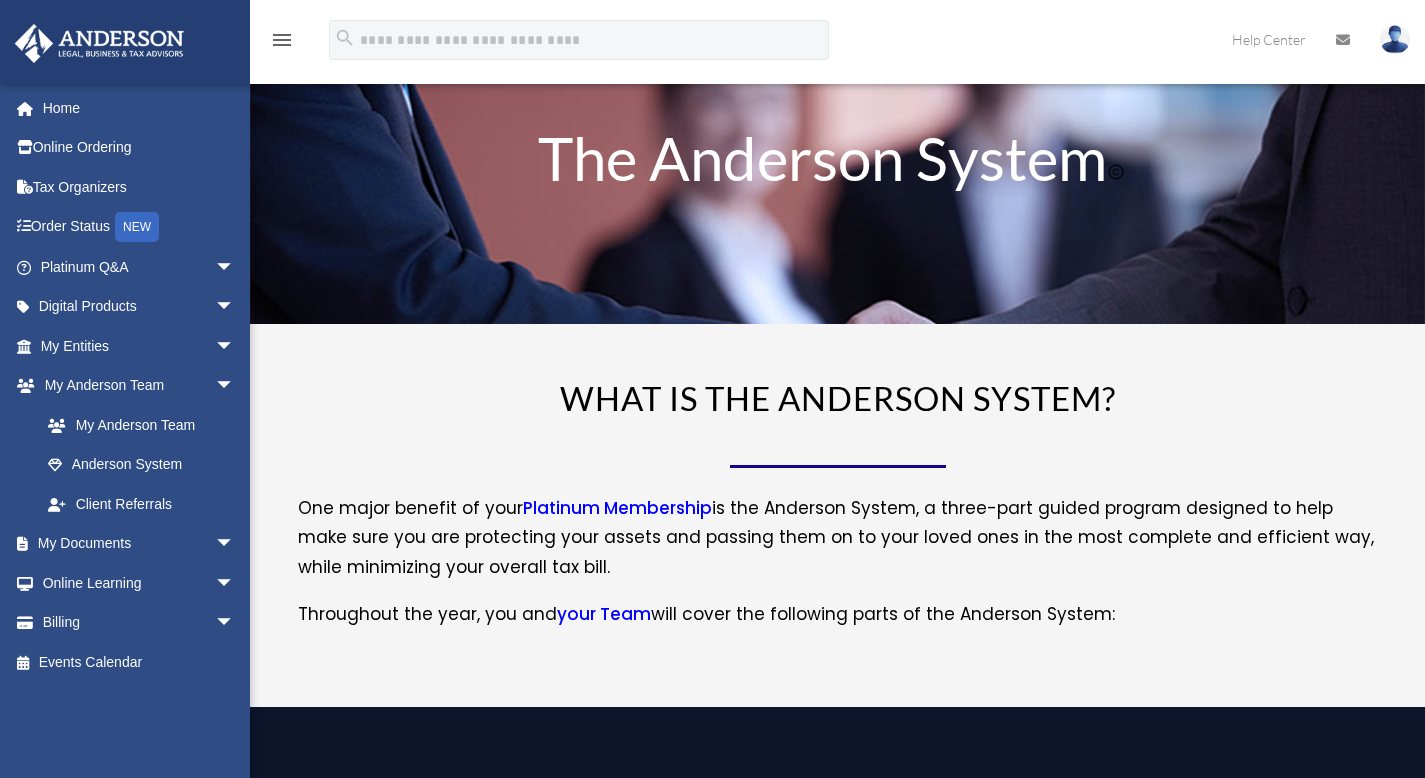 scroll, scrollTop: 0, scrollLeft: 0, axis: both 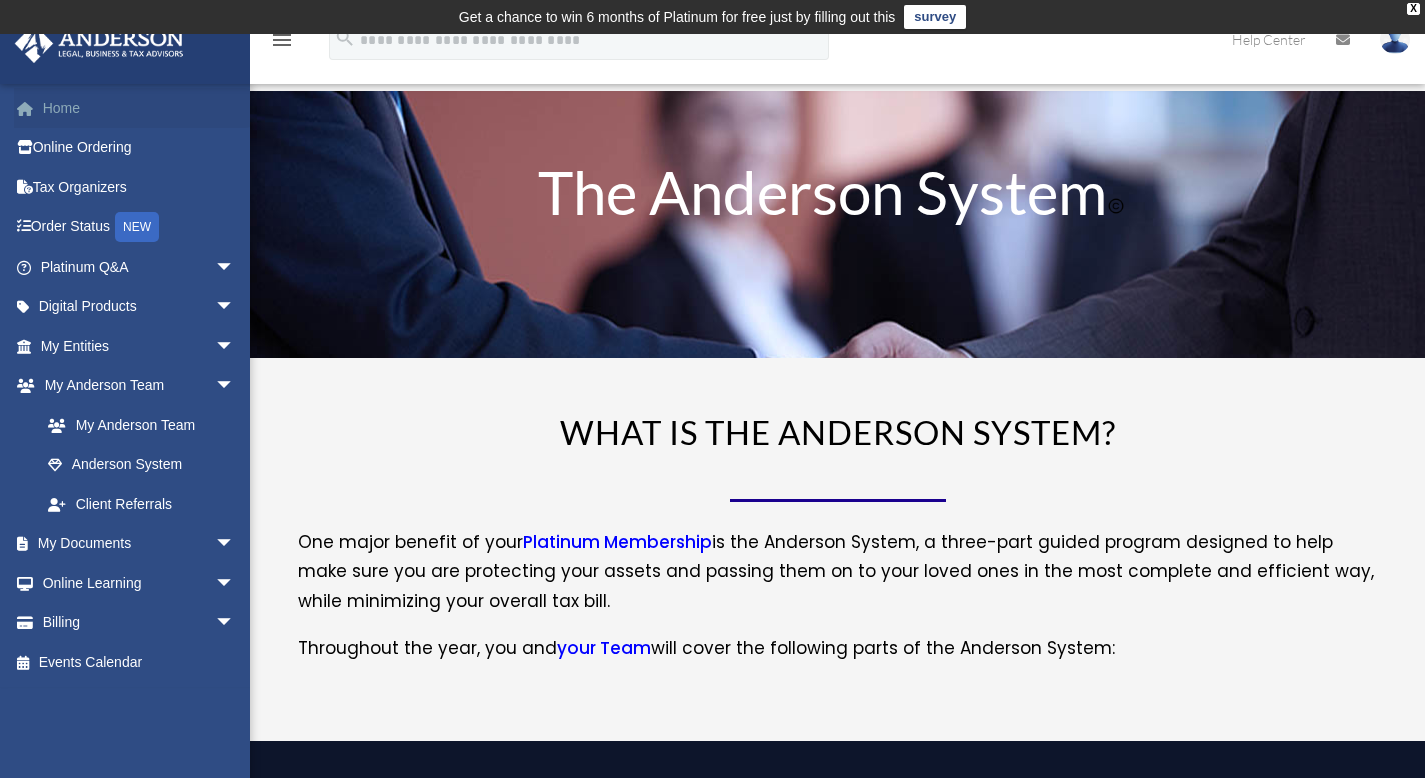 click on "Home" at bounding box center [139, 108] 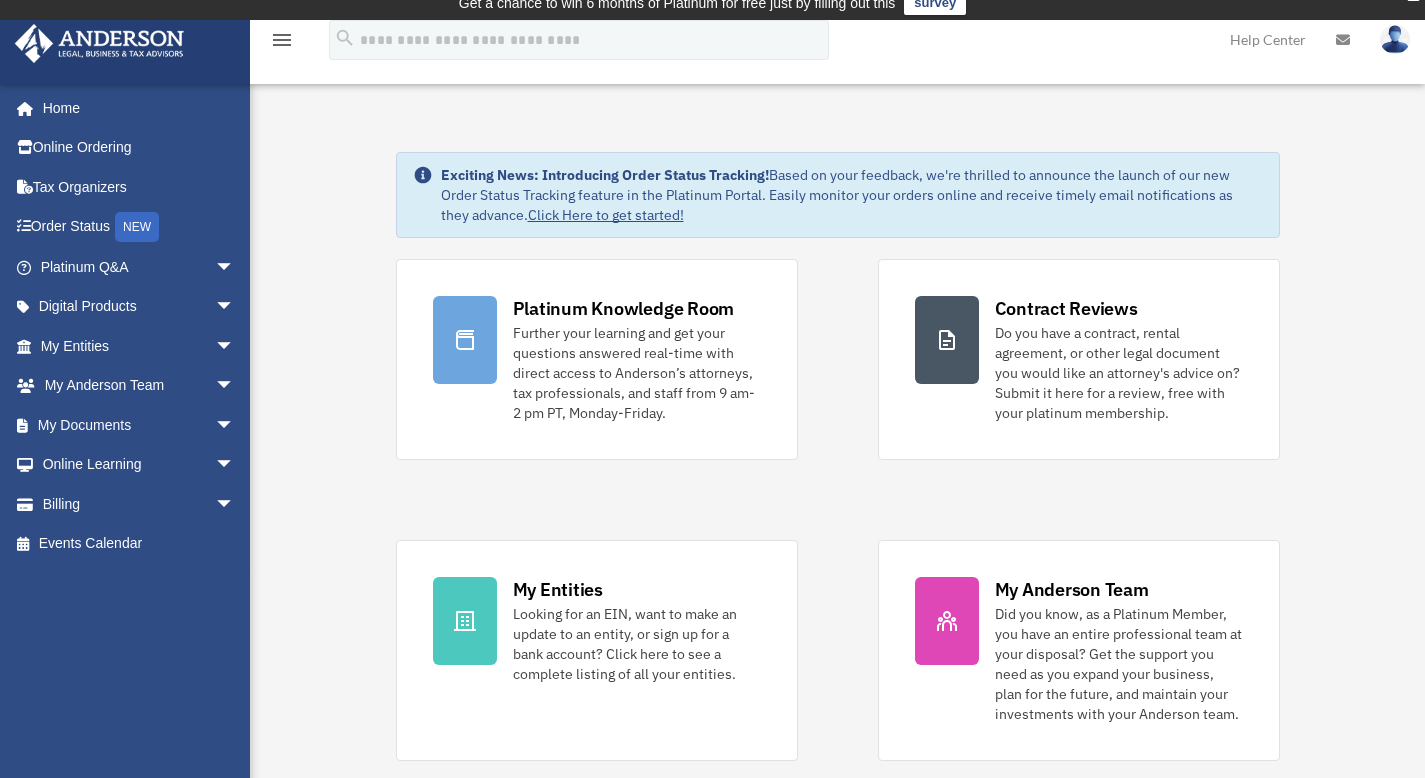 scroll, scrollTop: 0, scrollLeft: 0, axis: both 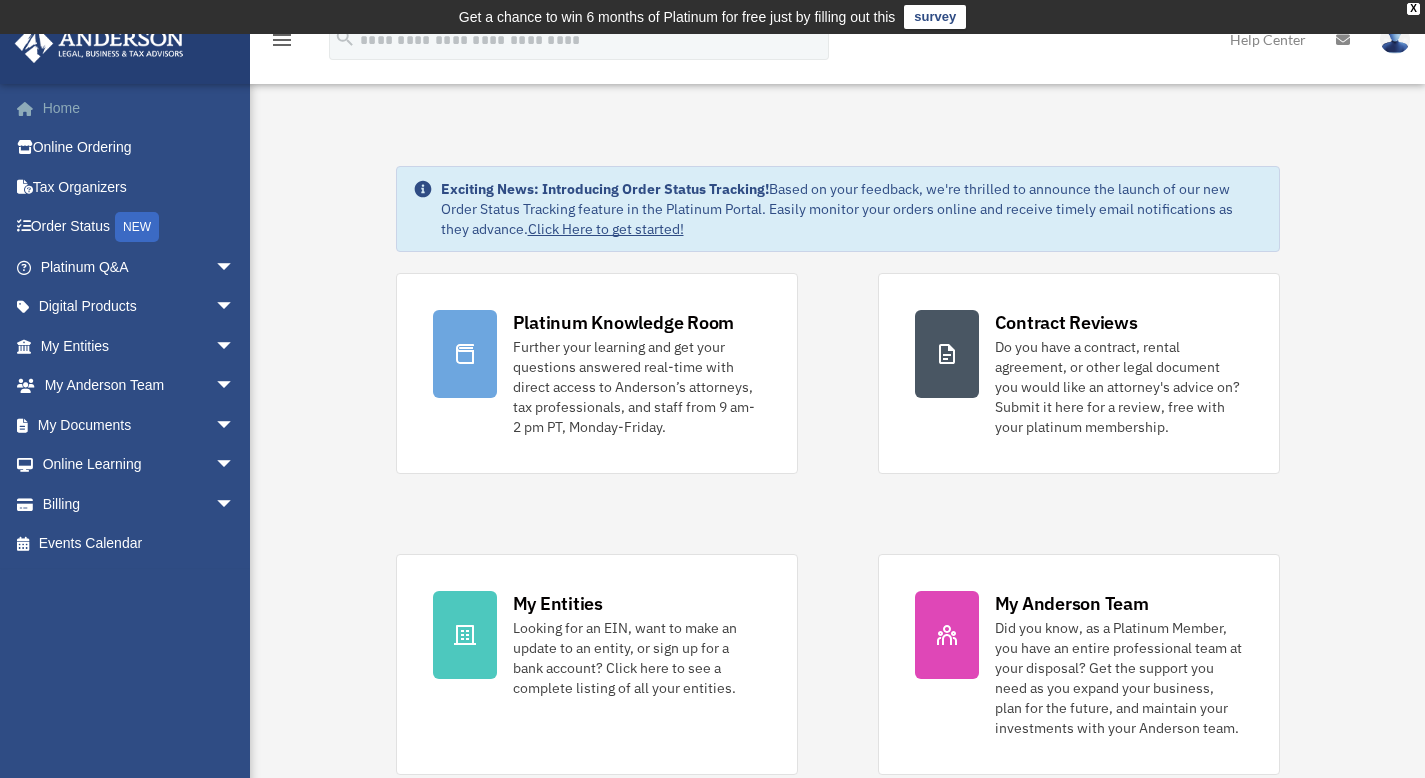 click on "Home" at bounding box center (139, 108) 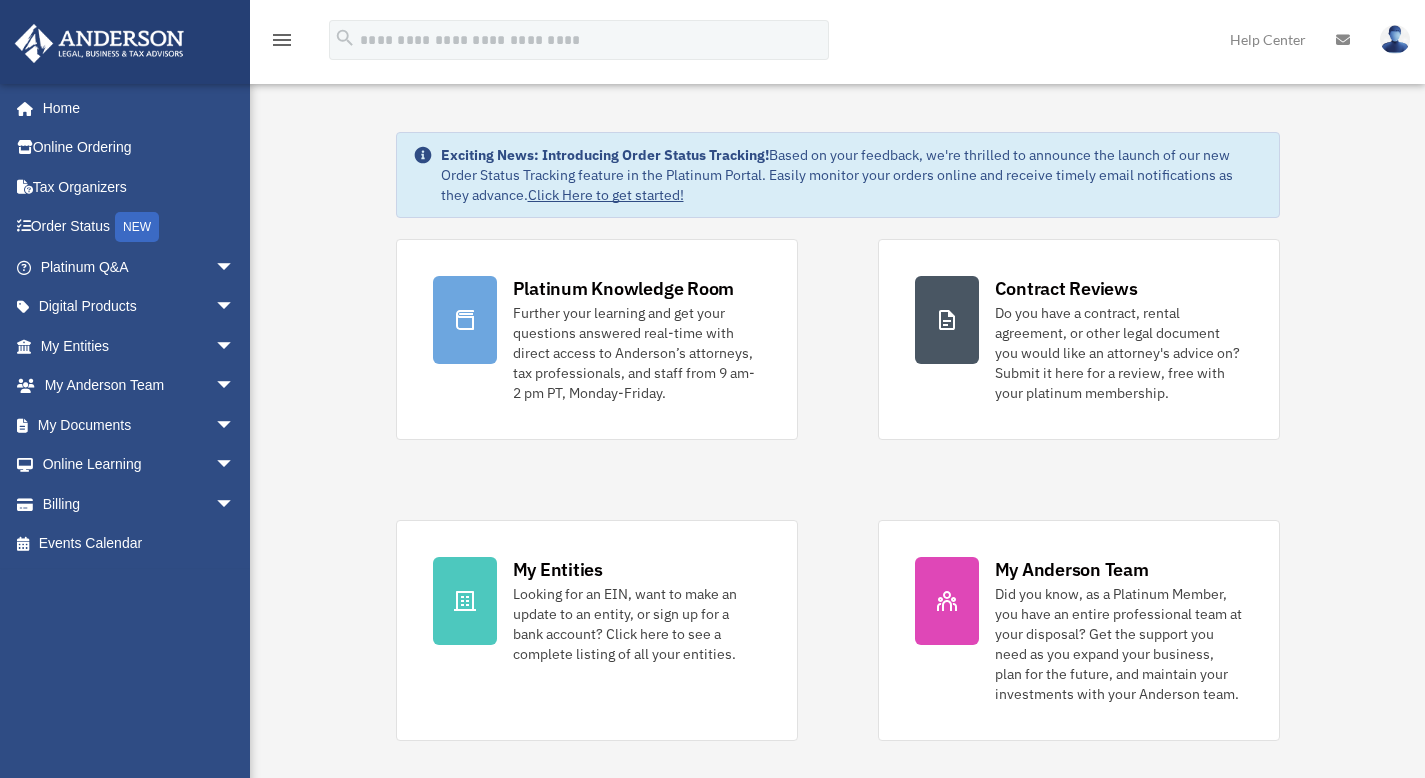 scroll, scrollTop: 0, scrollLeft: 0, axis: both 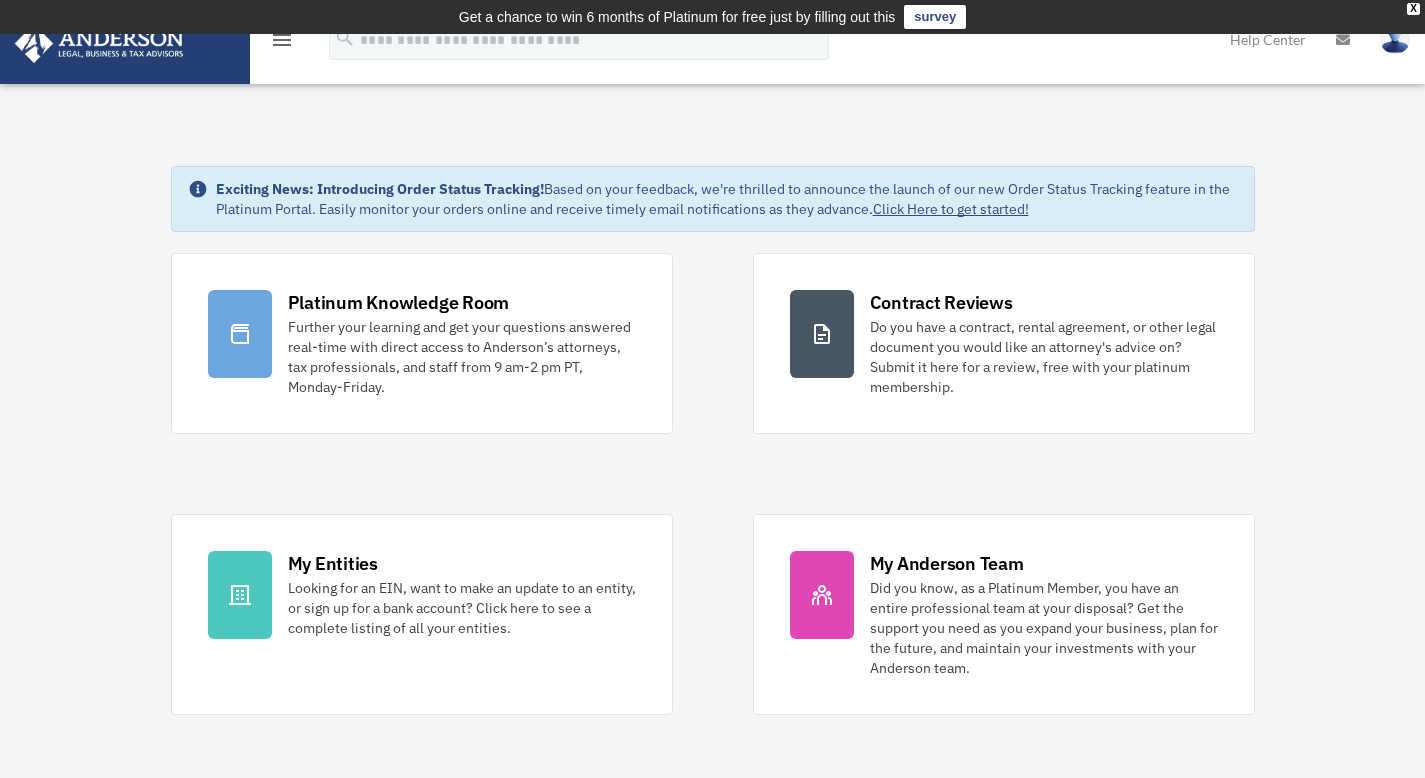 click on "menu" at bounding box center [282, 40] 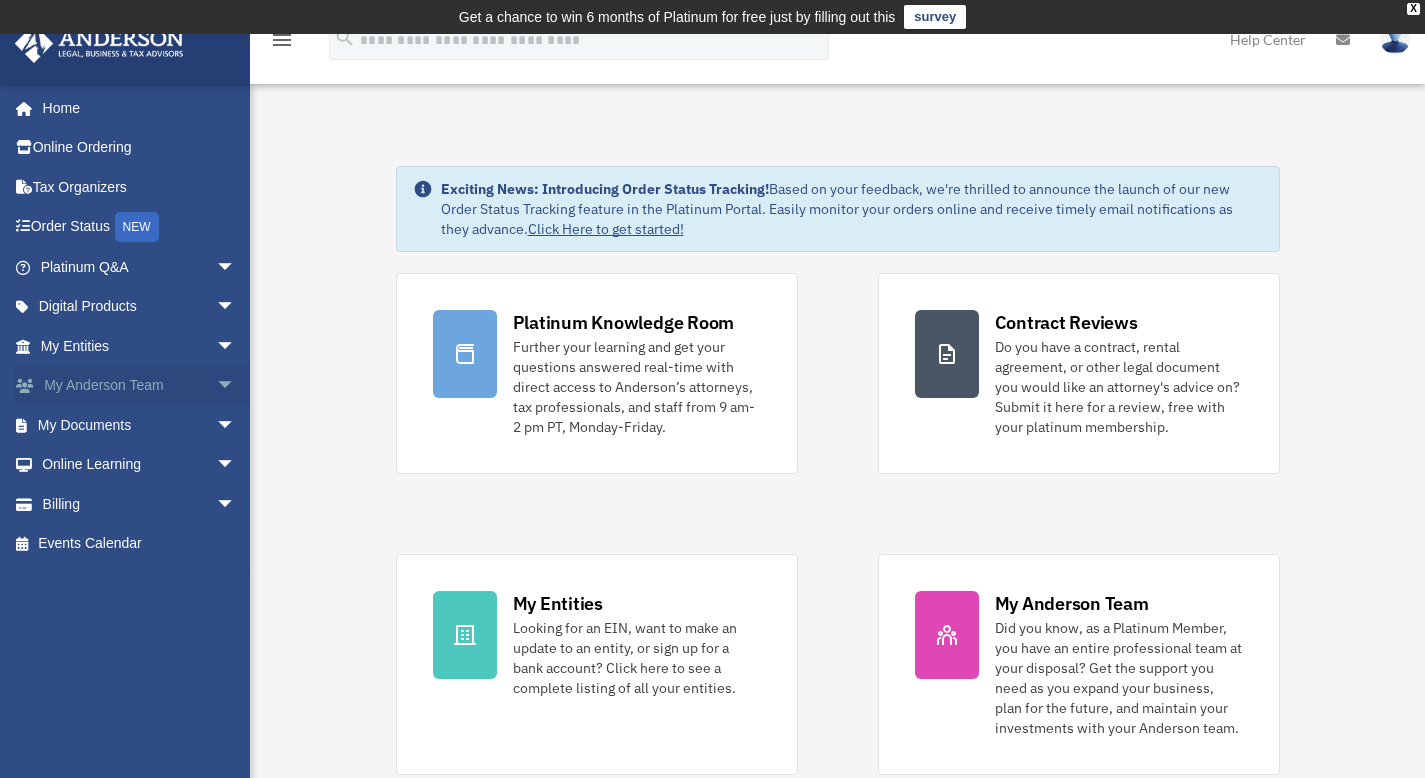 click on "arrow_drop_down" at bounding box center [235, 386] 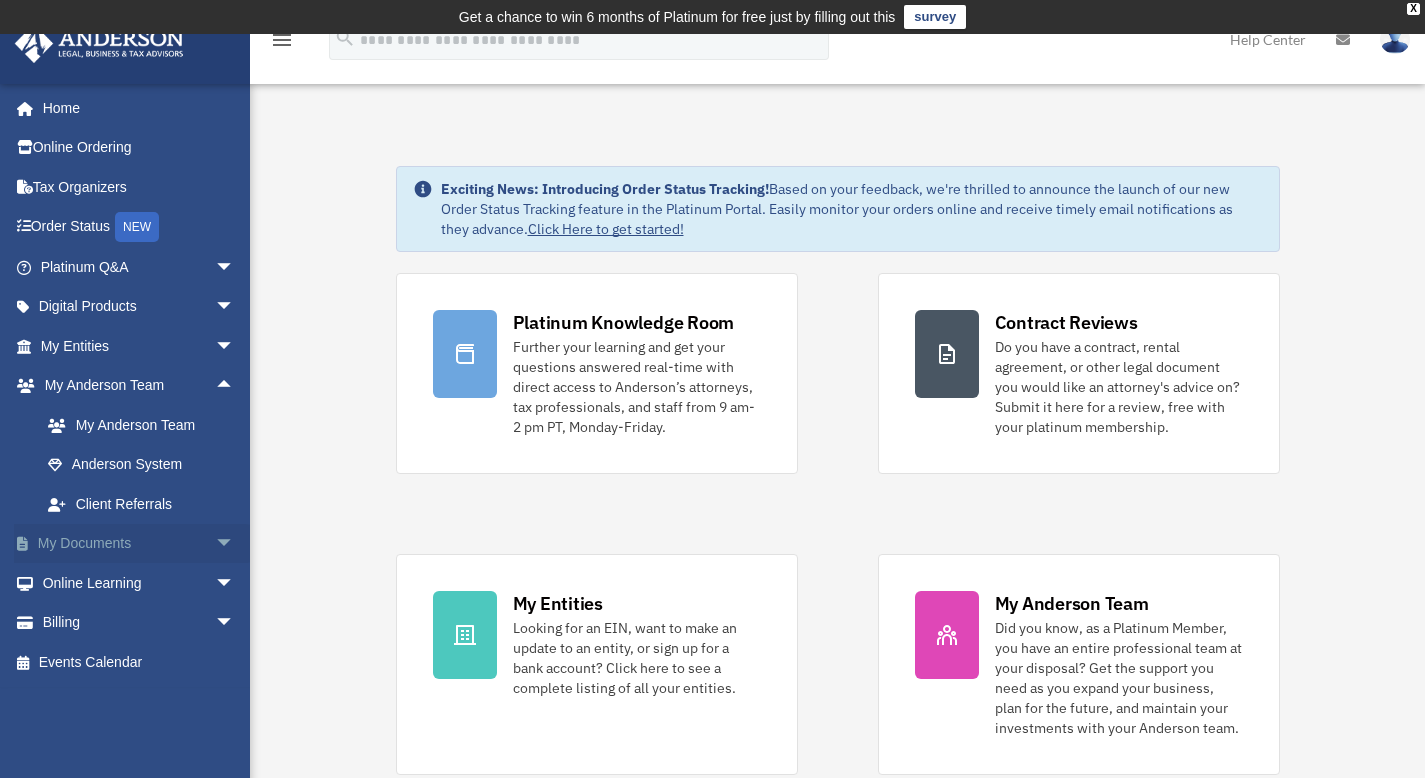 click on "arrow_drop_down" at bounding box center [235, 544] 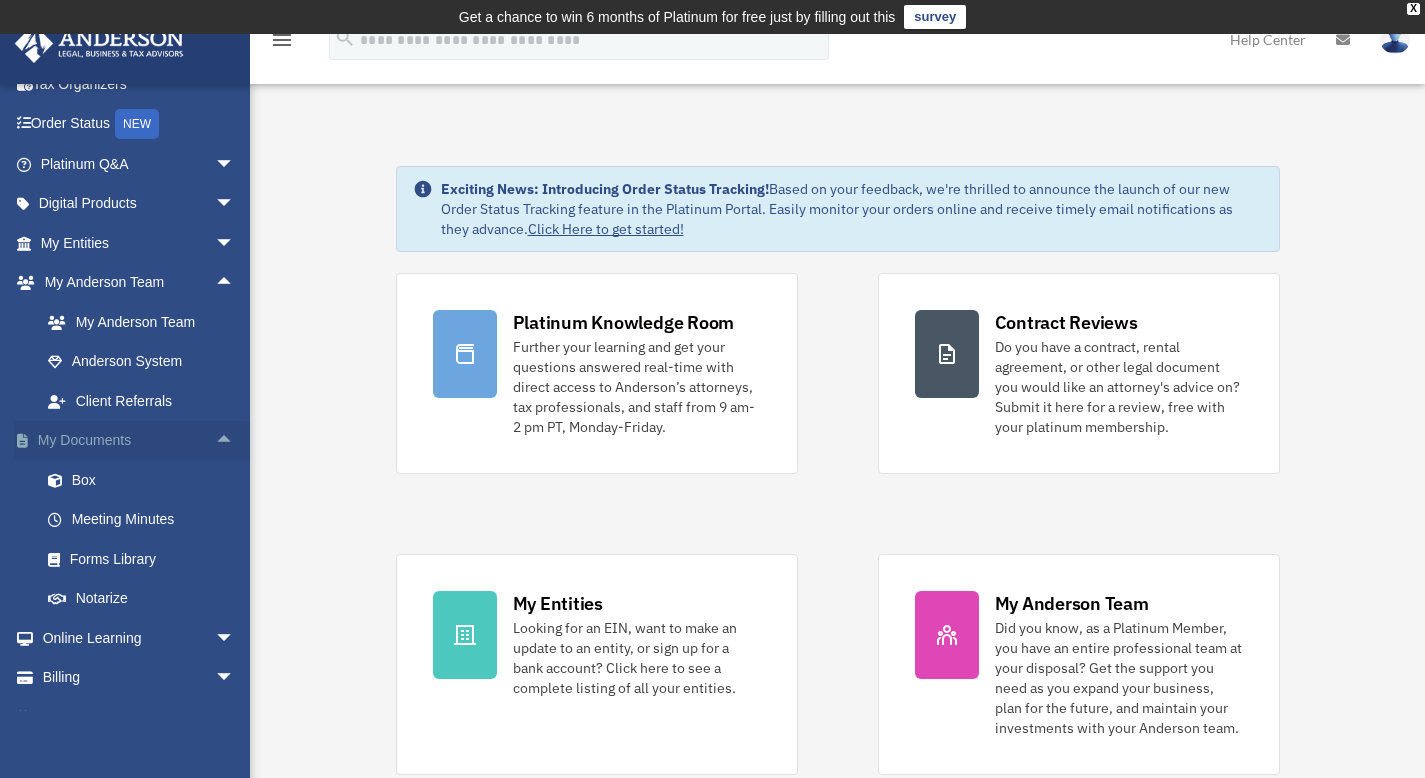 scroll, scrollTop: 133, scrollLeft: 0, axis: vertical 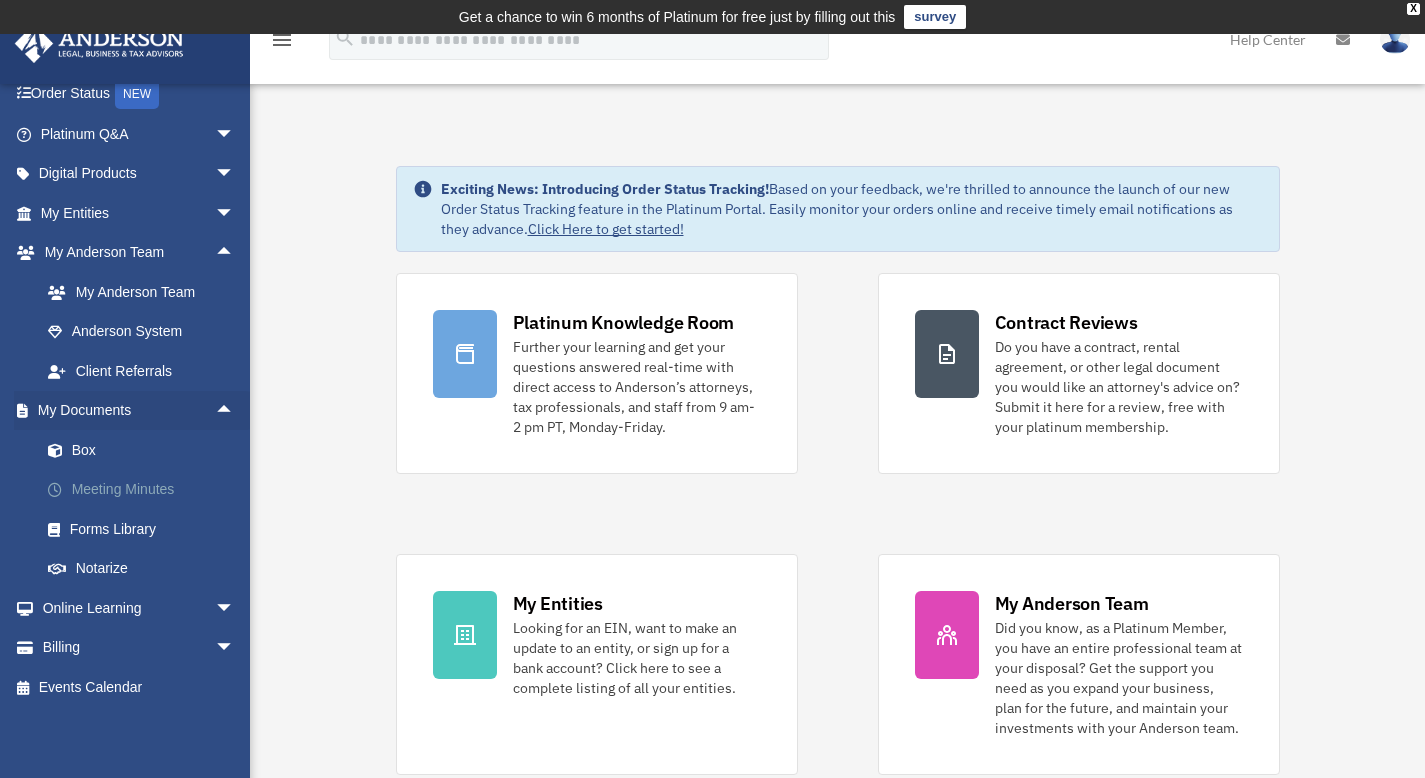 click on "Meeting Minutes" at bounding box center [146, 490] 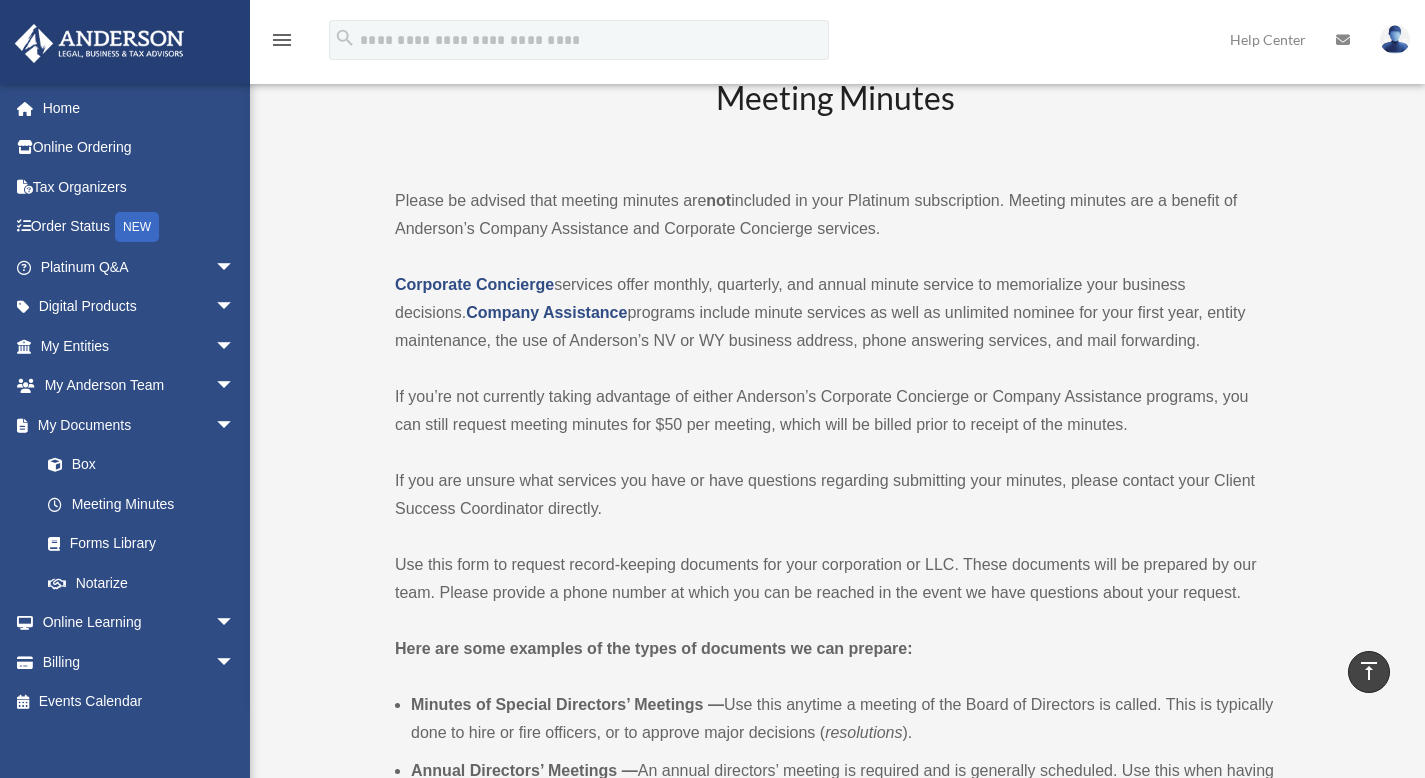 scroll, scrollTop: 0, scrollLeft: 0, axis: both 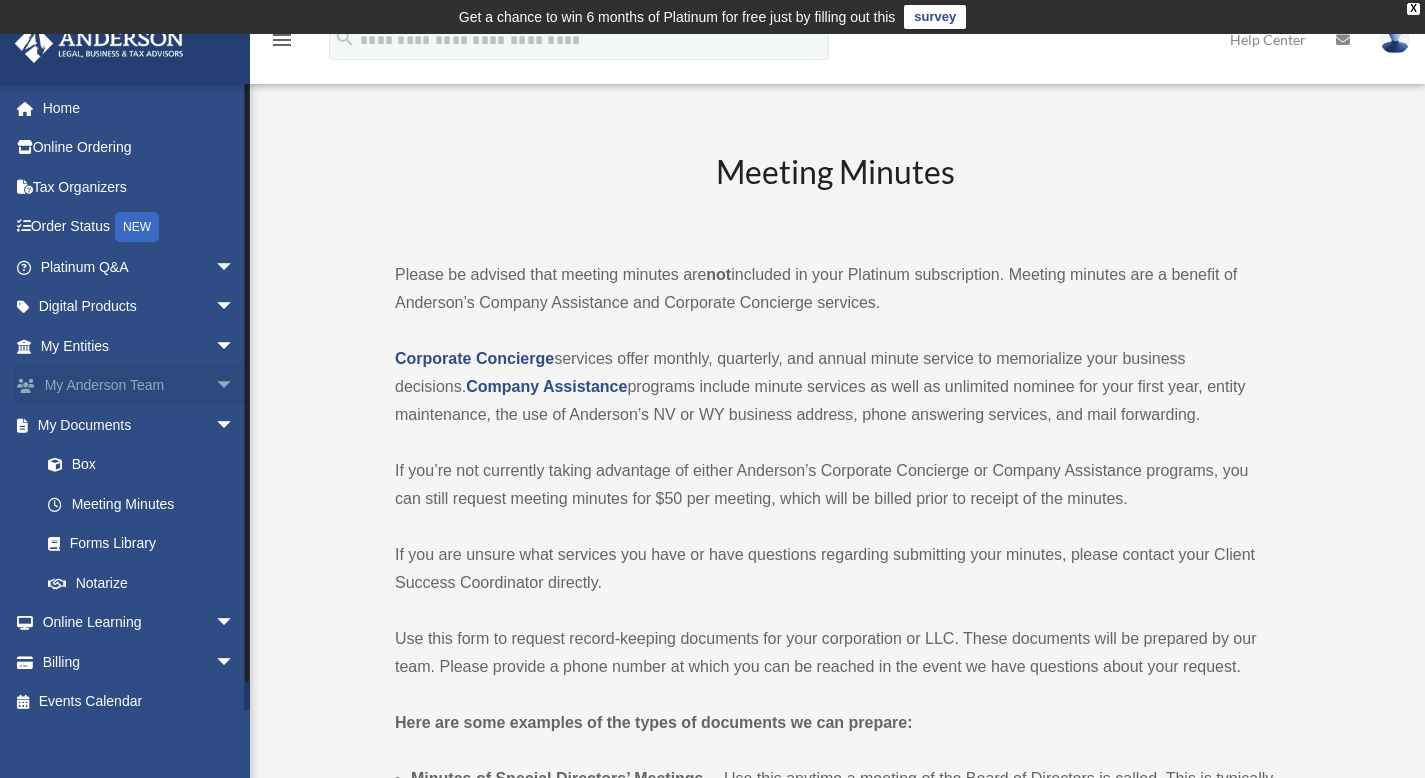 click on "arrow_drop_down" at bounding box center [235, 386] 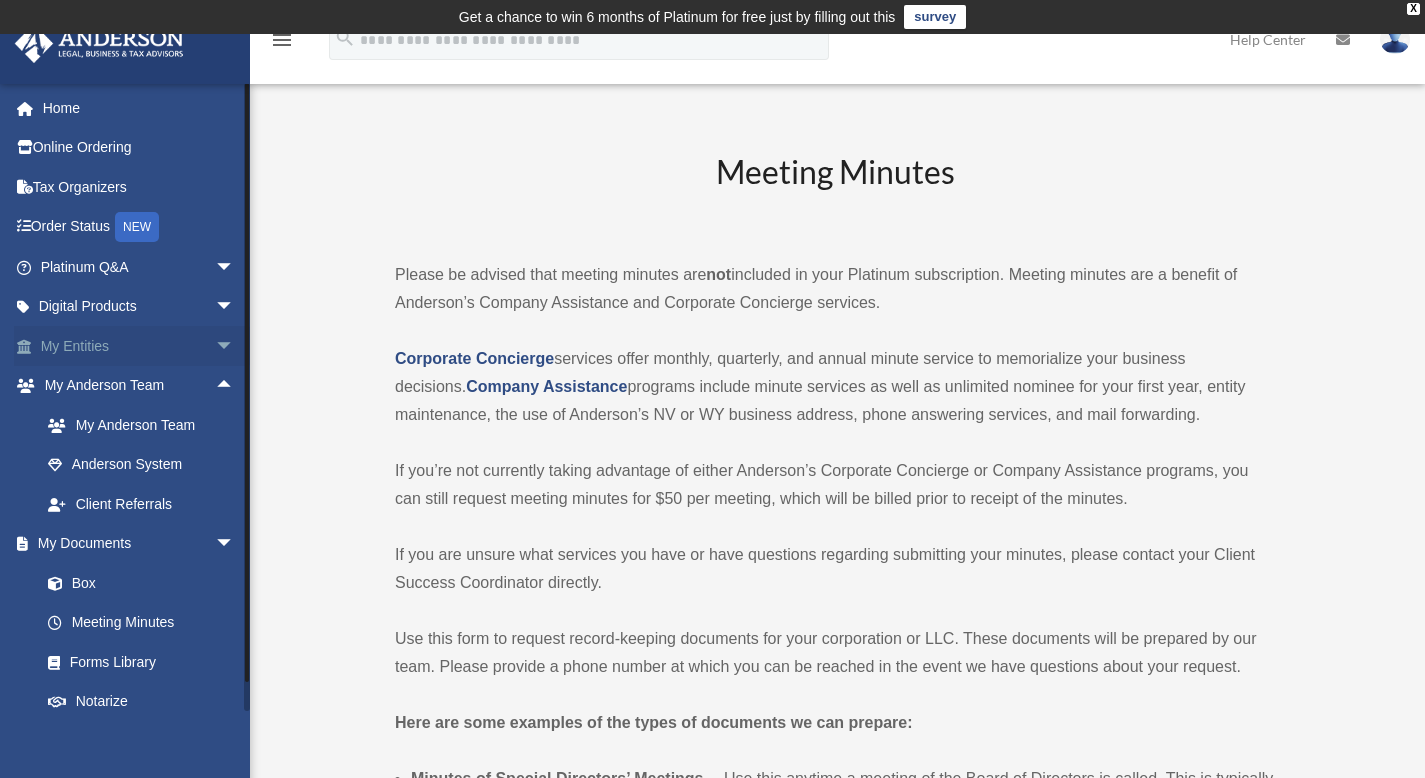 click on "arrow_drop_down" at bounding box center [235, 346] 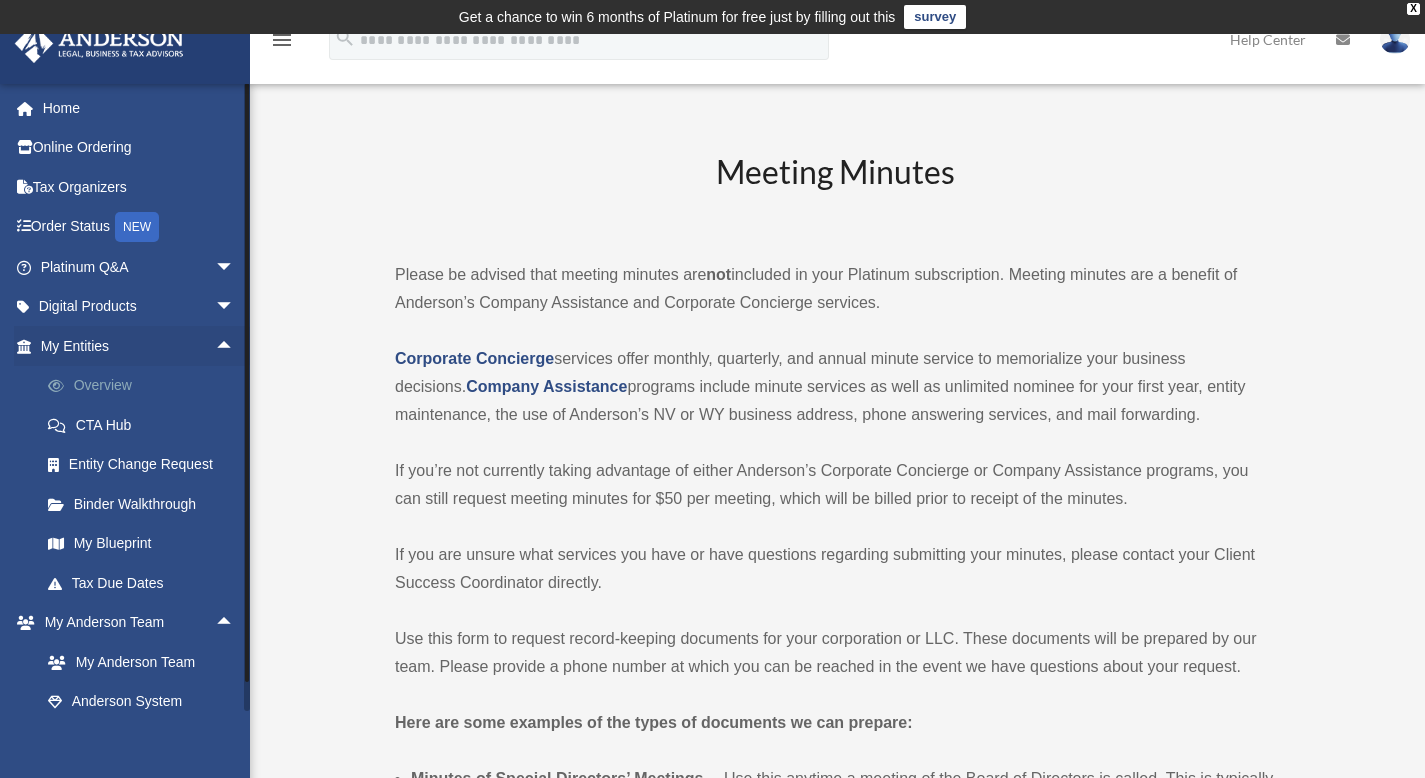 click on "Overview" at bounding box center [146, 386] 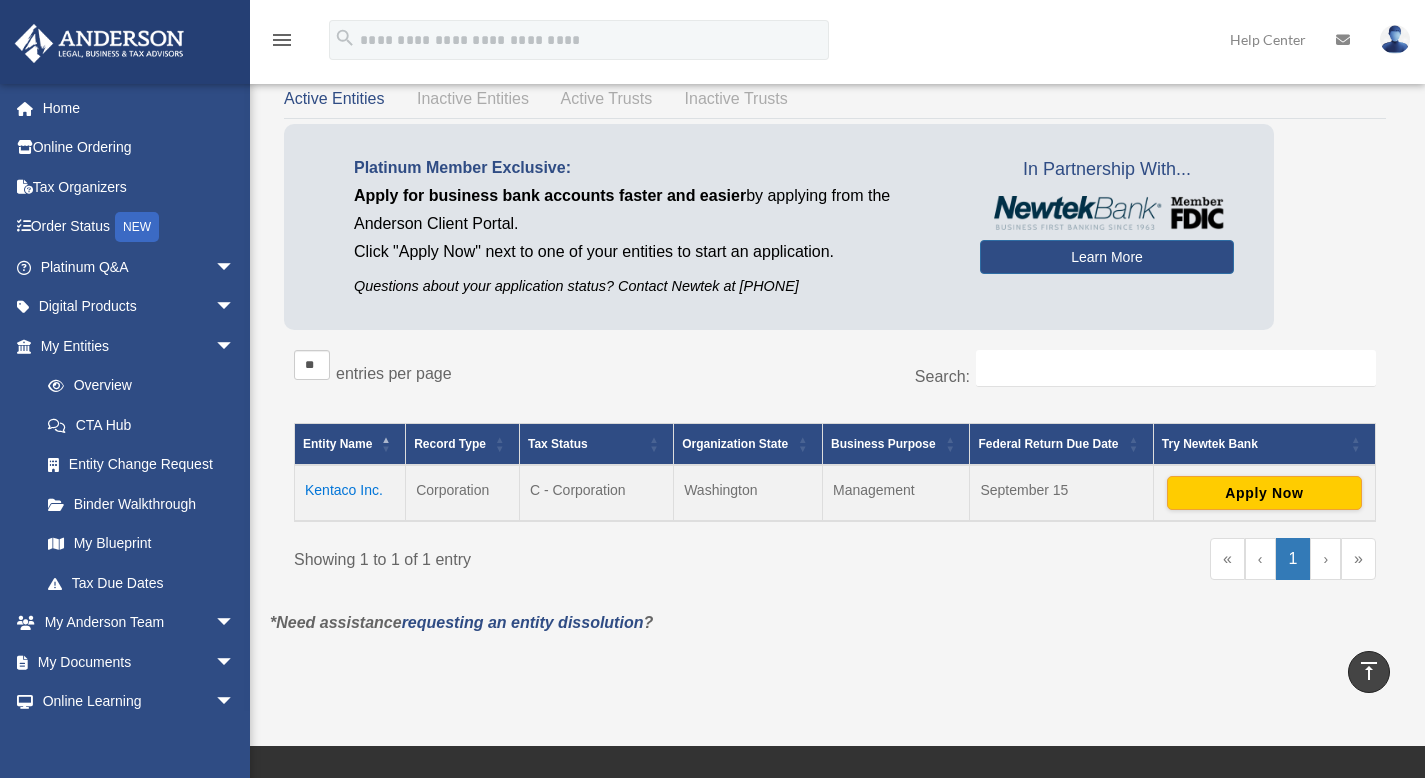 scroll, scrollTop: 0, scrollLeft: 0, axis: both 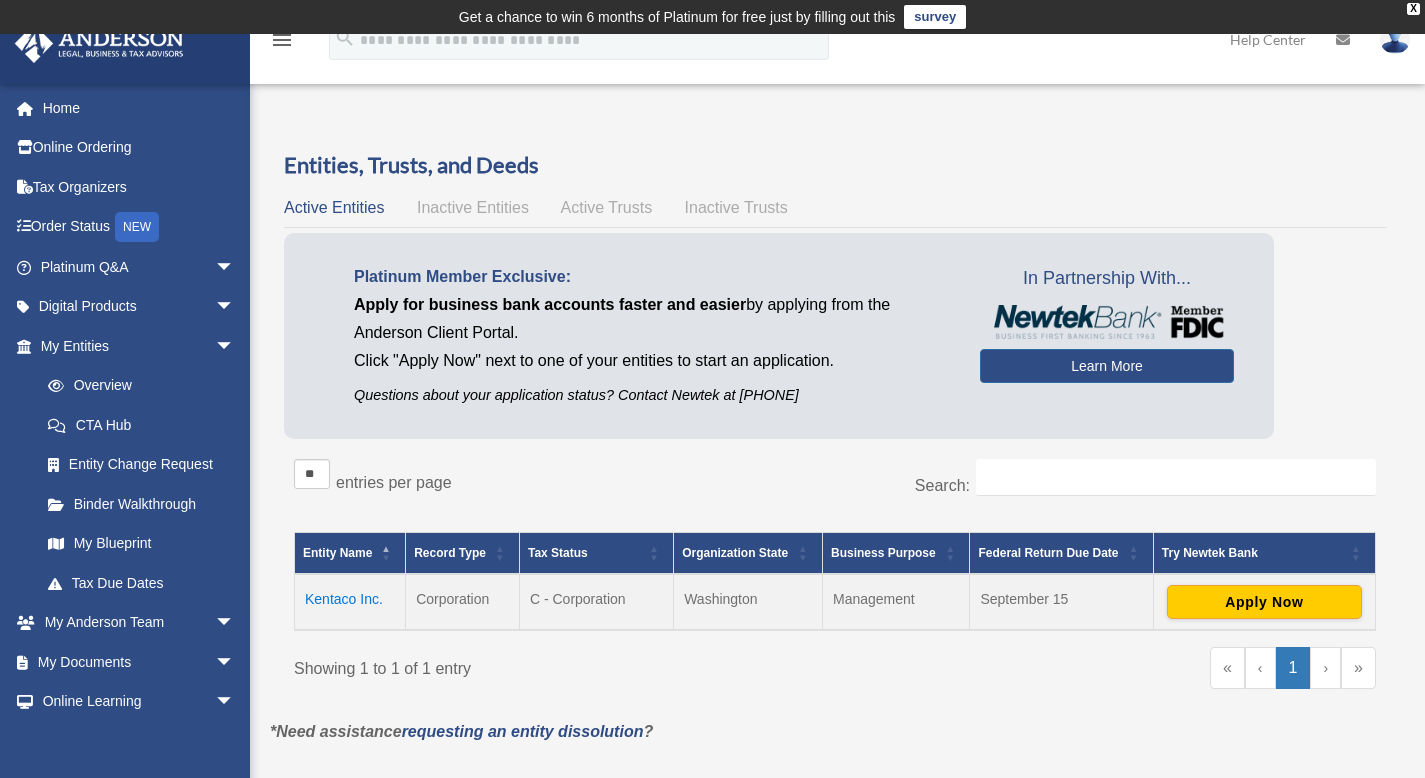 click on "Active Entities
Inactive Entities
Active Trusts
Inactive Trusts" at bounding box center (835, 208) 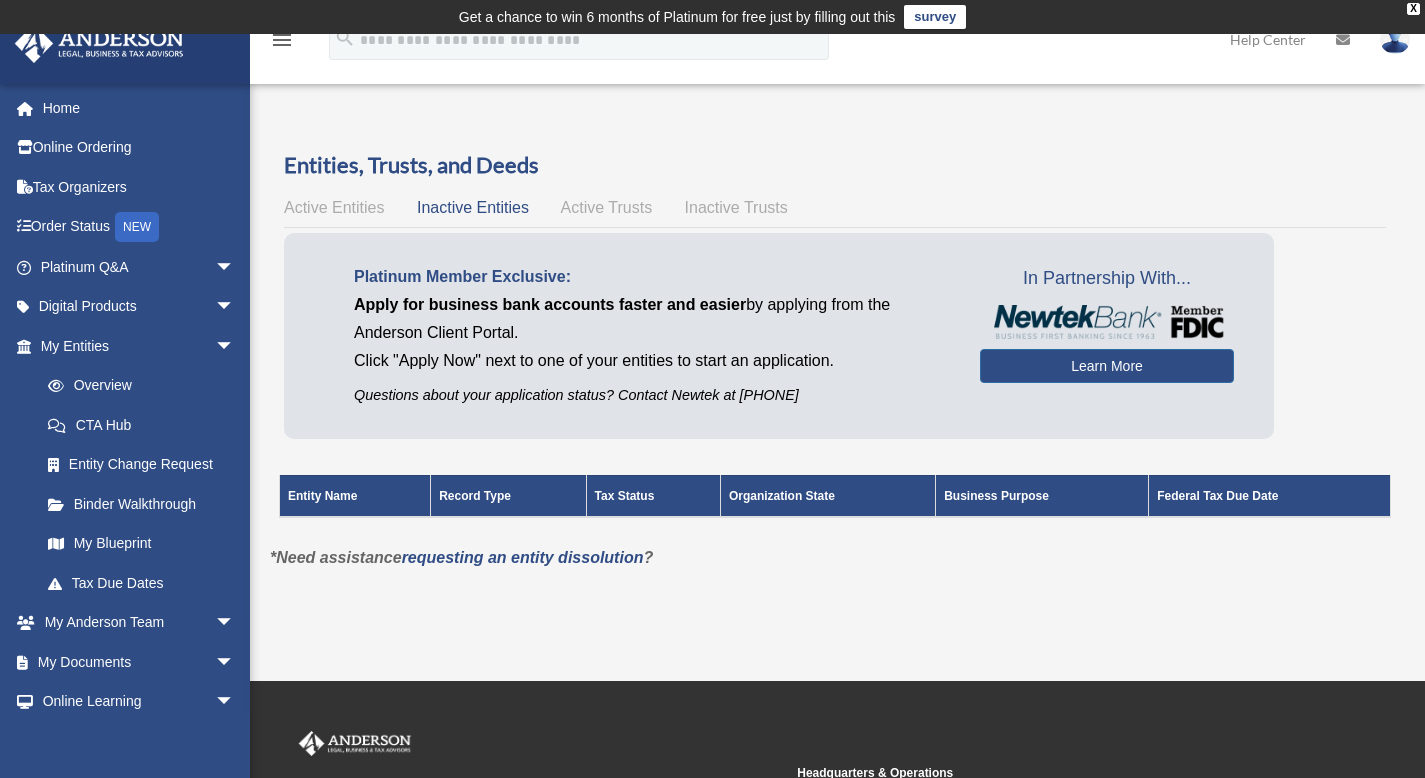 click on "Active Trusts" at bounding box center [607, 207] 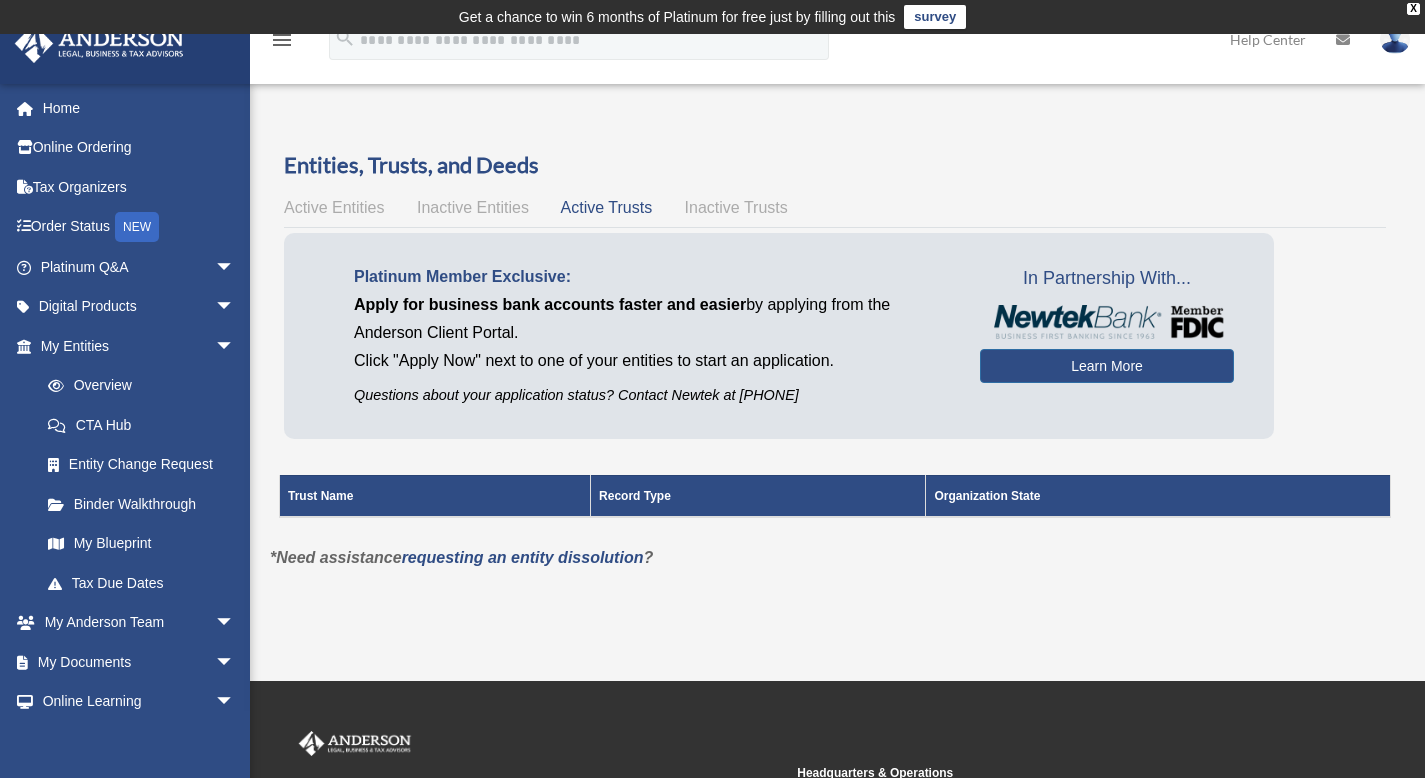 click on "Inactive Trusts" at bounding box center [736, 207] 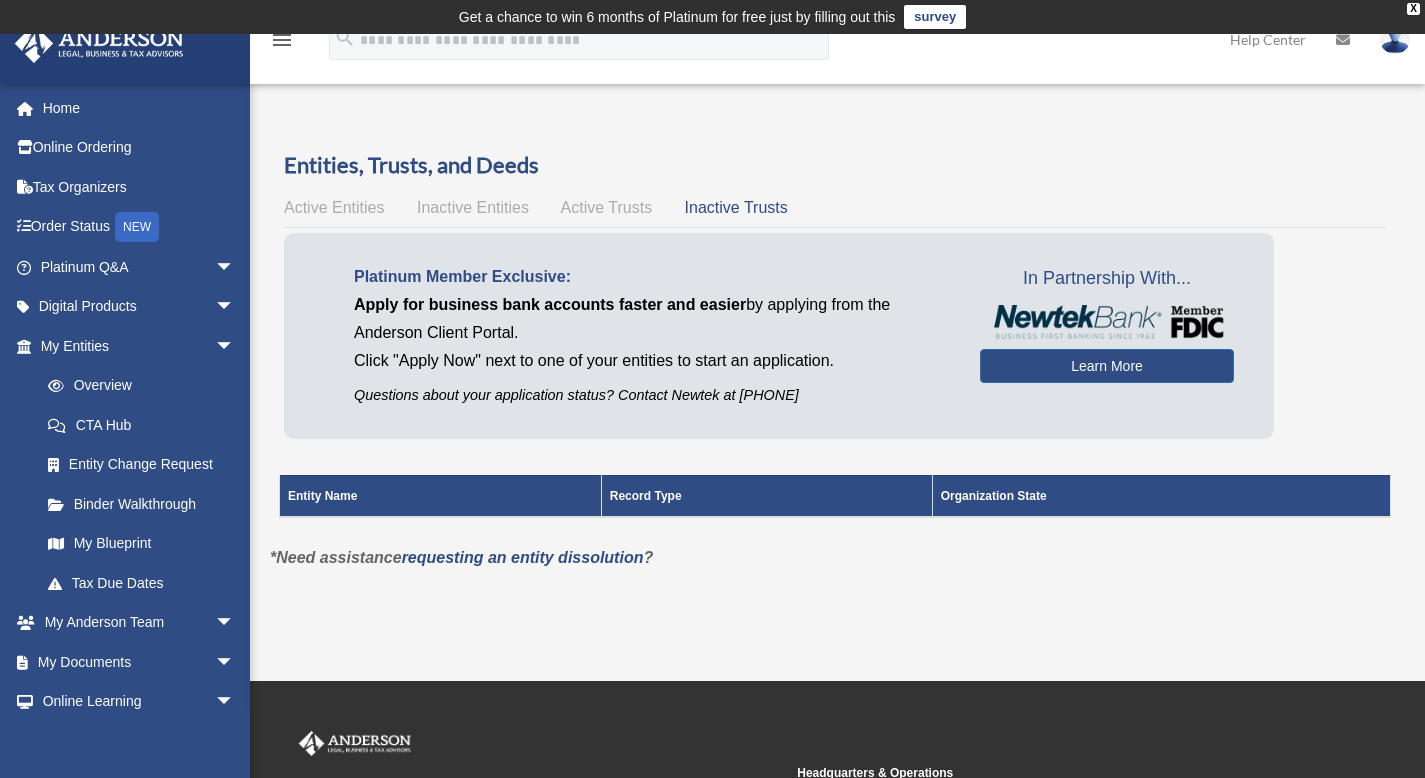 click on "Active Entities" at bounding box center (334, 207) 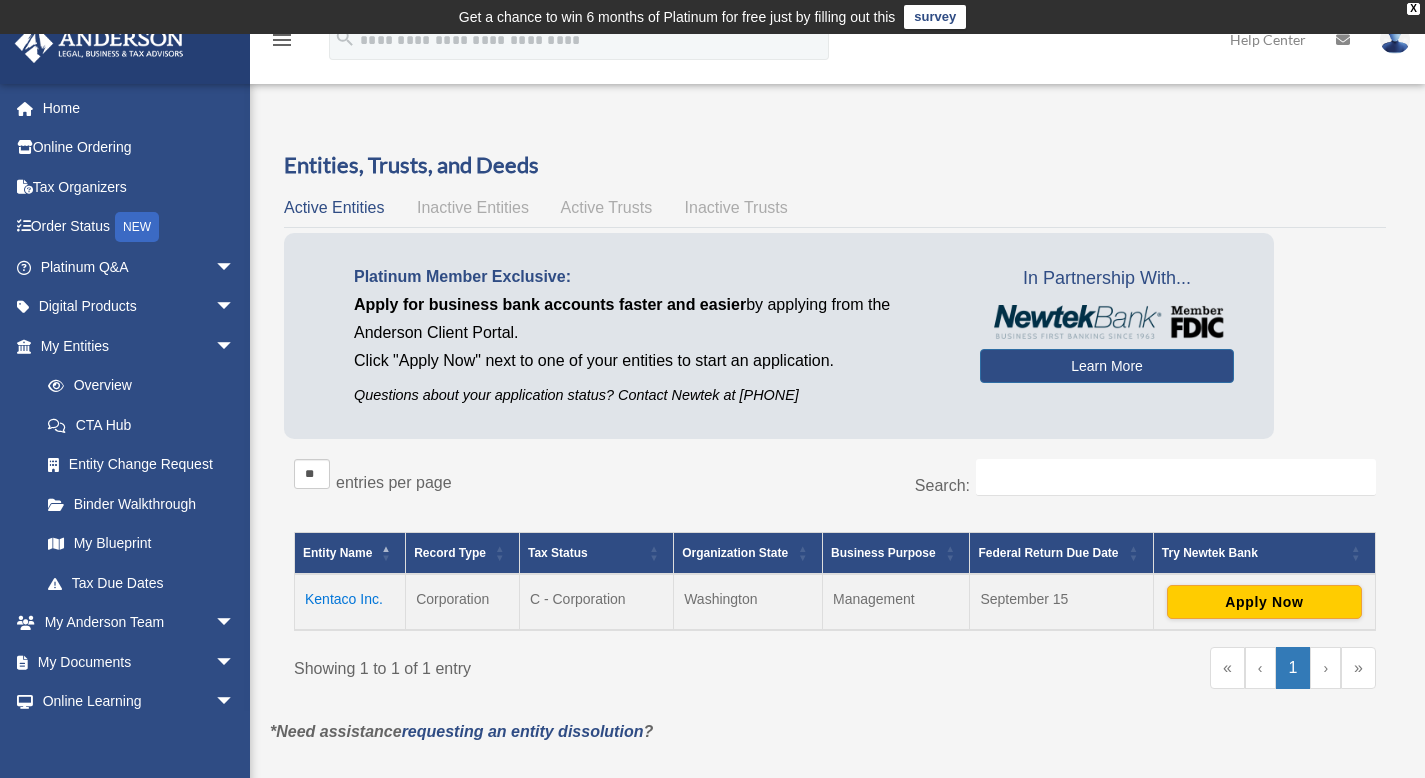 click on "menu" at bounding box center (282, 40) 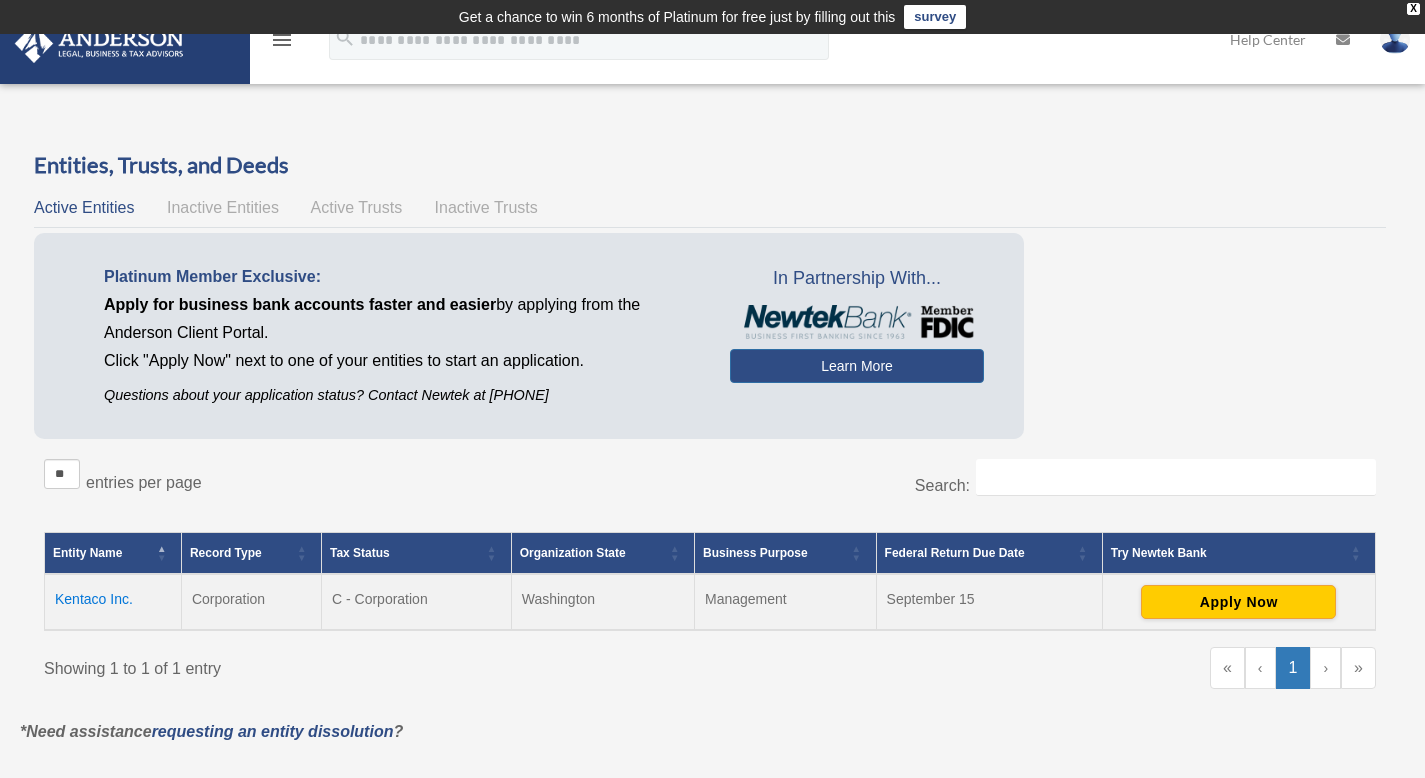click on "menu" at bounding box center (282, 40) 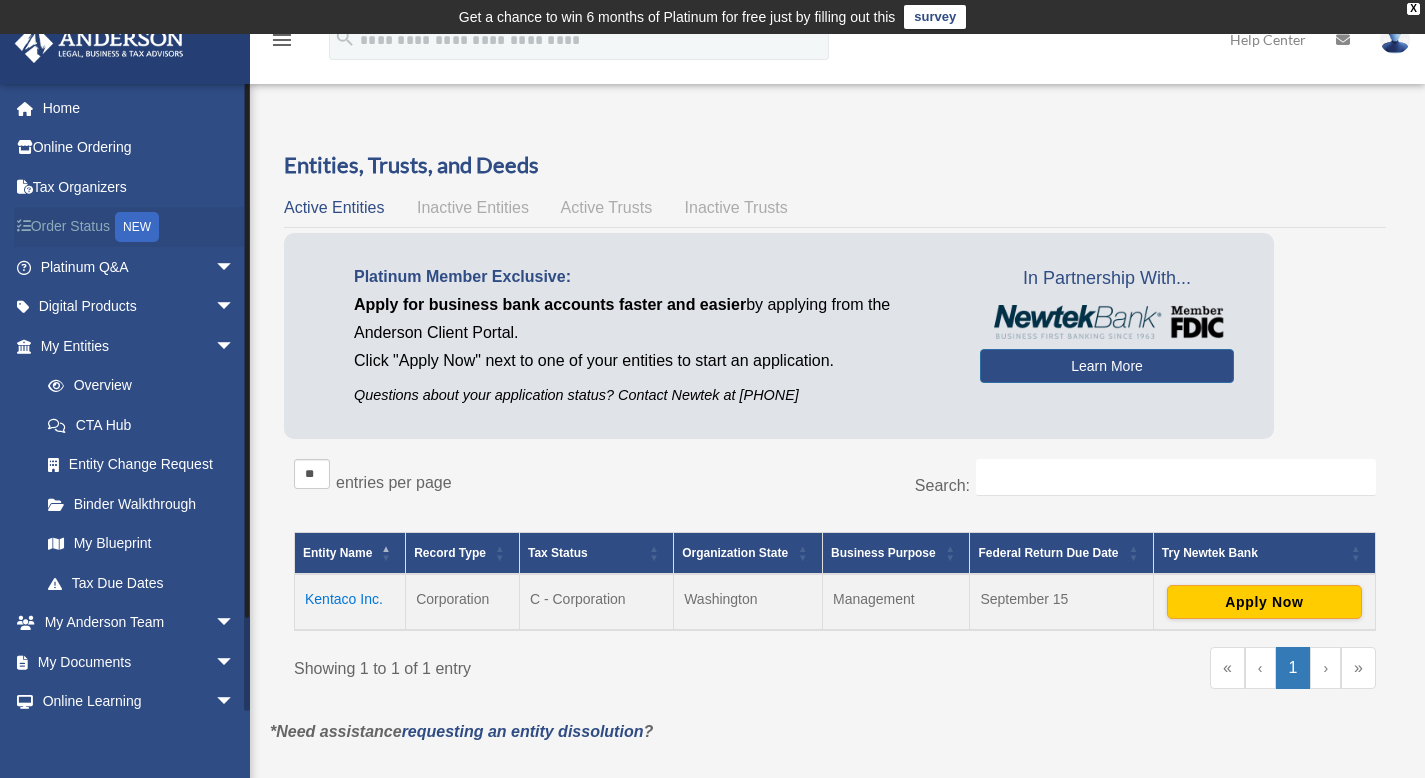 click on "Order Status  NEW" at bounding box center (139, 227) 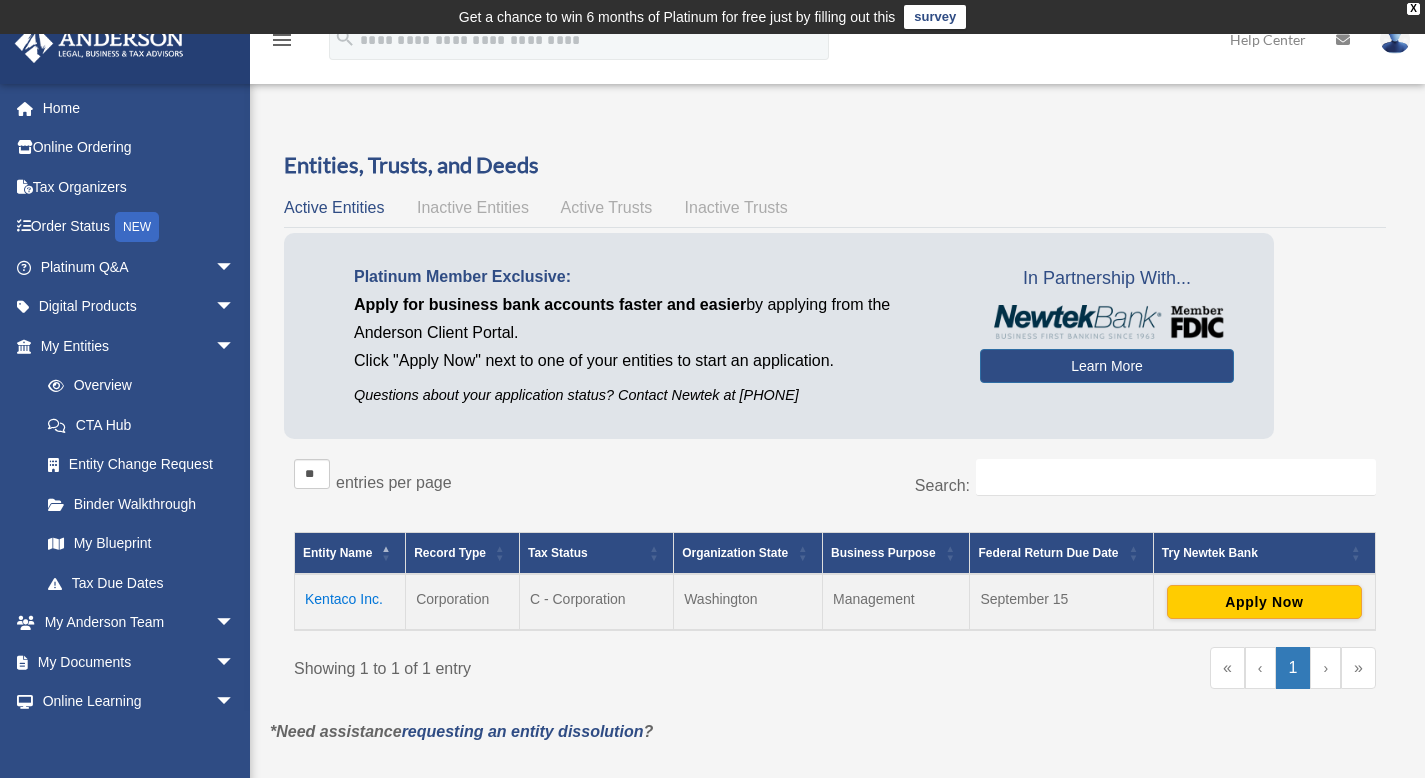 scroll, scrollTop: 0, scrollLeft: 0, axis: both 